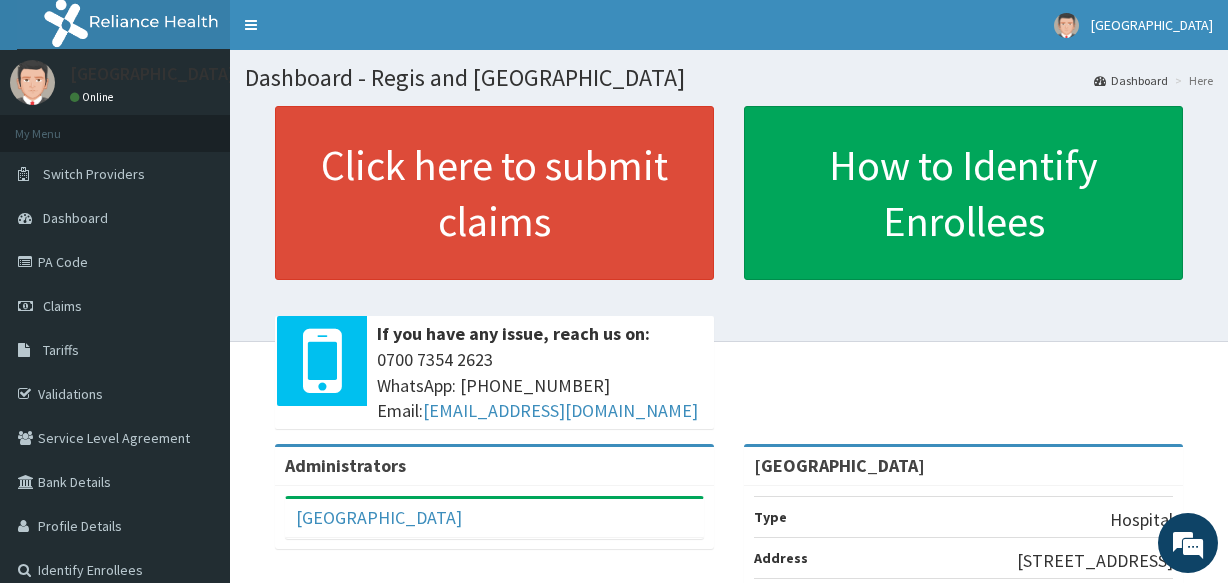 scroll, scrollTop: 0, scrollLeft: 0, axis: both 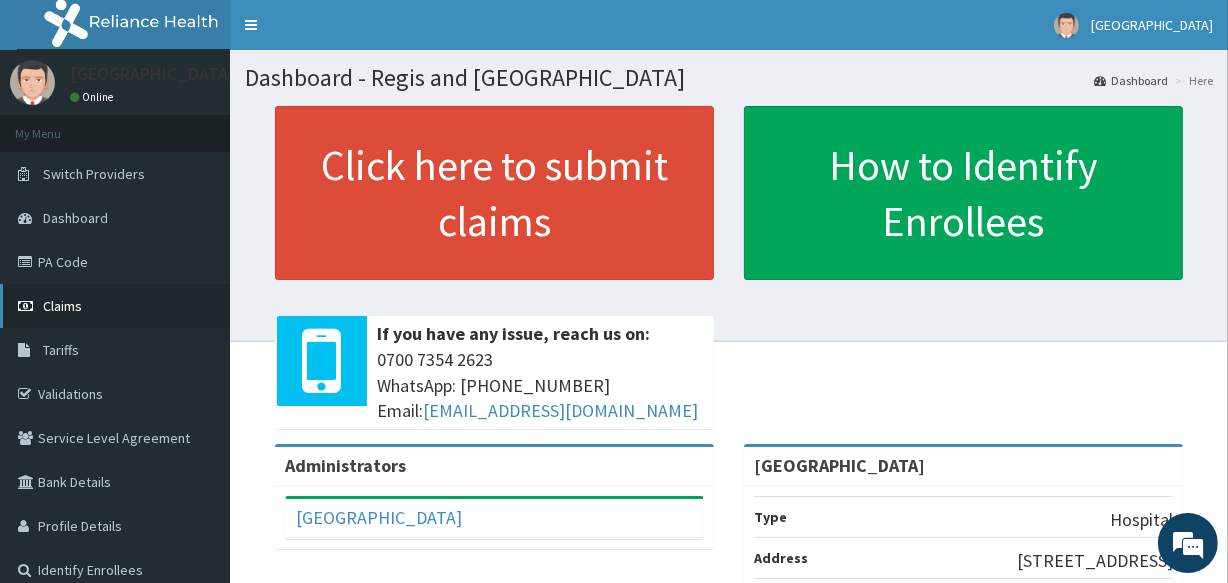 click on "Claims" at bounding box center (115, 306) 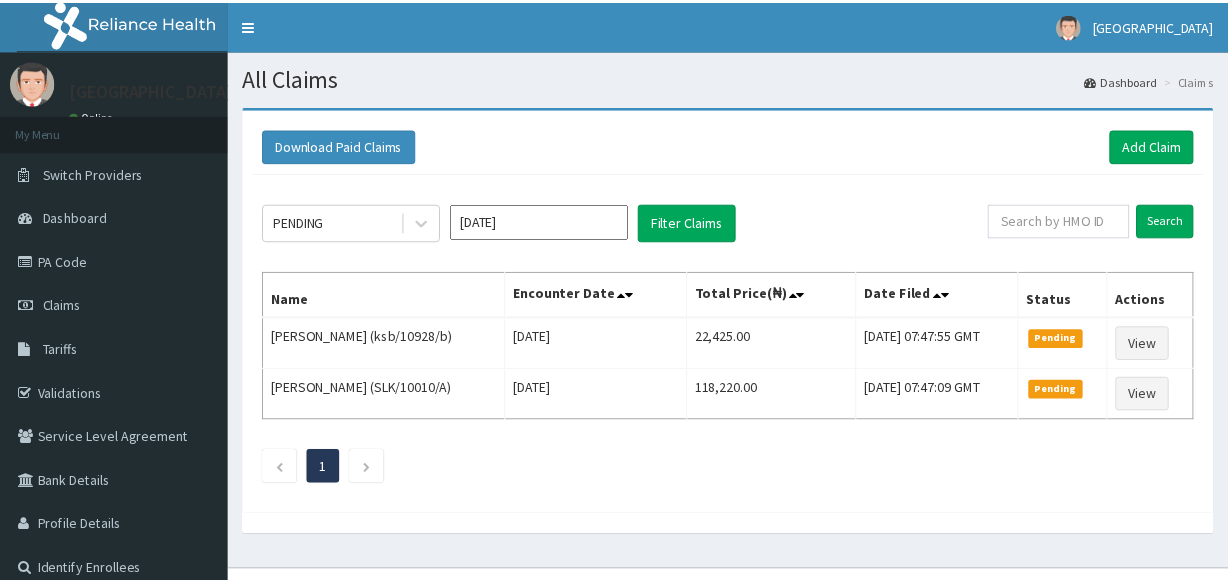 scroll, scrollTop: 0, scrollLeft: 0, axis: both 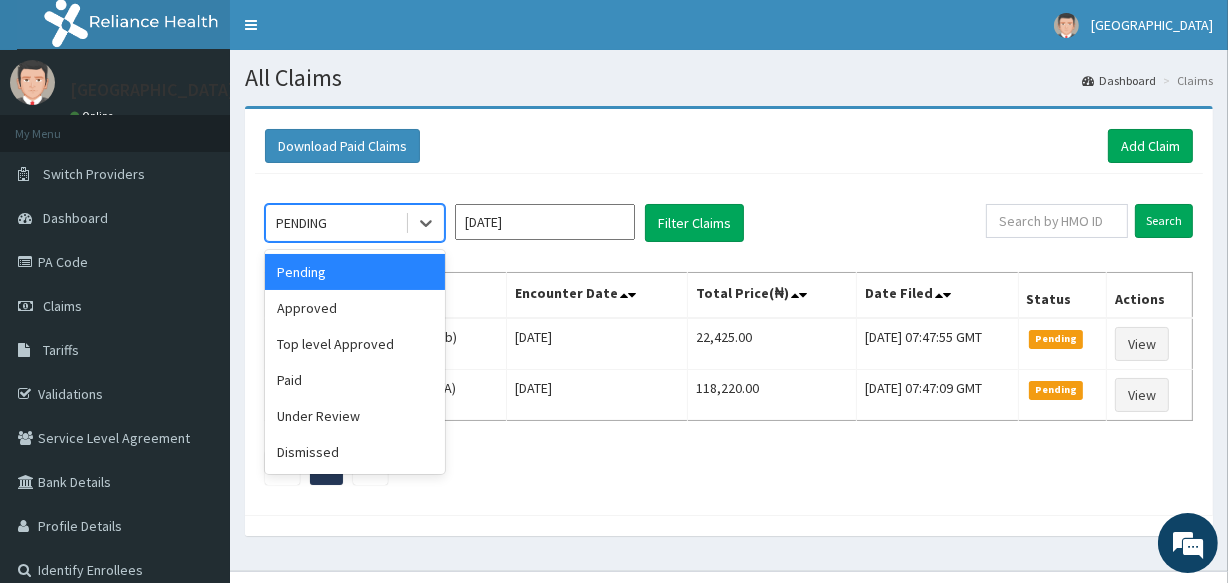 click on "PENDING" at bounding box center (335, 223) 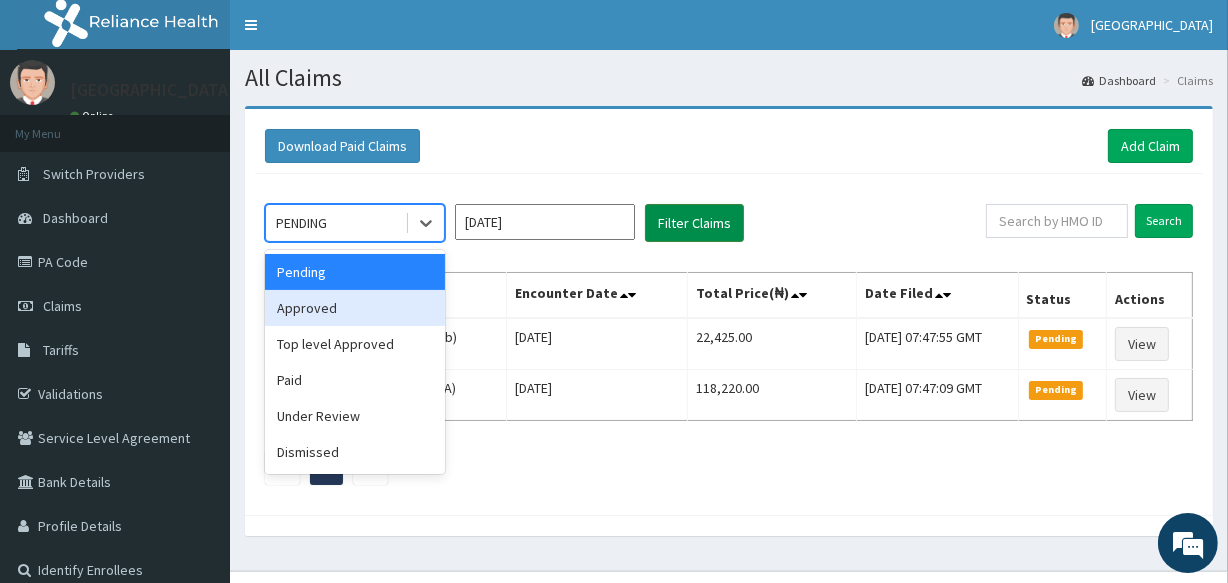 drag, startPoint x: 366, startPoint y: 309, endPoint x: 650, endPoint y: 220, distance: 297.6189 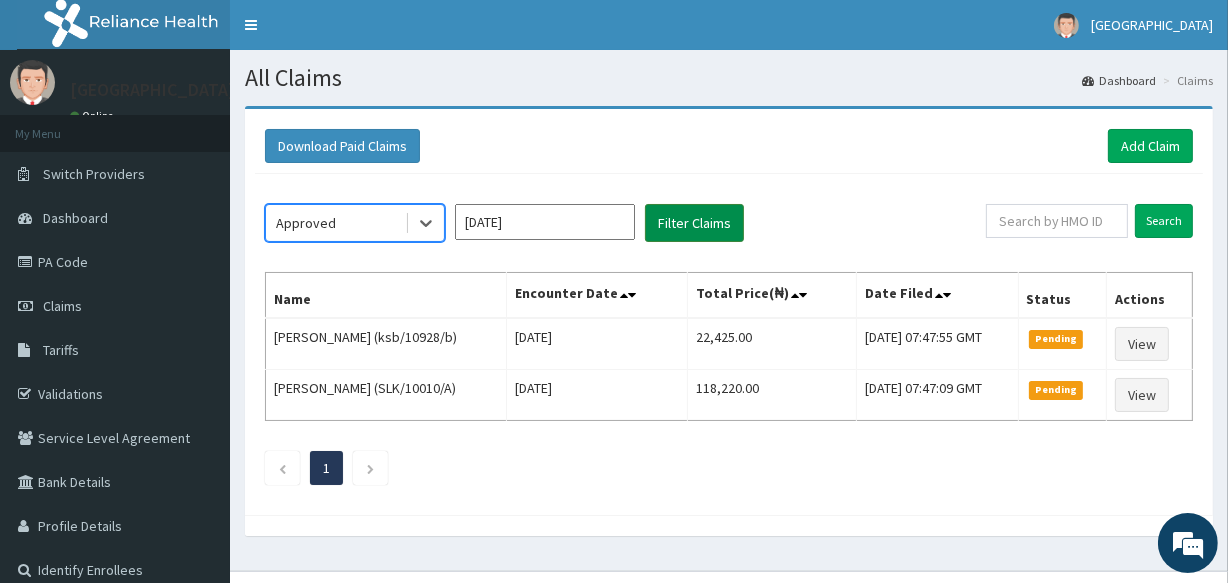 click on "Filter Claims" at bounding box center [694, 223] 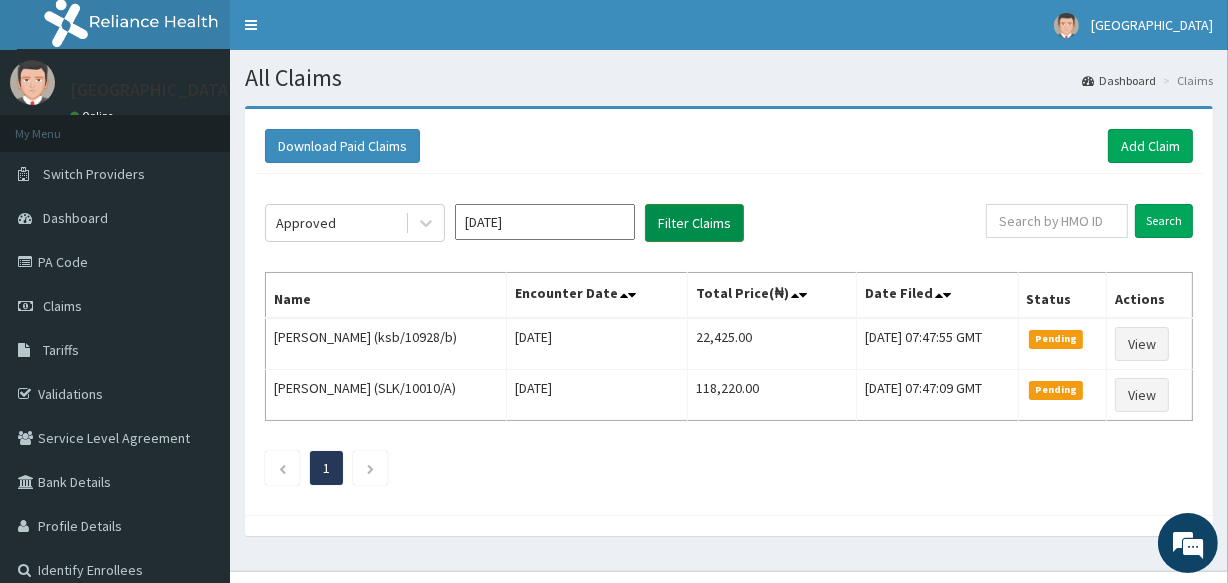 scroll, scrollTop: 0, scrollLeft: 0, axis: both 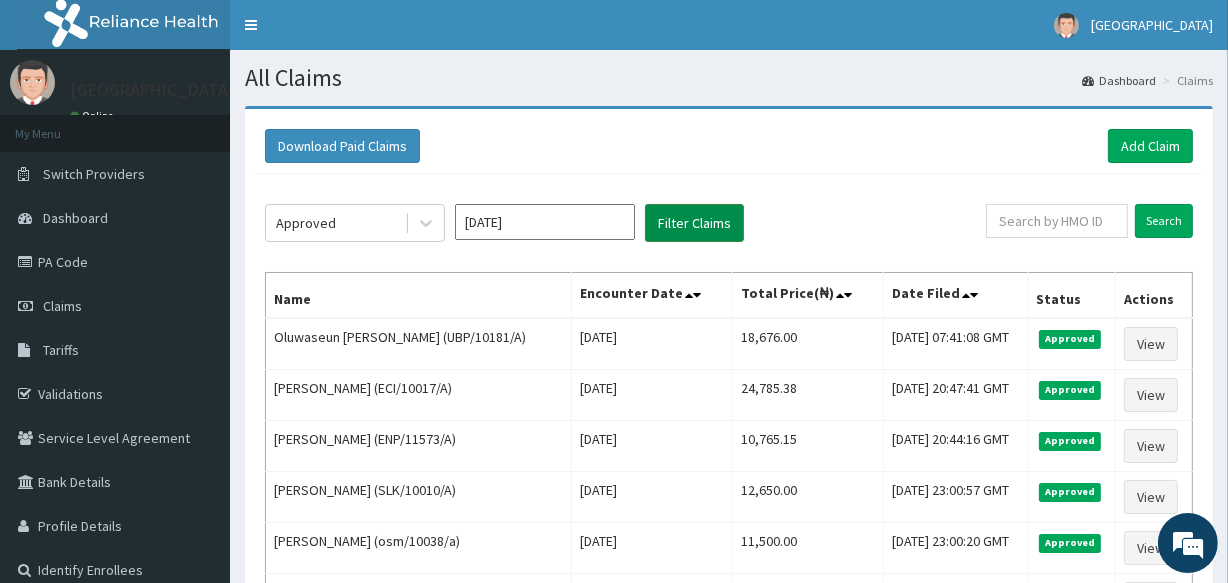 click on "Filter Claims" at bounding box center (694, 223) 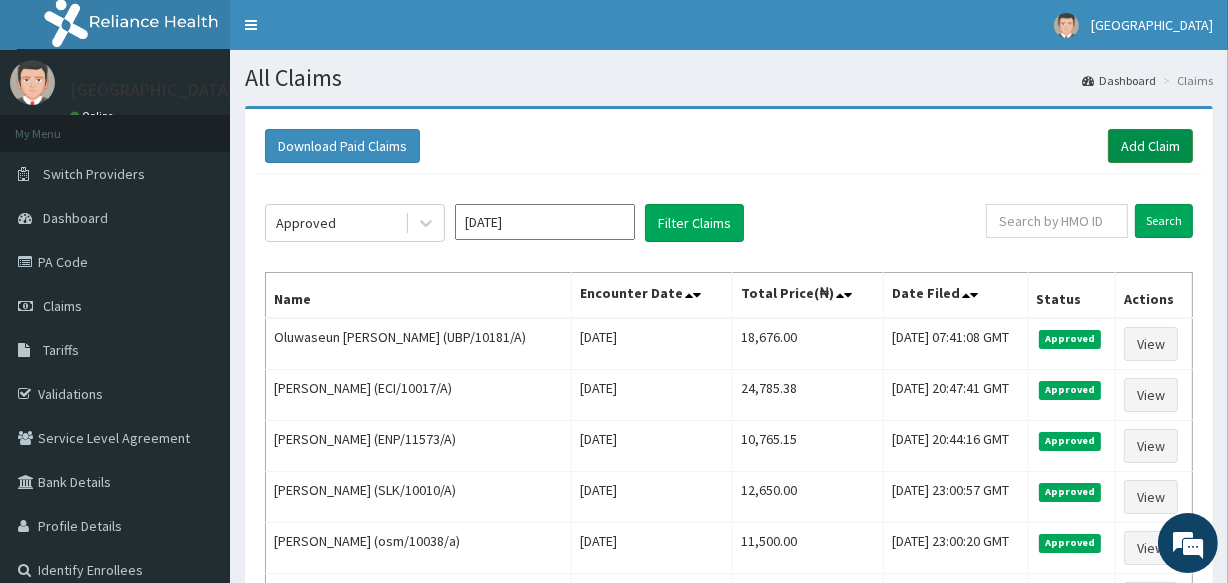 click on "Add Claim" at bounding box center [1150, 146] 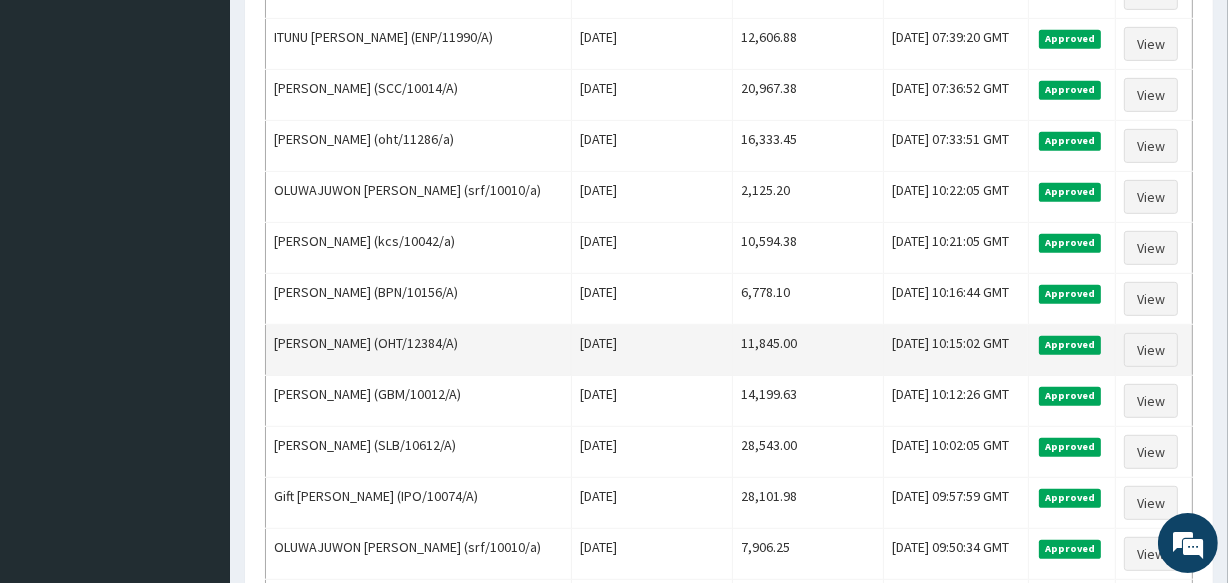 scroll, scrollTop: 498, scrollLeft: 0, axis: vertical 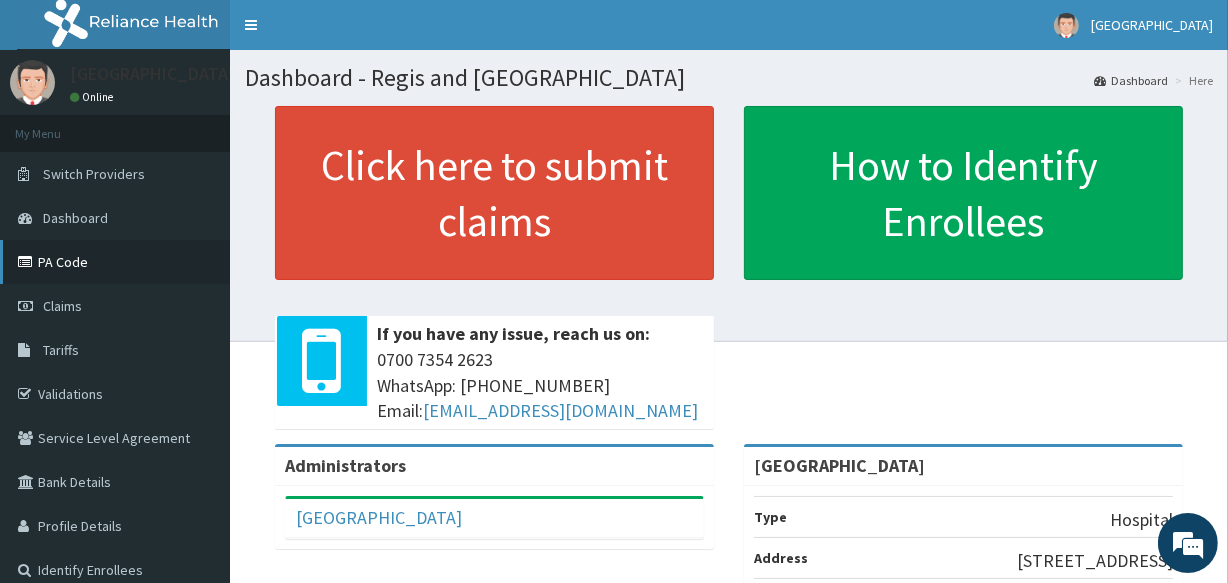 click on "PA Code" at bounding box center [115, 262] 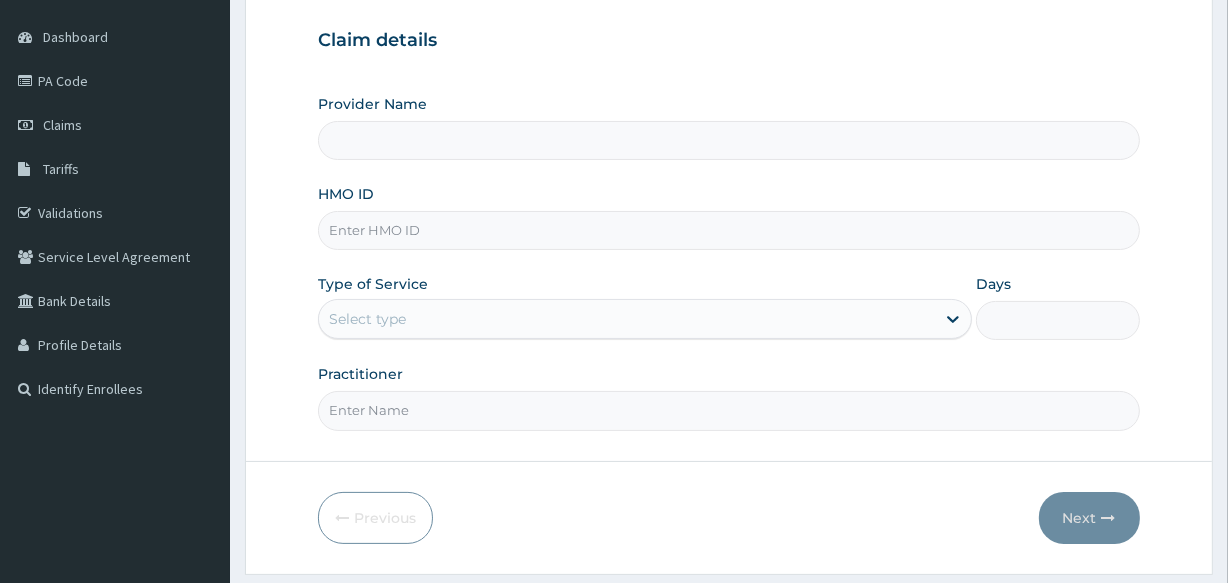 scroll, scrollTop: 181, scrollLeft: 0, axis: vertical 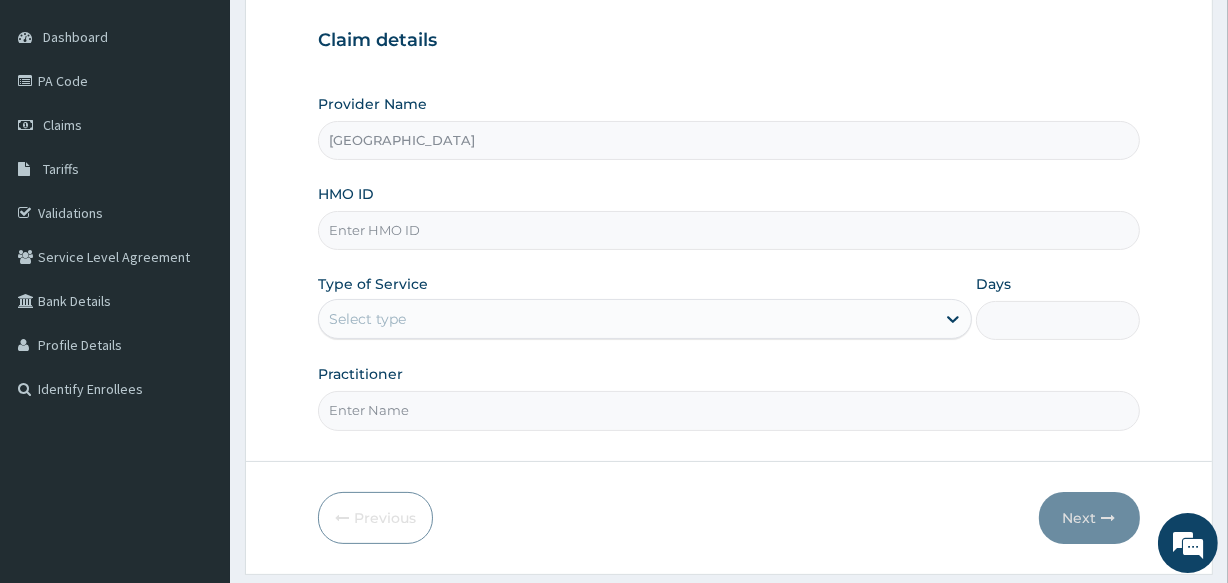 paste on "sbl/10398/a	[PERSON_NAME]" 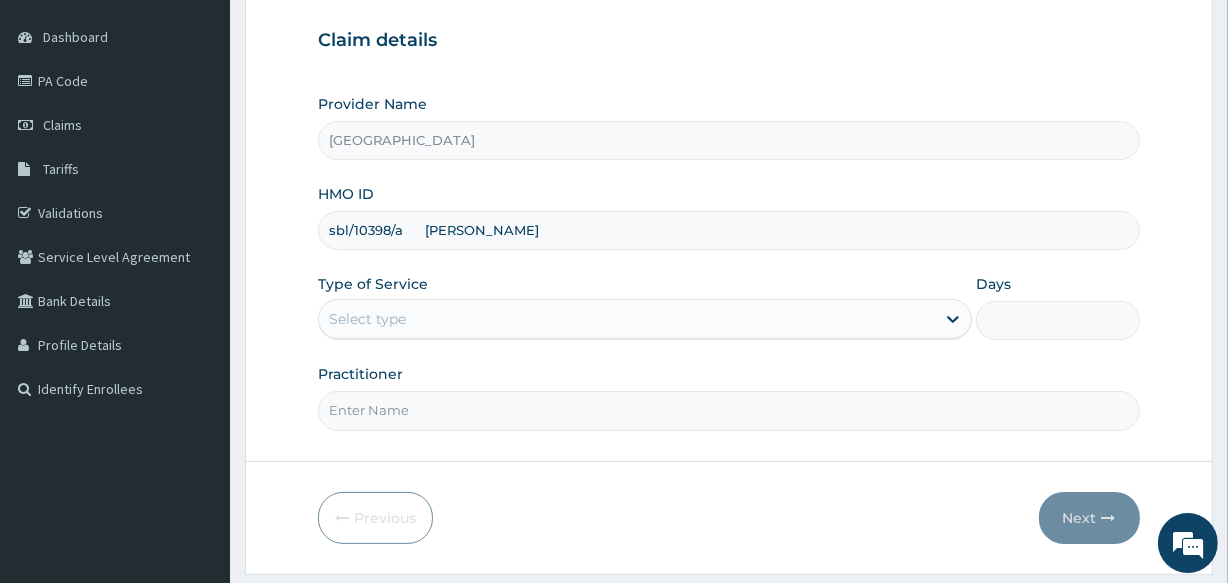 drag, startPoint x: 412, startPoint y: 230, endPoint x: 562, endPoint y: 230, distance: 150 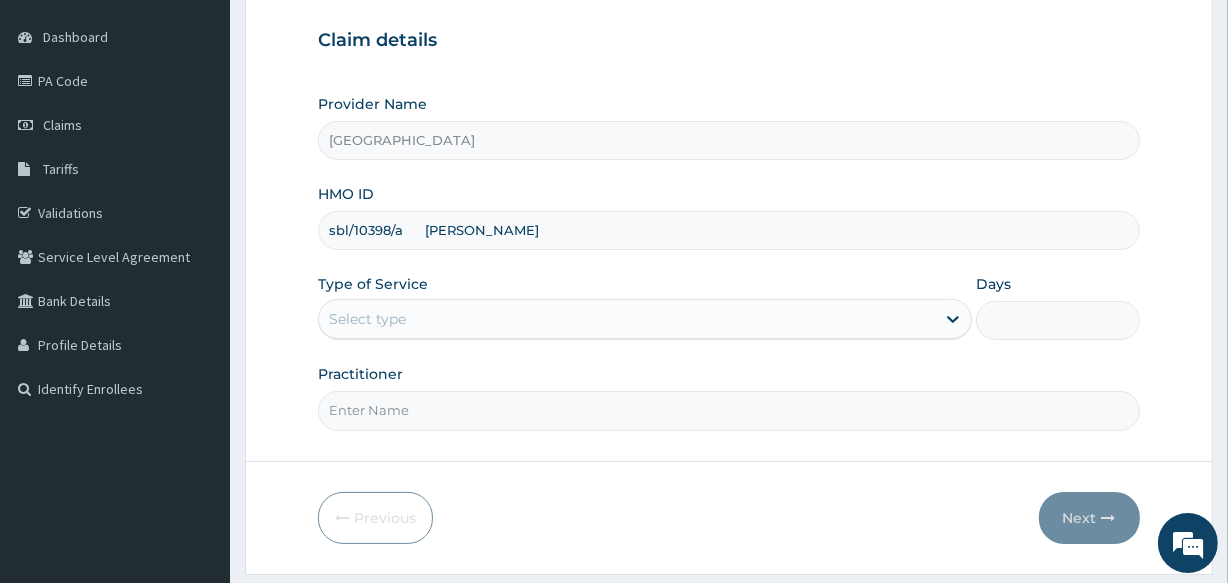 click on "sbl/10398/a	Kolawole Amodu" at bounding box center [728, 230] 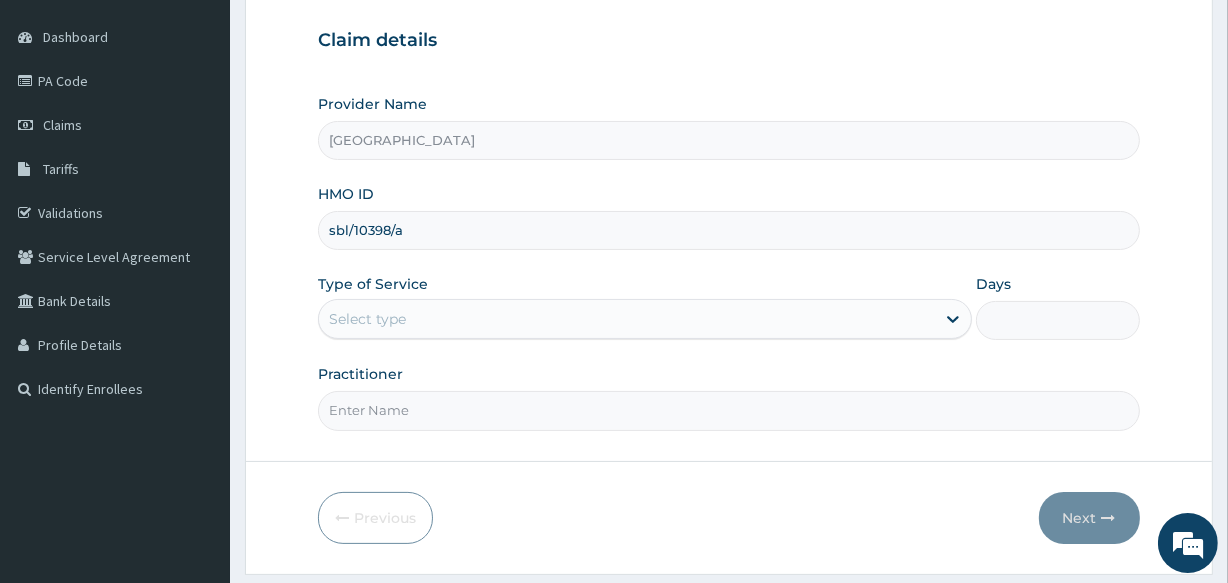 type on "sbl/10398/a" 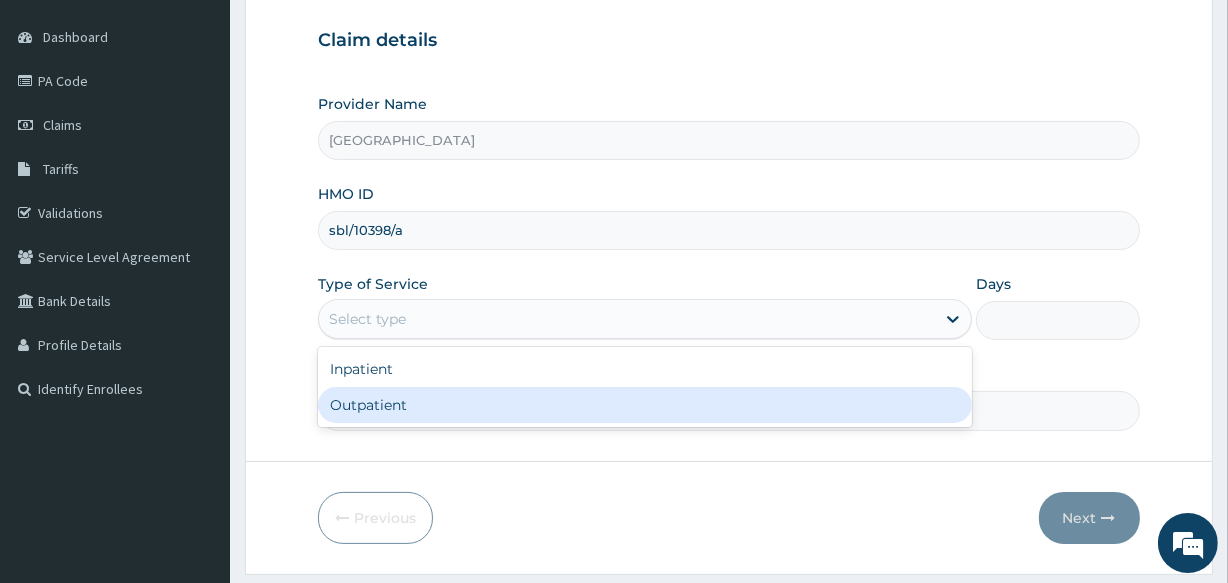 click on "Outpatient" at bounding box center (645, 405) 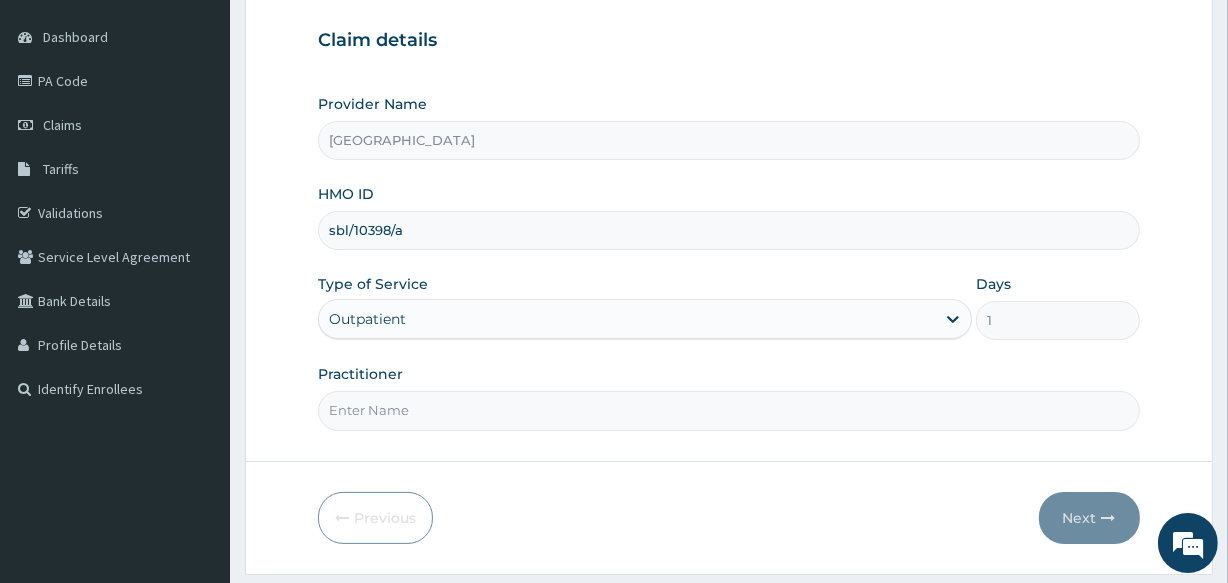 click on "Practitioner" at bounding box center (728, 410) 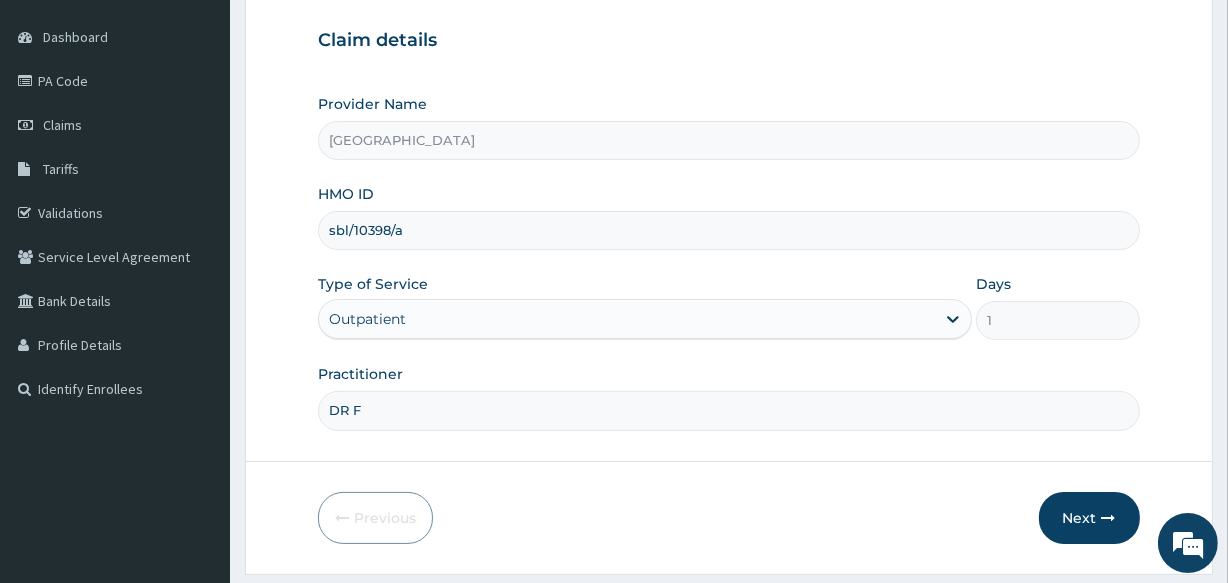 scroll, scrollTop: 0, scrollLeft: 0, axis: both 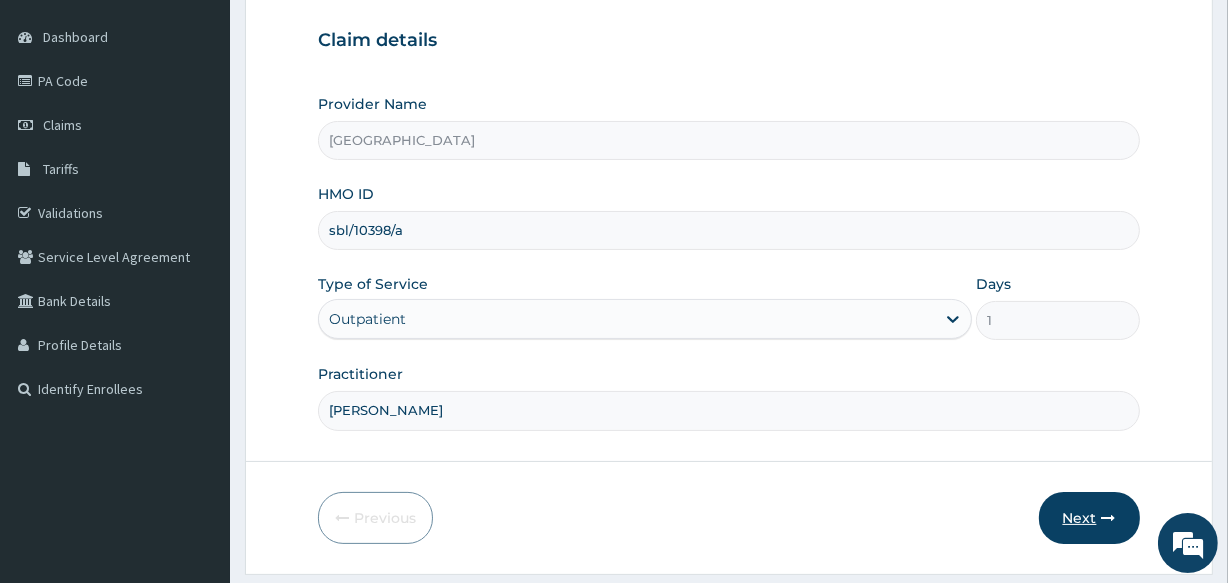 type on "DR IBE" 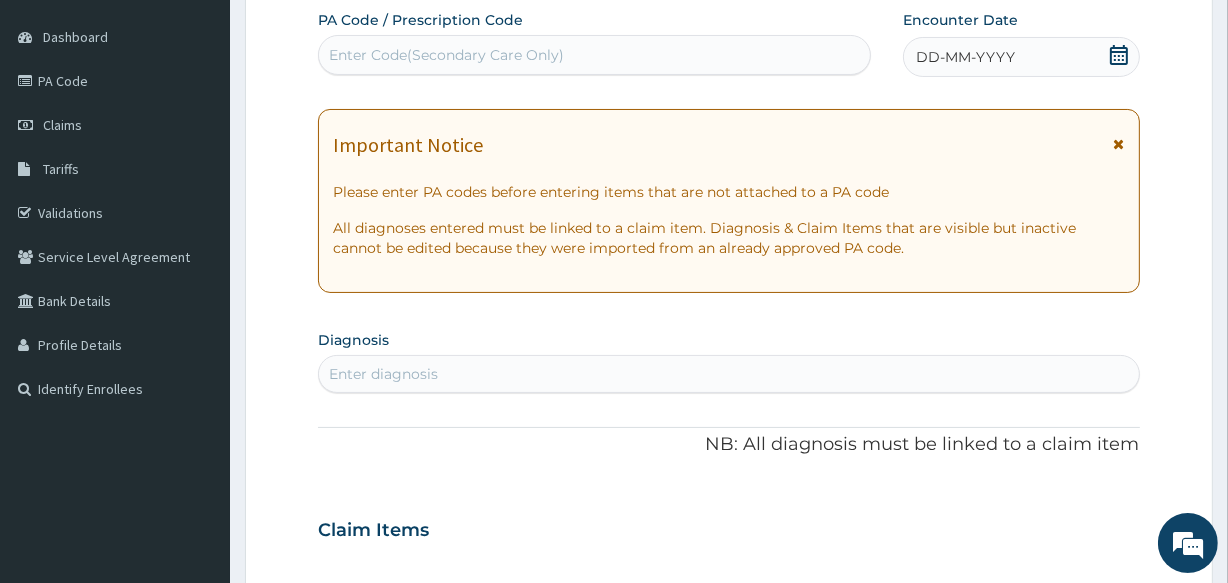 click 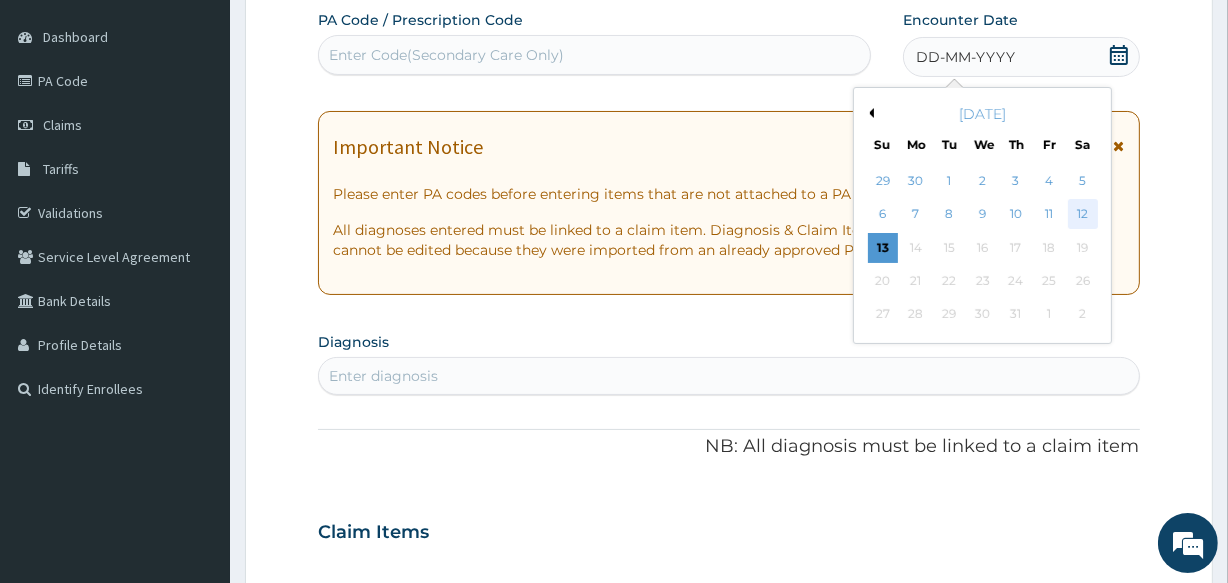 click on "12" at bounding box center [1082, 215] 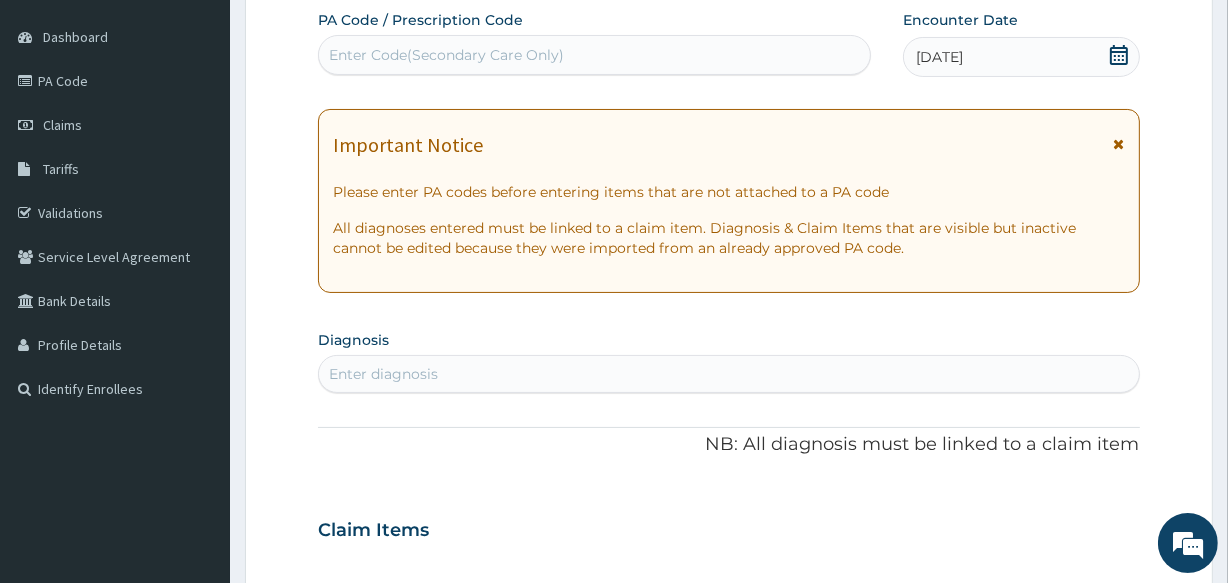 scroll, scrollTop: 363, scrollLeft: 0, axis: vertical 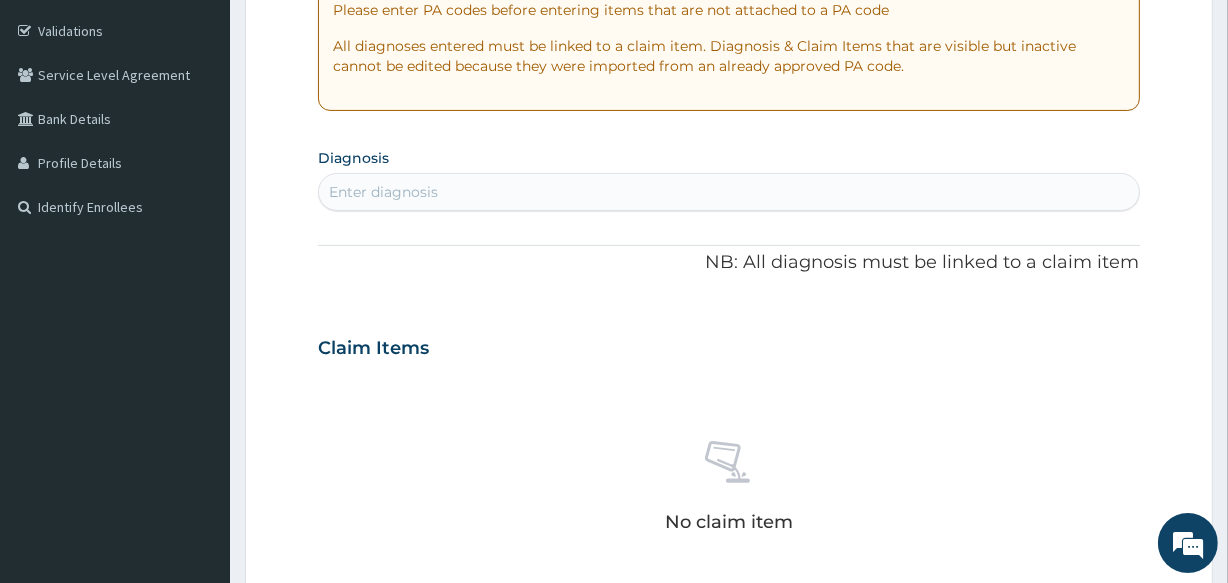 click on "Enter diagnosis" at bounding box center (728, 192) 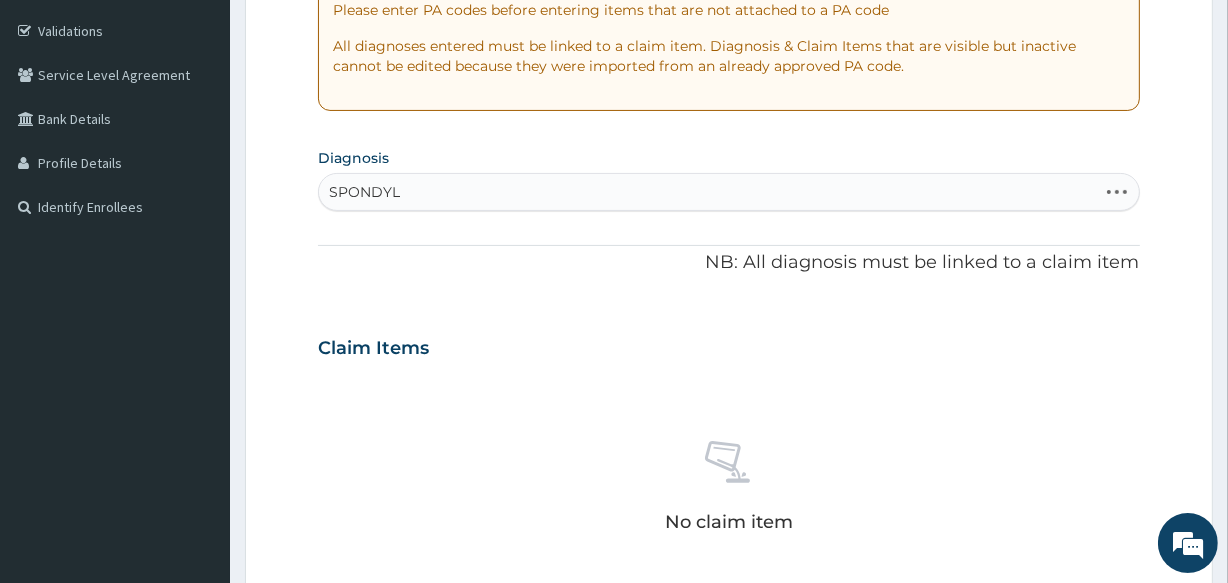 type on "SPONDYLO" 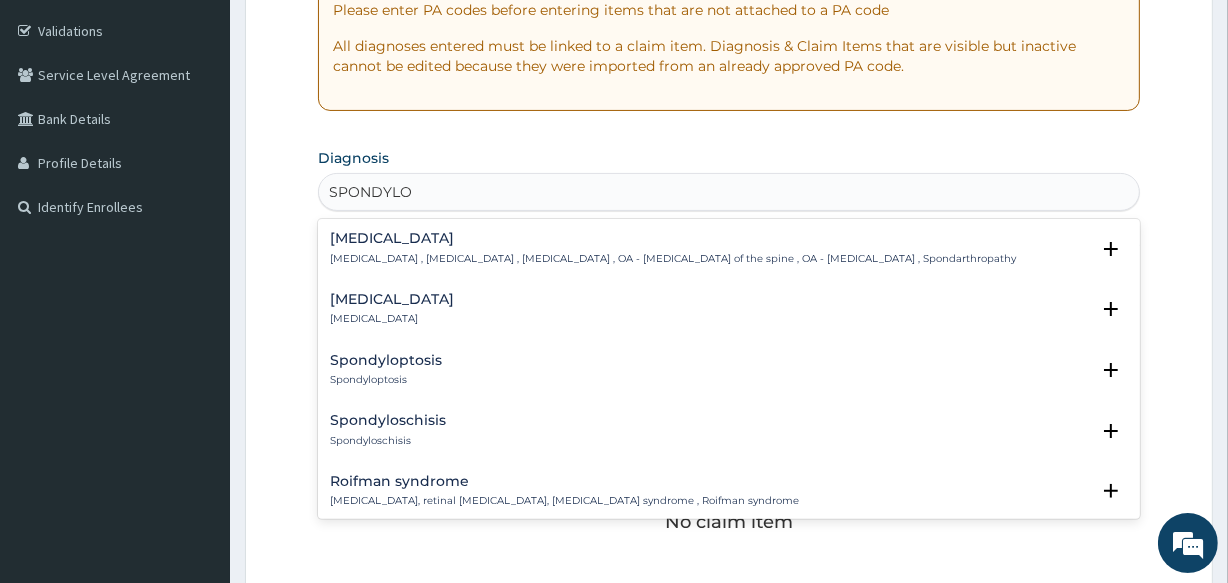 click on "Spondylolysis" at bounding box center (392, 299) 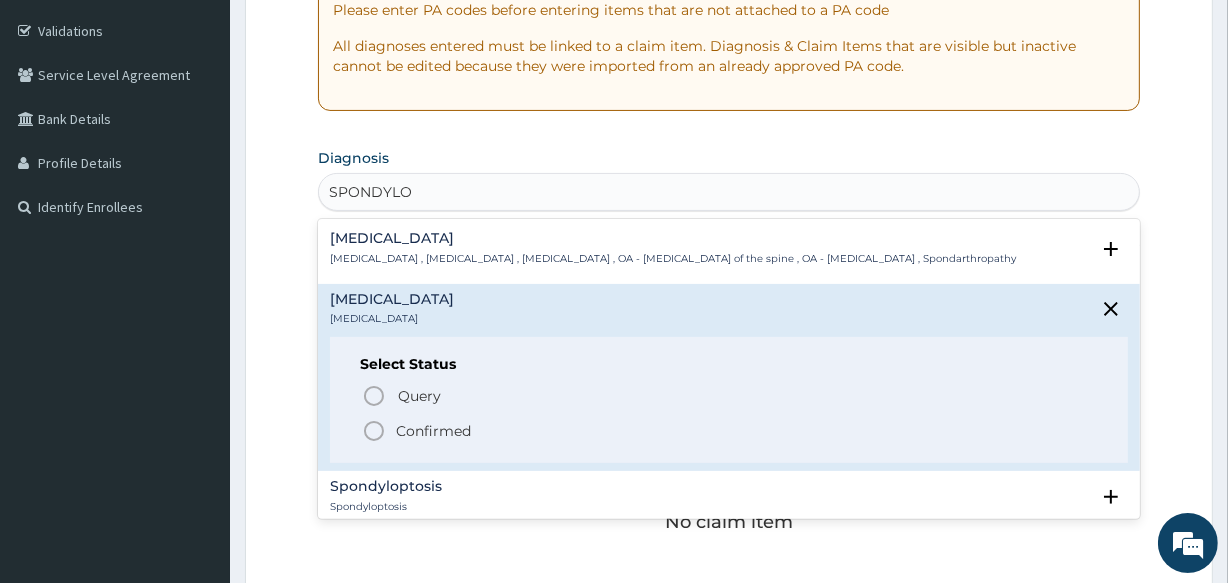click on "Confirmed" at bounding box center [433, 431] 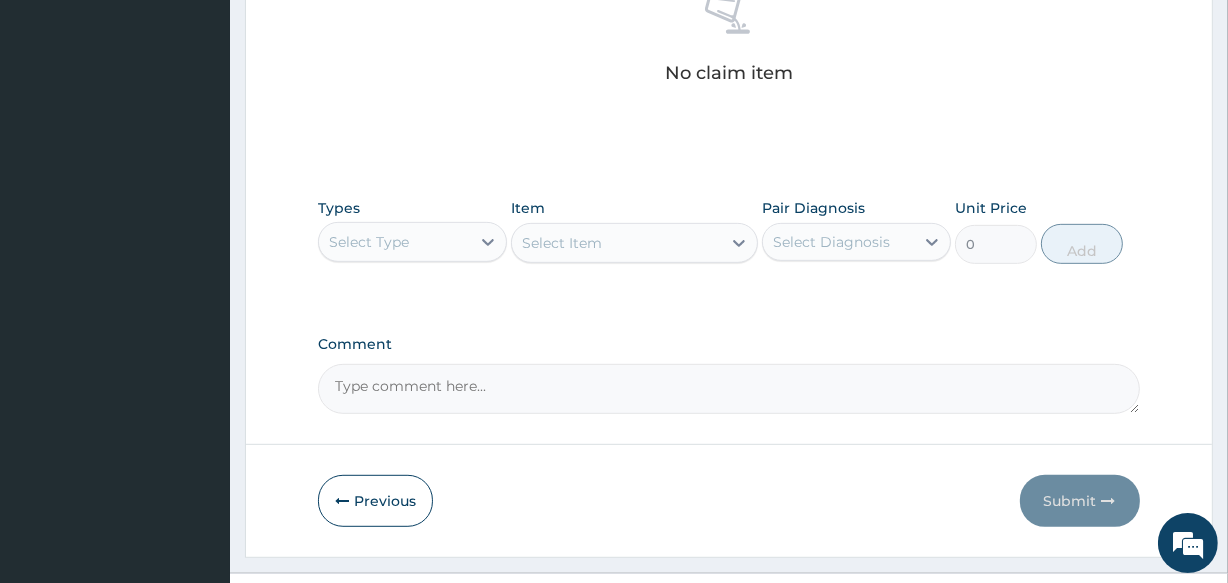 scroll, scrollTop: 858, scrollLeft: 0, axis: vertical 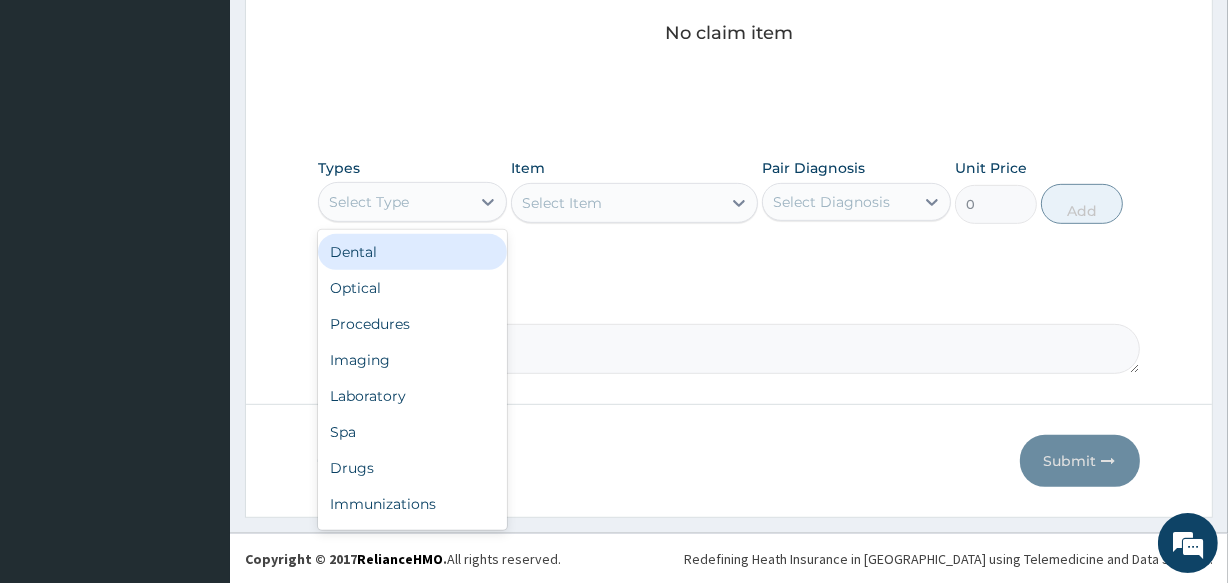 click on "Select Type" at bounding box center [394, 202] 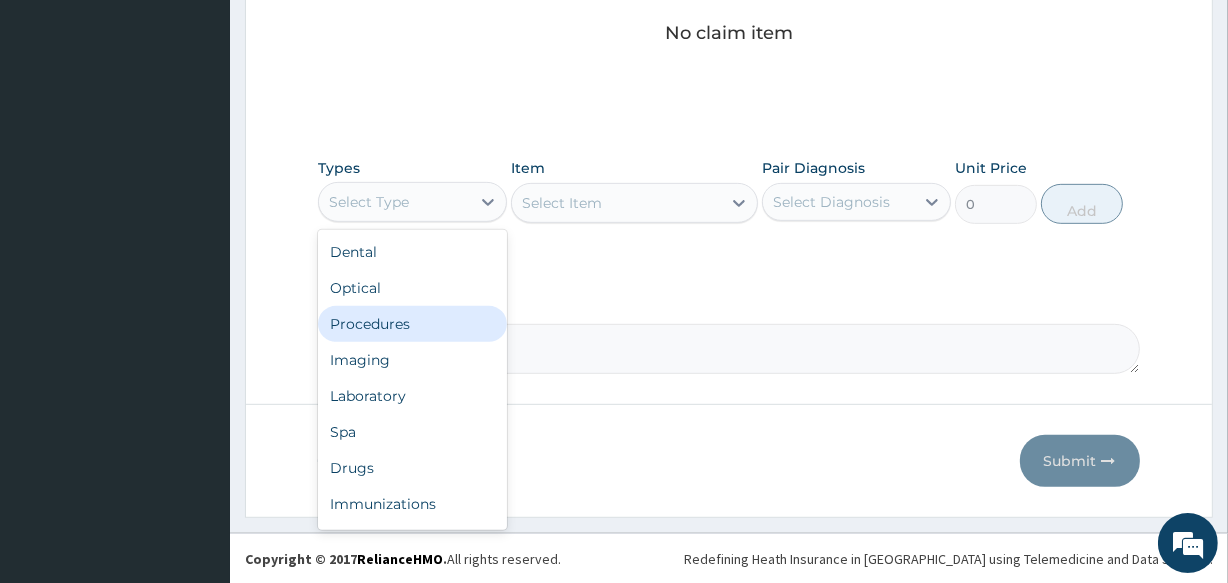 click on "Procedures" at bounding box center [412, 324] 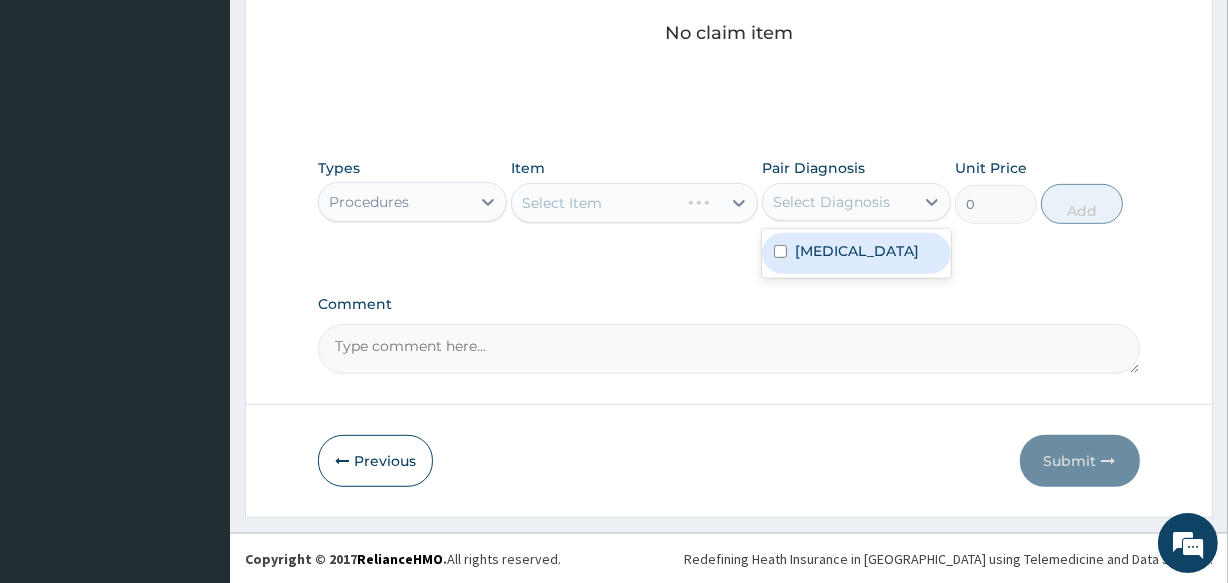 click on "Select Diagnosis" at bounding box center (838, 202) 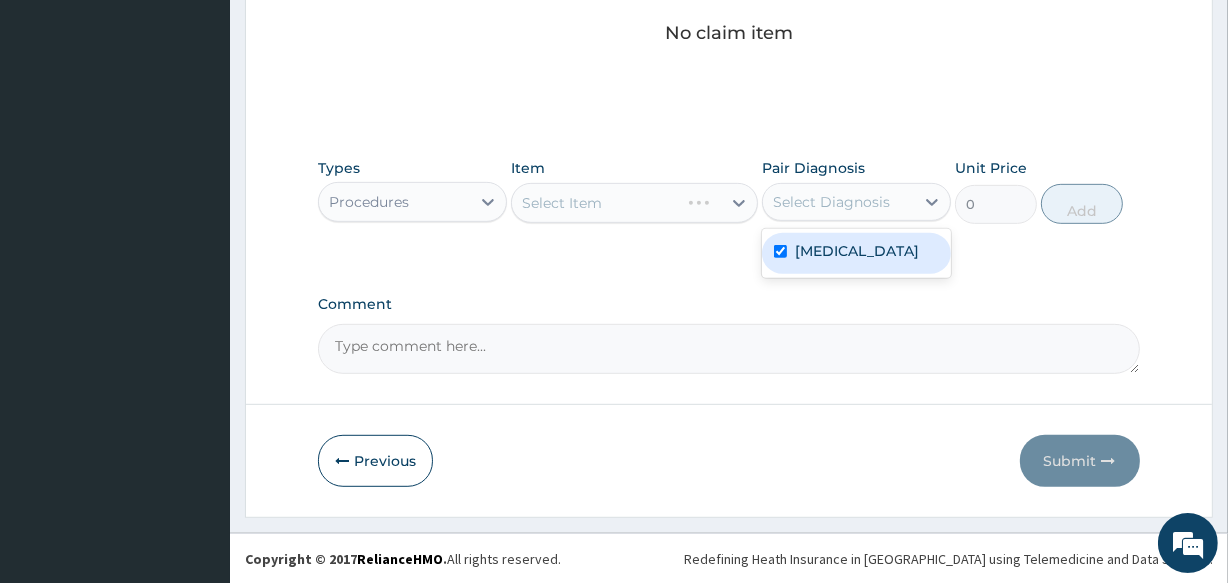checkbox on "true" 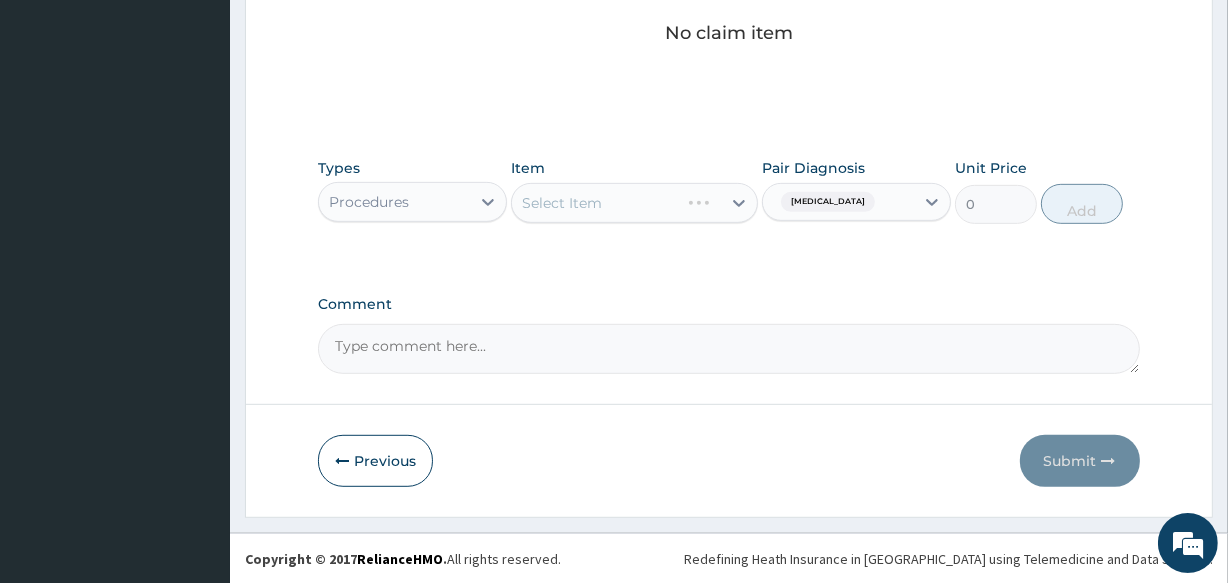 click on "Select Item" at bounding box center (634, 203) 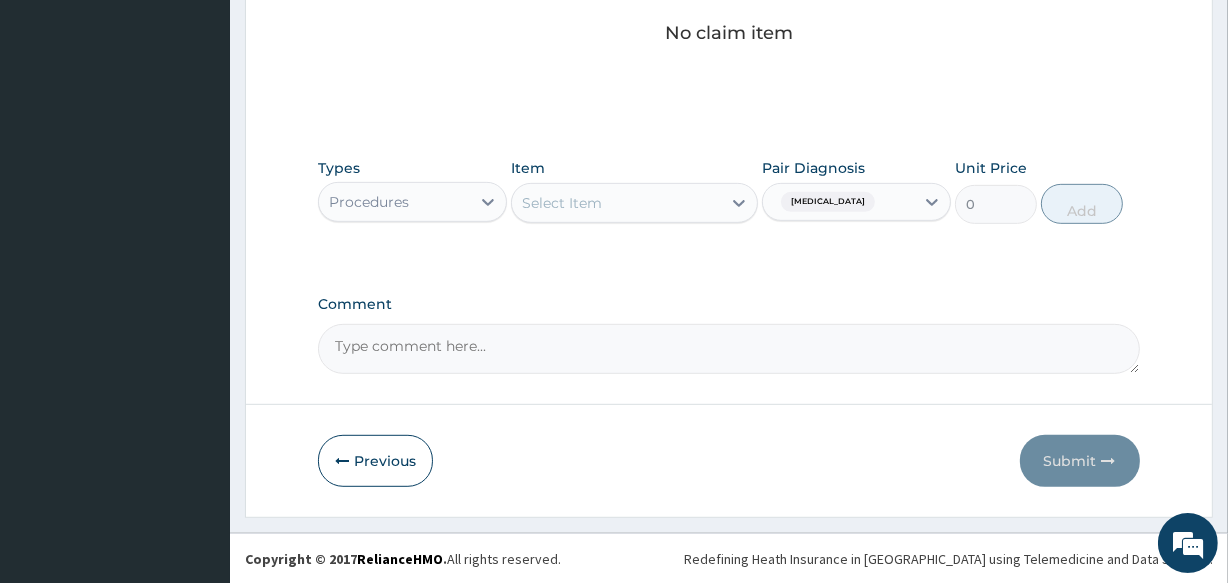 click on "Select Item" at bounding box center (616, 203) 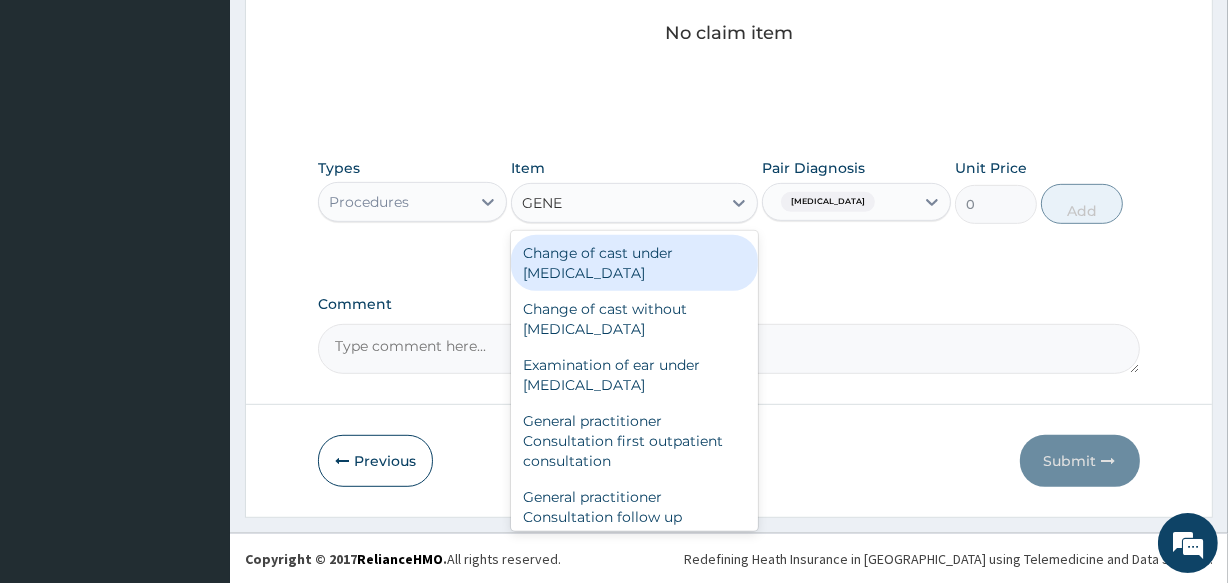 type on "GENER" 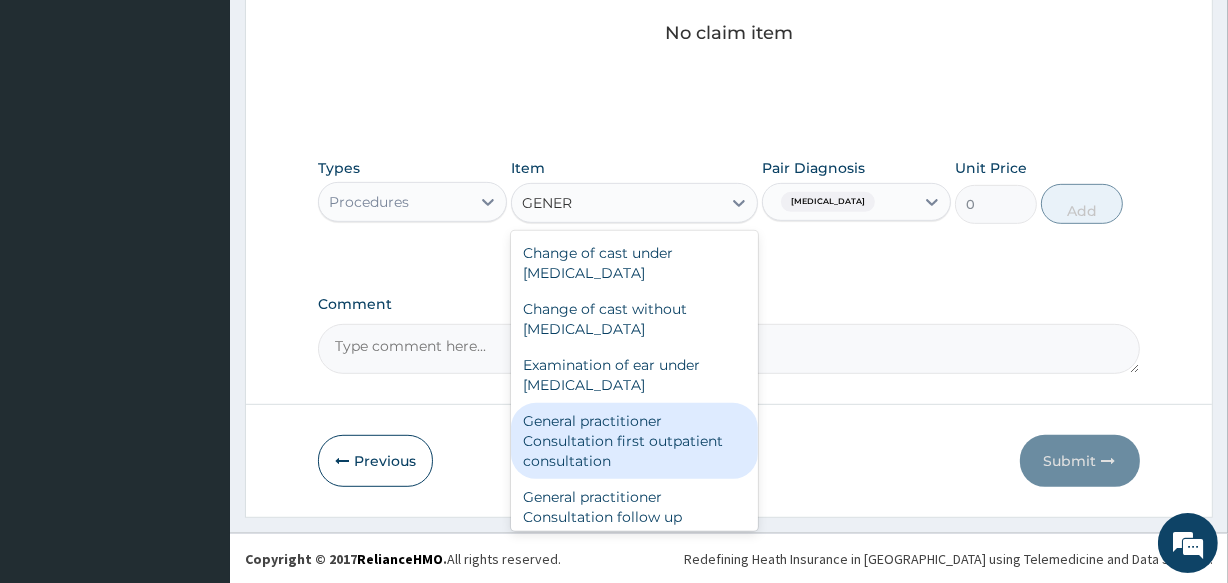 click on "General practitioner Consultation first outpatient consultation" at bounding box center (634, 441) 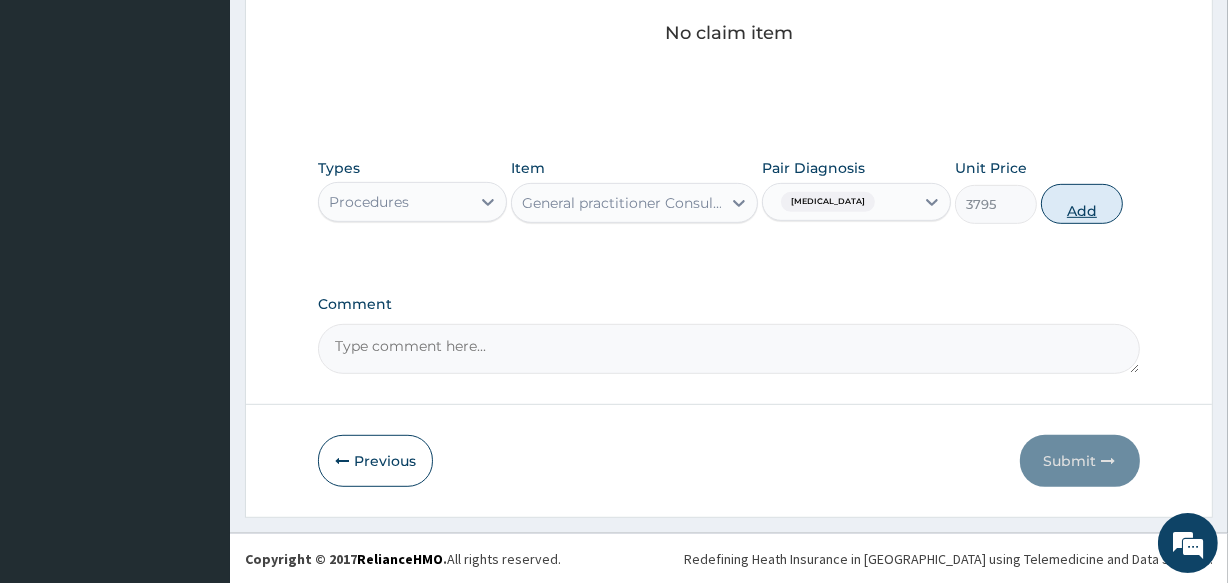 click on "Add" at bounding box center (1082, 204) 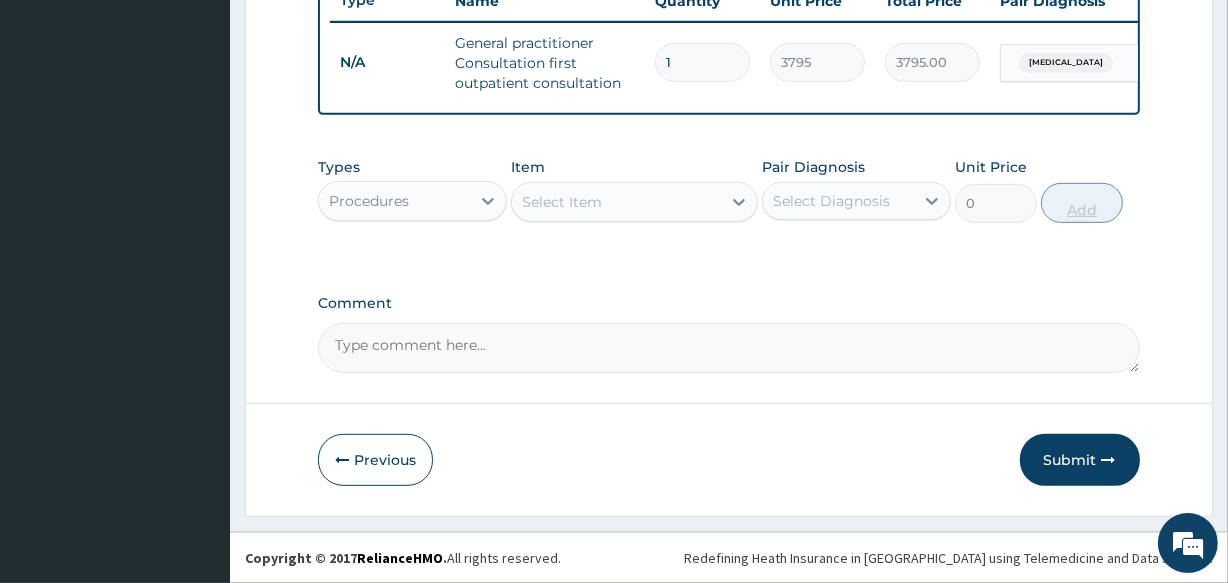 scroll, scrollTop: 787, scrollLeft: 0, axis: vertical 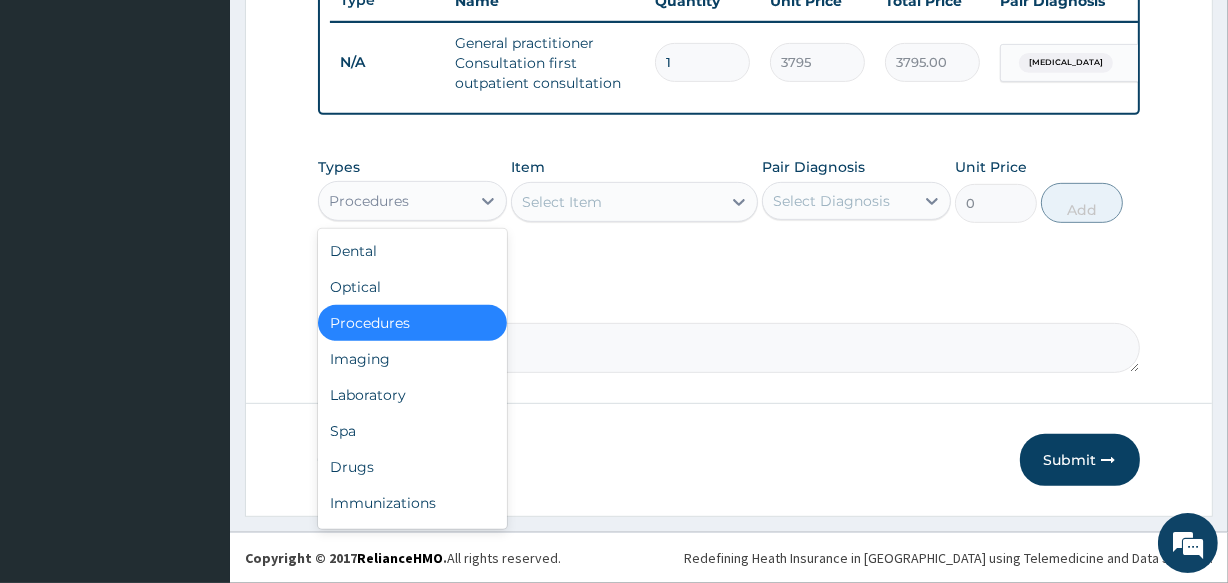 click on "Procedures" at bounding box center (394, 201) 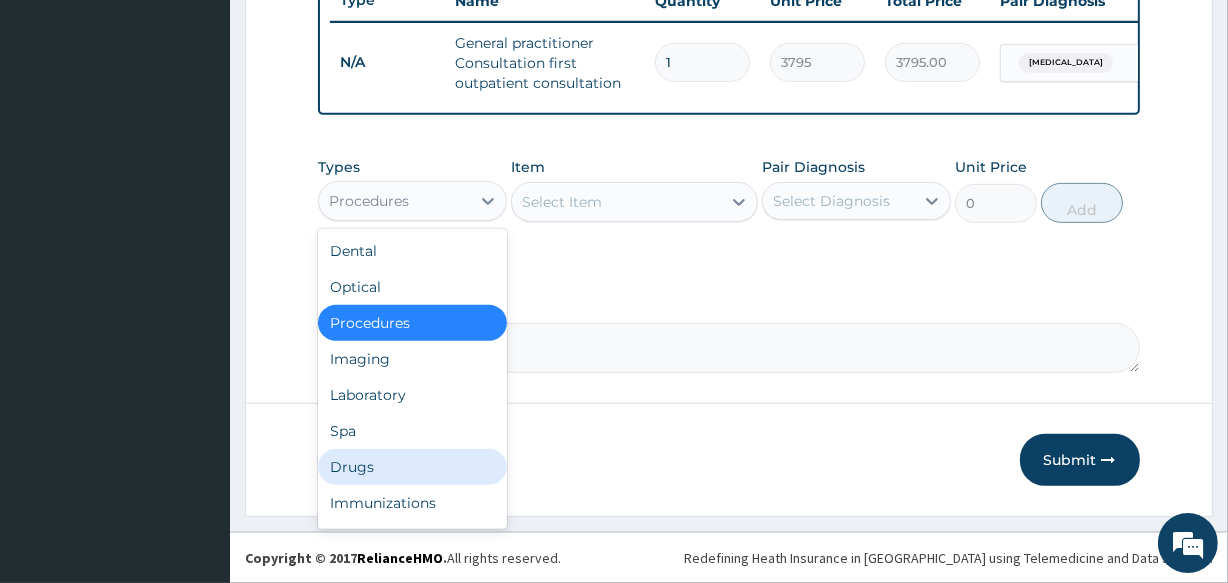click on "Drugs" at bounding box center [412, 467] 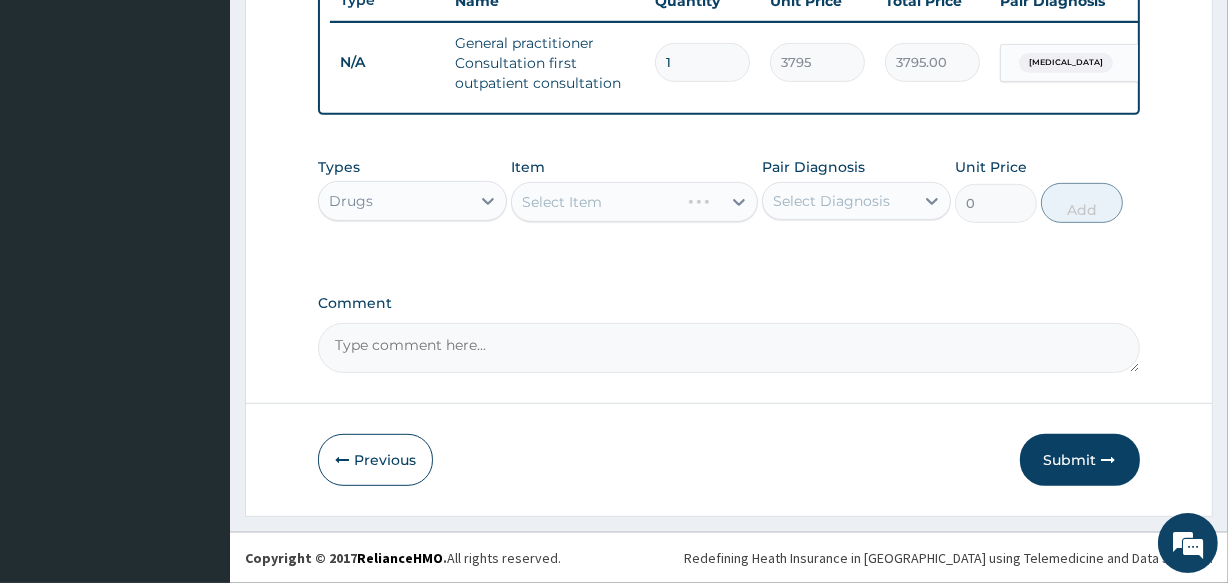 click on "Select Item" at bounding box center [634, 202] 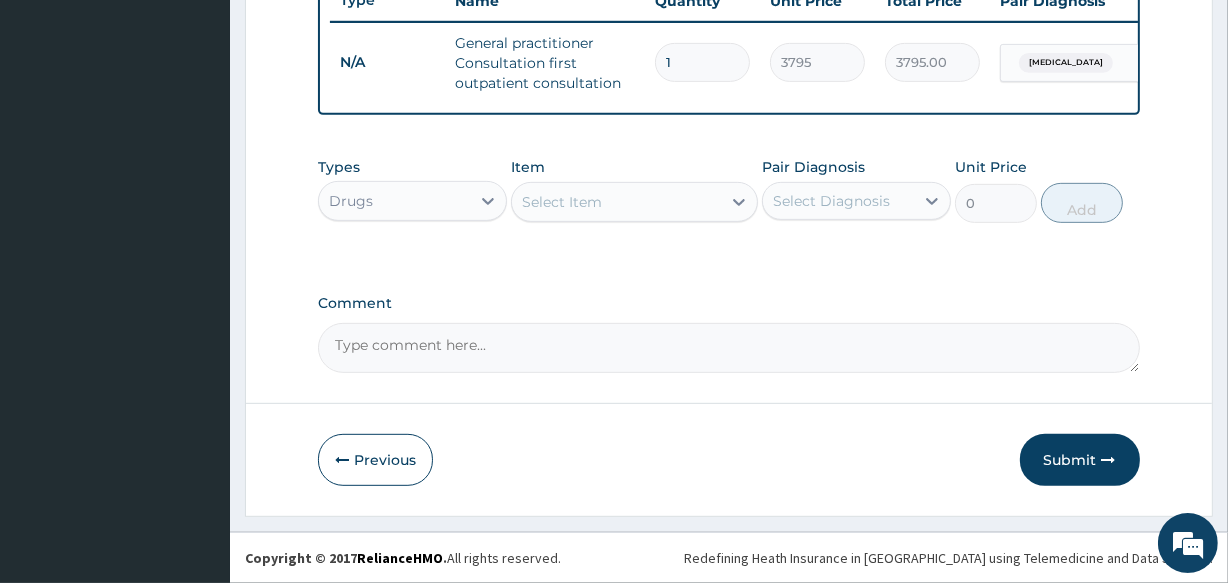 click on "Select Item" at bounding box center (562, 202) 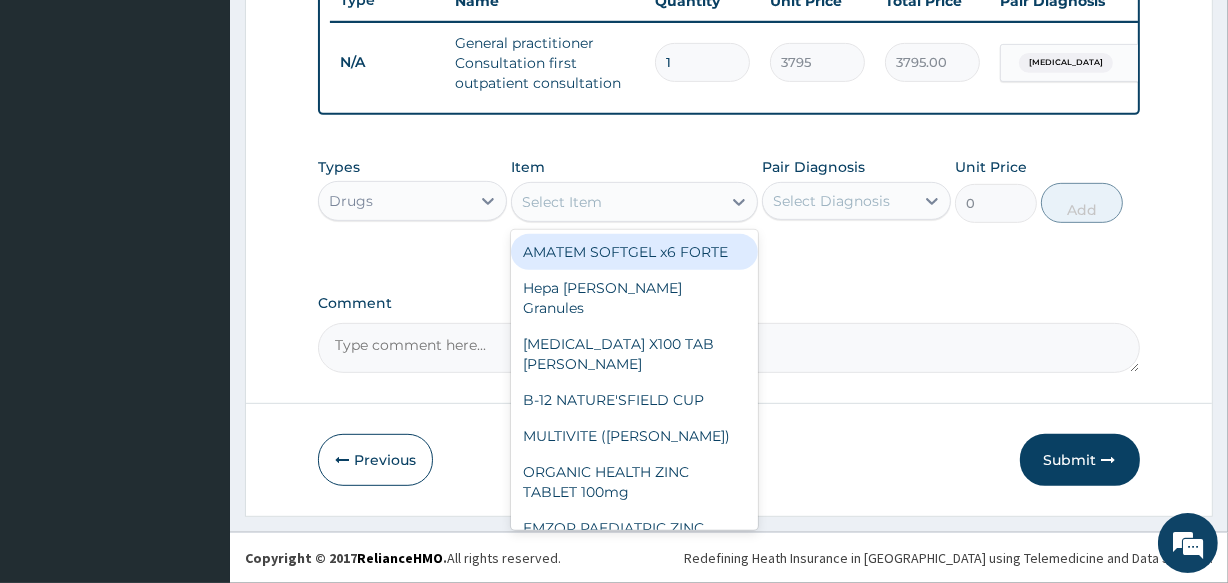 paste on "CODAMOL" 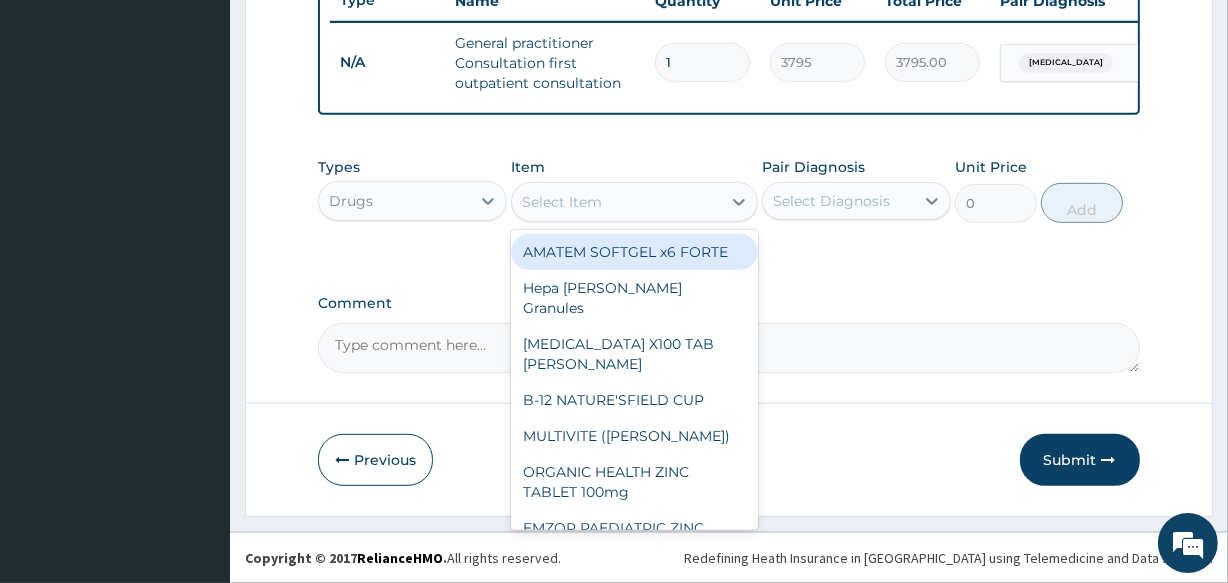 type on "CODAMOL" 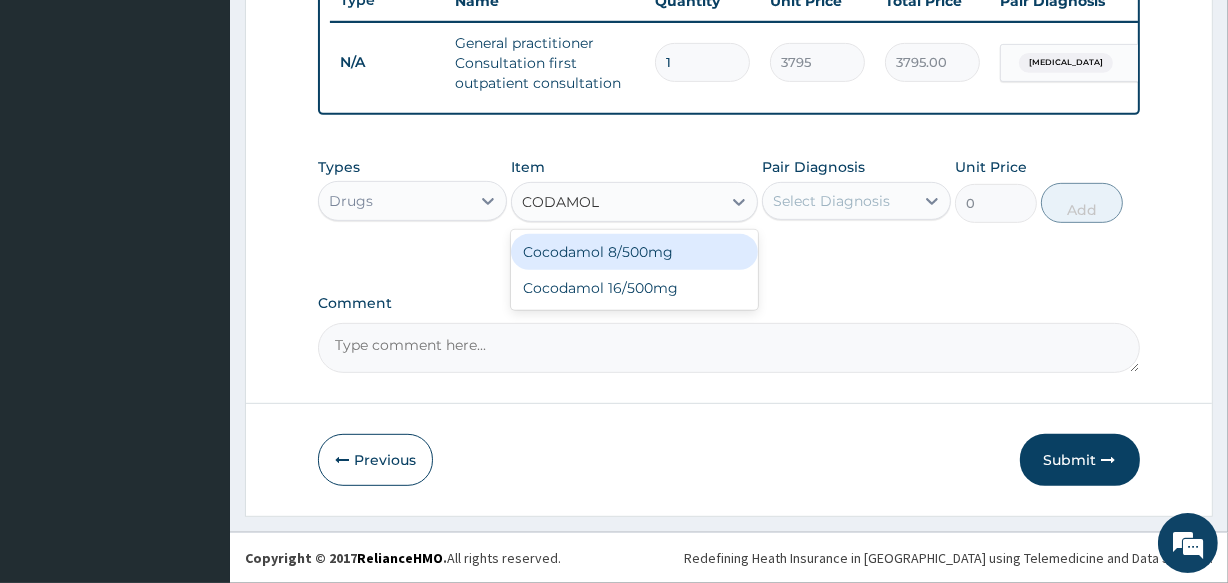 click on "Cocodamol 8/500mg" at bounding box center [634, 252] 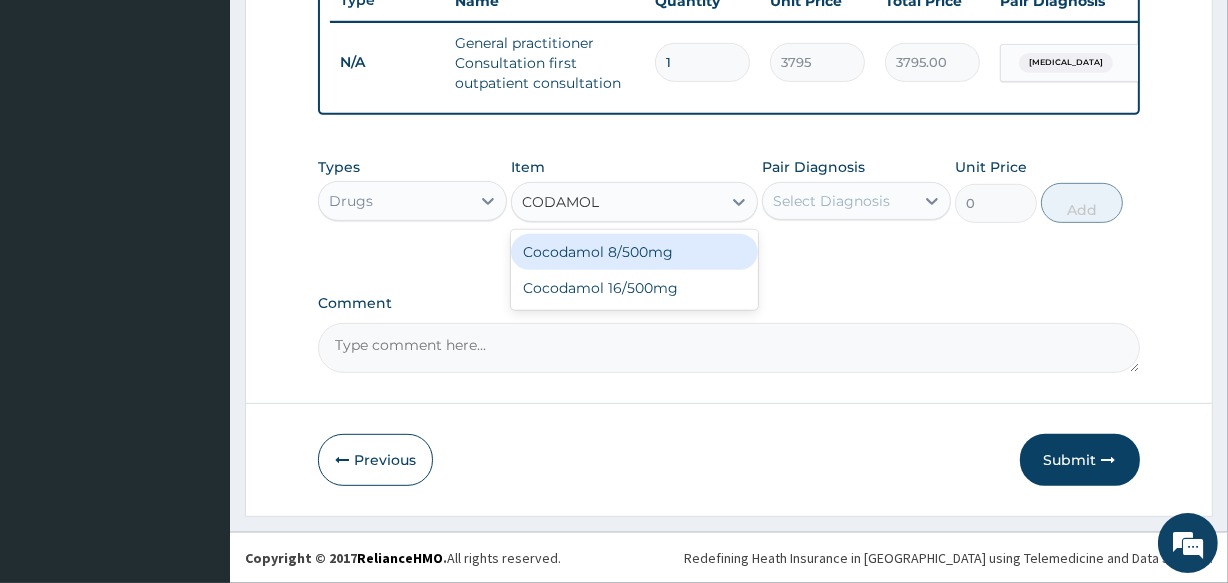 type 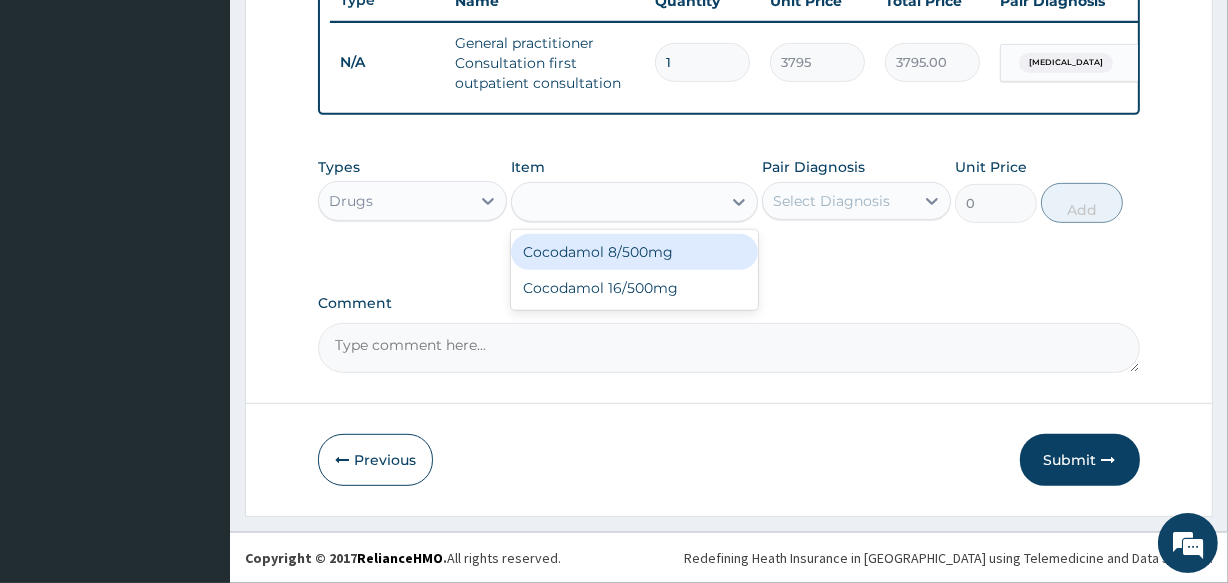 type on "253" 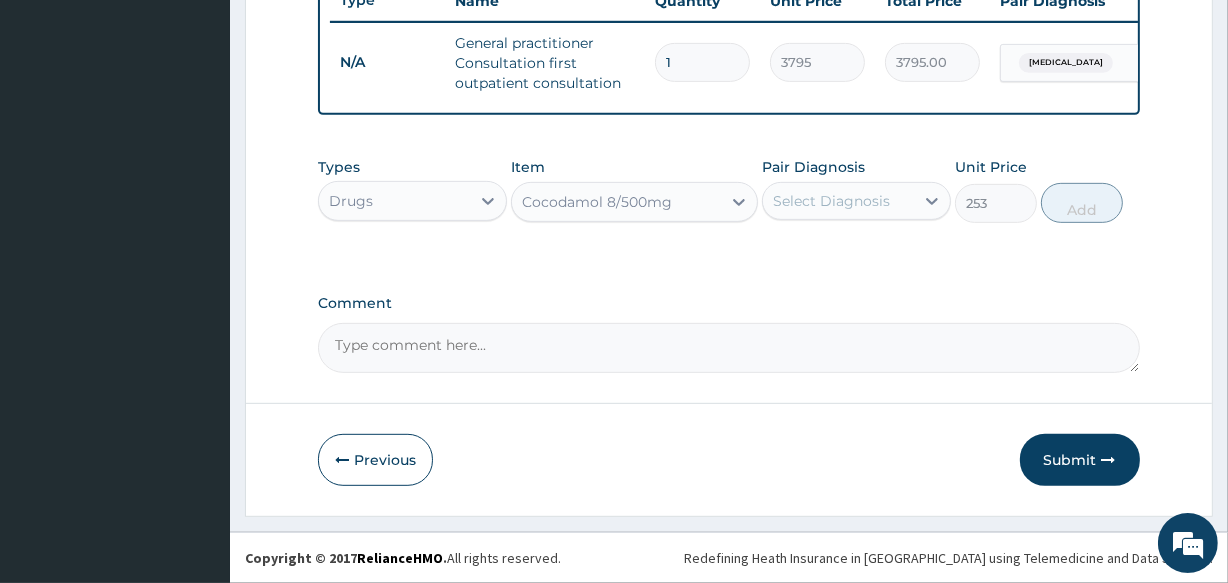 click on "Select Diagnosis" at bounding box center [831, 201] 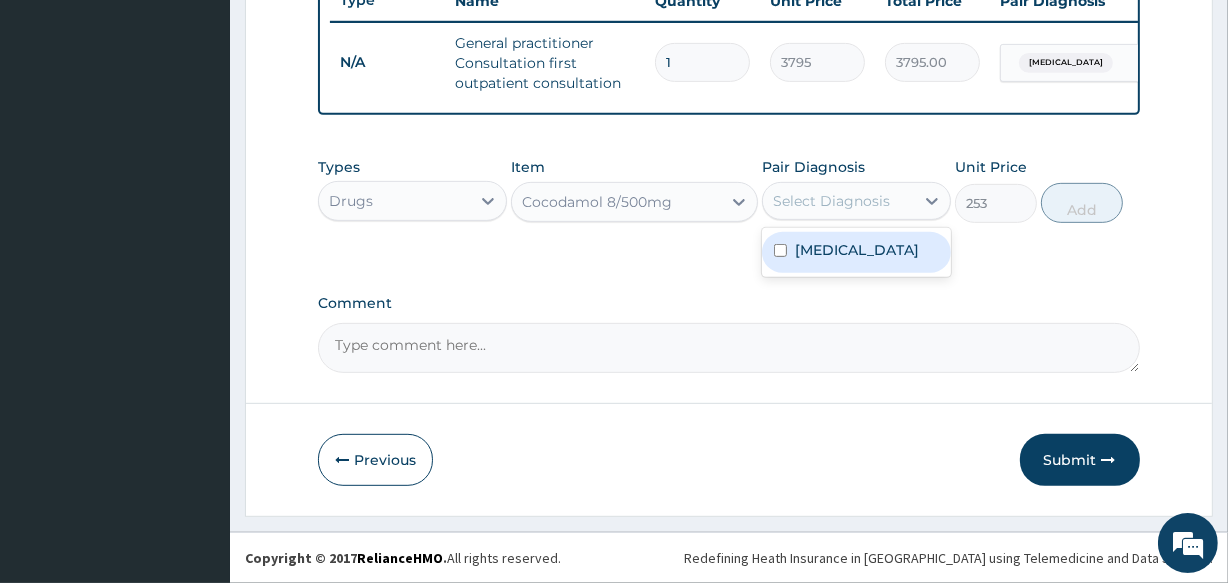 click on "Spondylolysis" at bounding box center (857, 250) 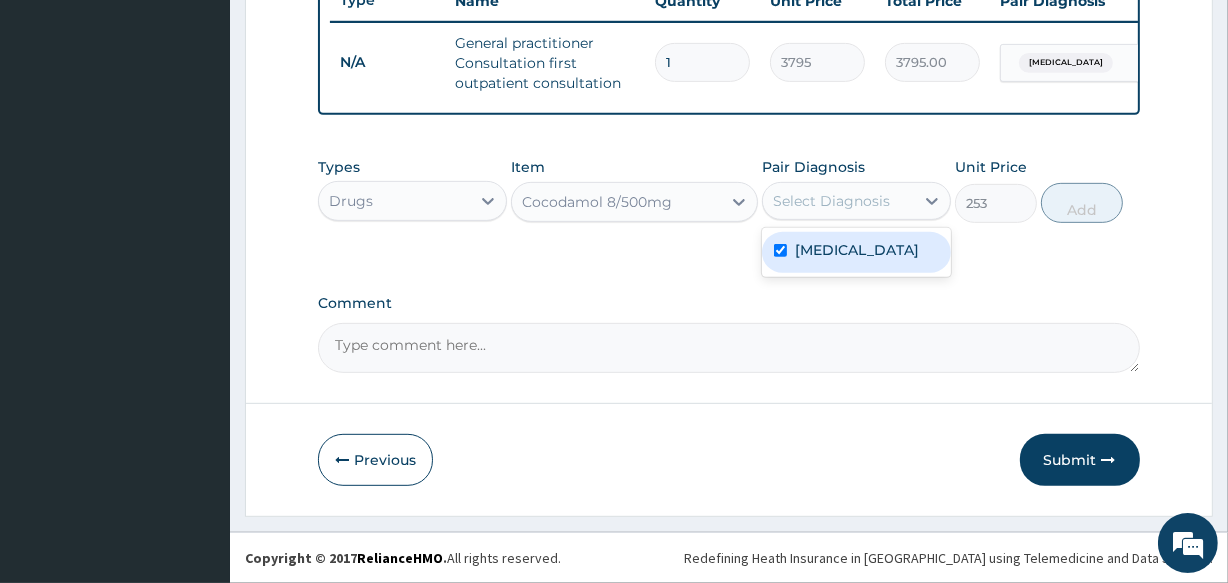 checkbox on "true" 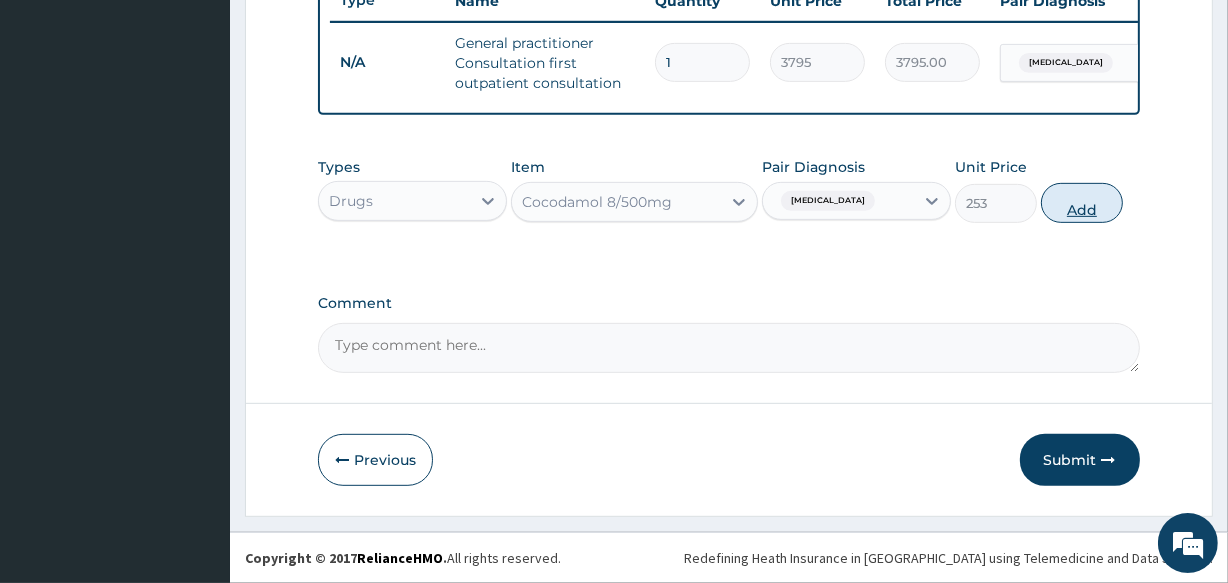 click on "Add" at bounding box center [1082, 203] 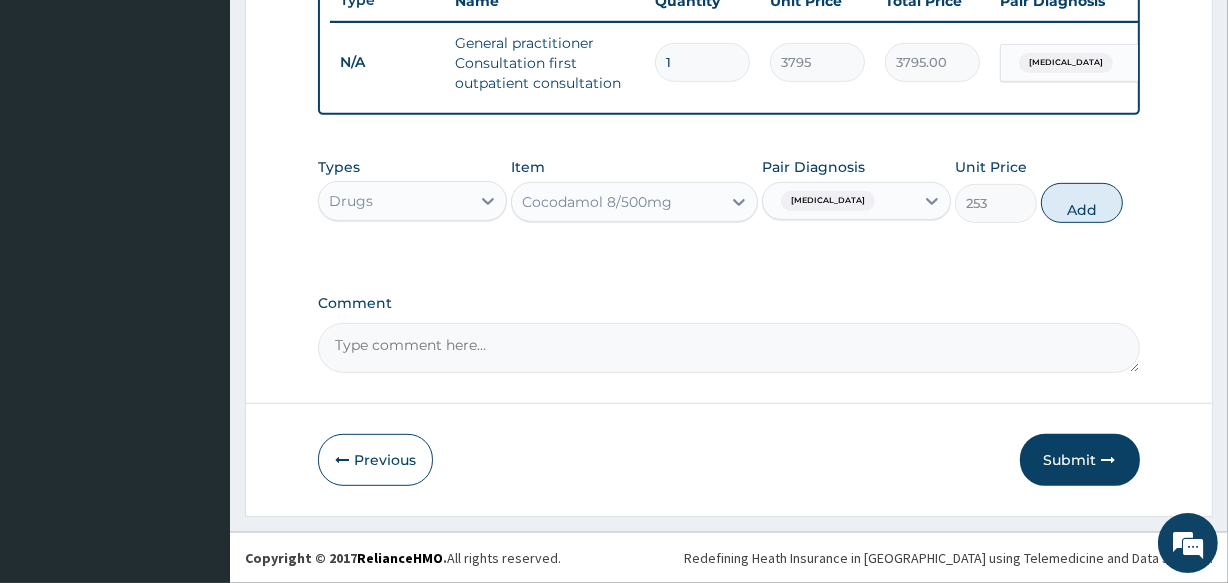 type on "0" 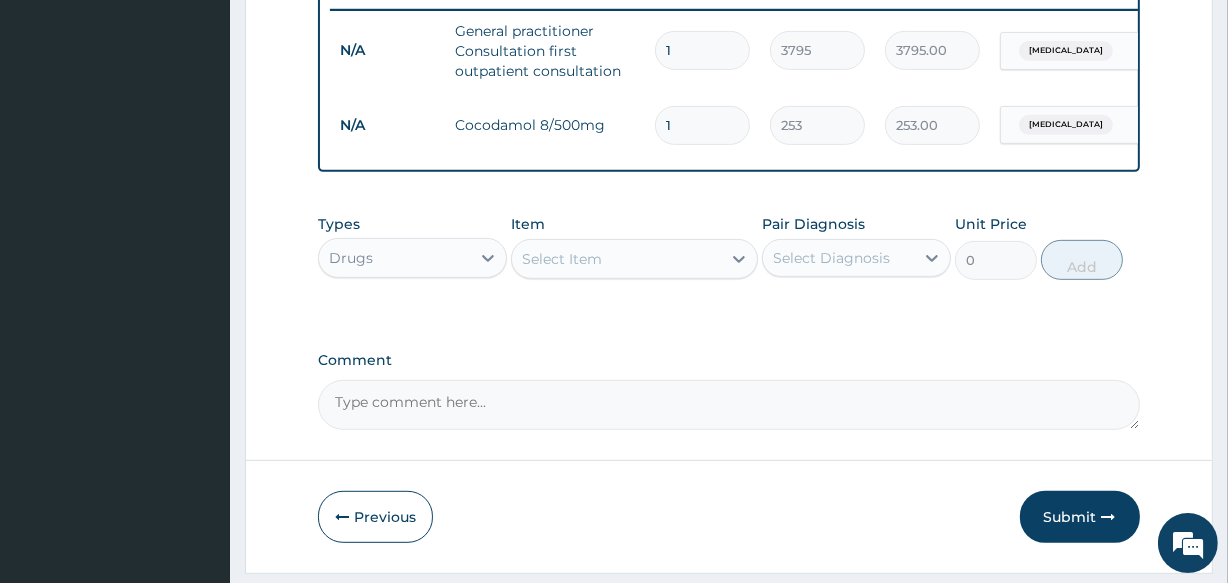 type on "10" 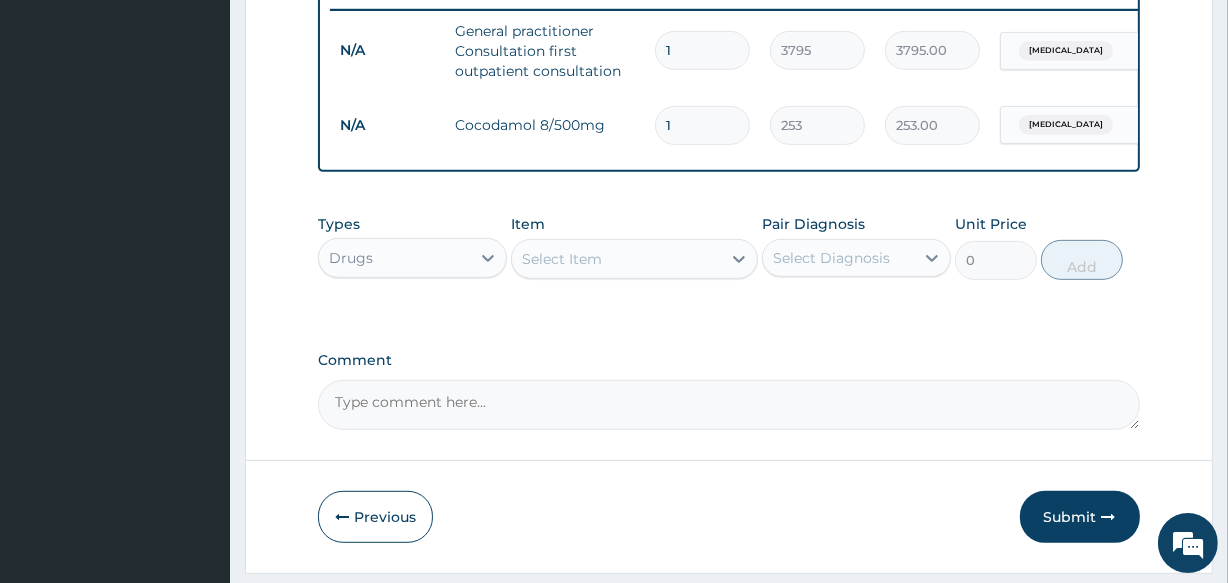 type on "2530.00" 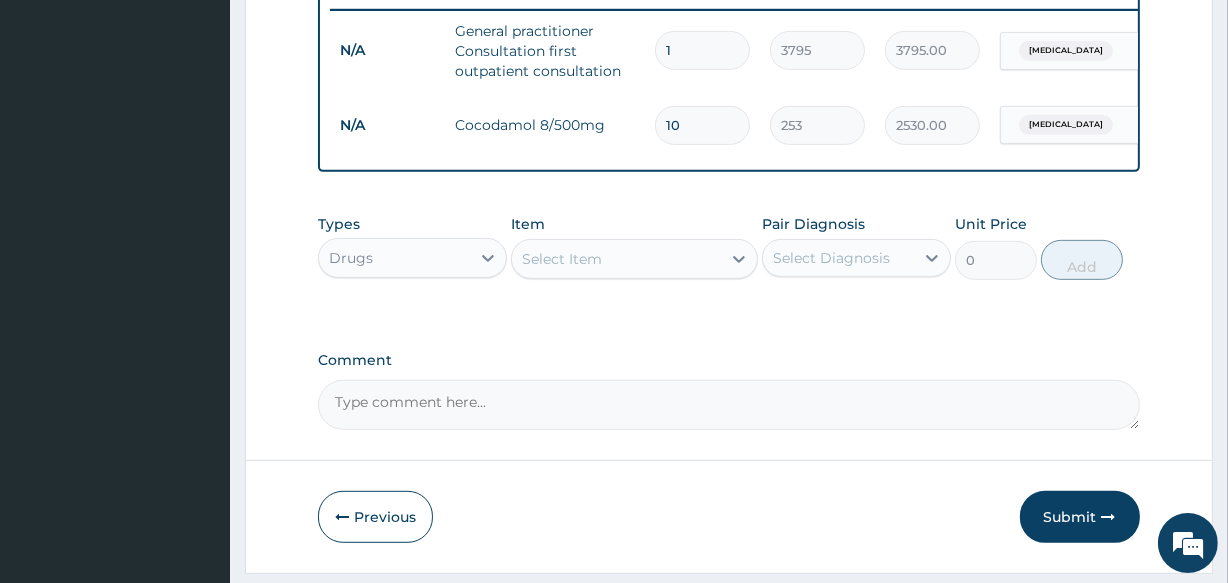 type on "10" 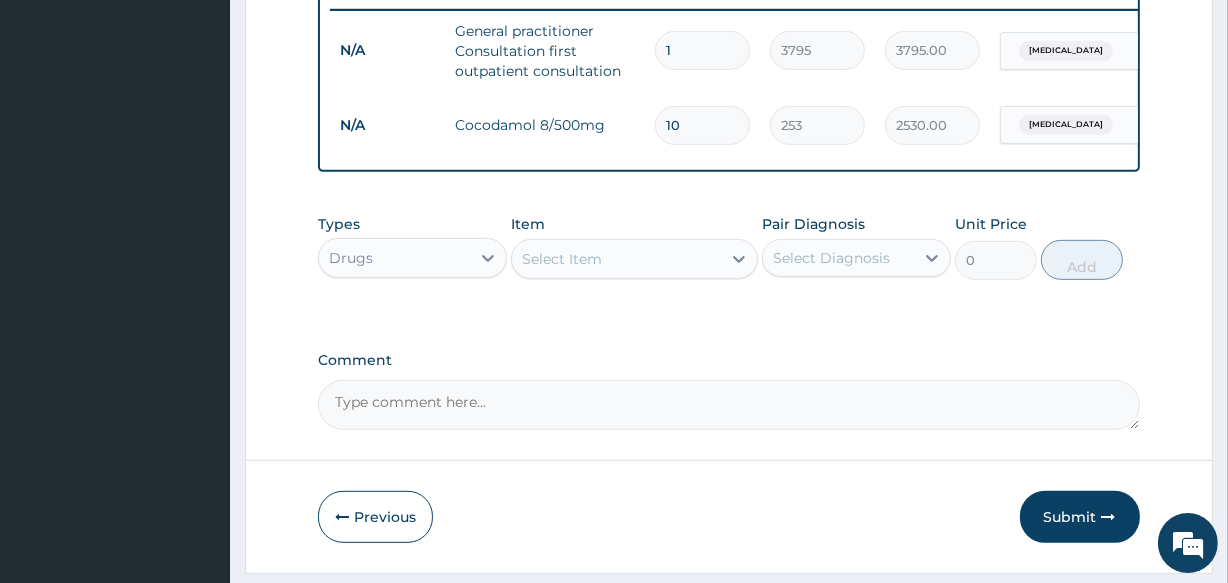 scroll, scrollTop: 856, scrollLeft: 0, axis: vertical 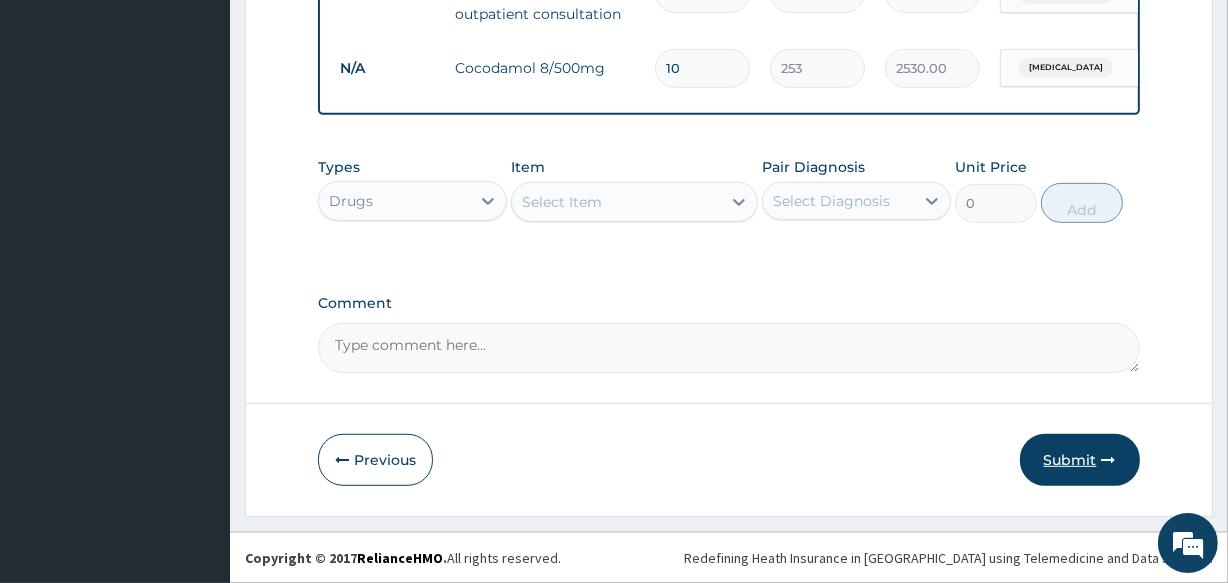 click on "Submit" at bounding box center (1080, 460) 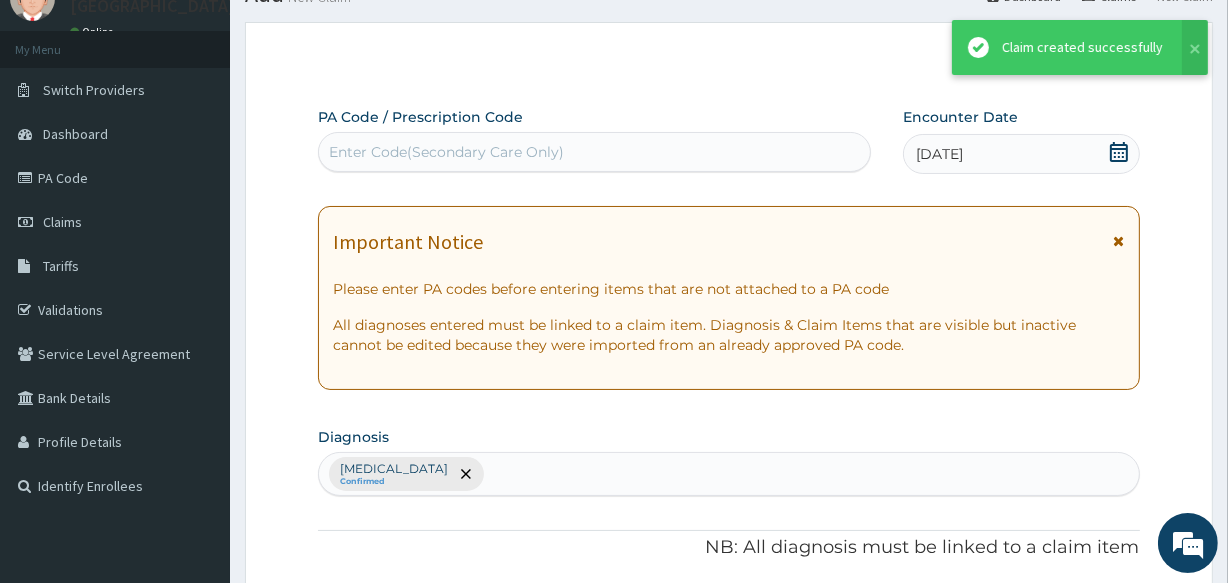 scroll, scrollTop: 856, scrollLeft: 0, axis: vertical 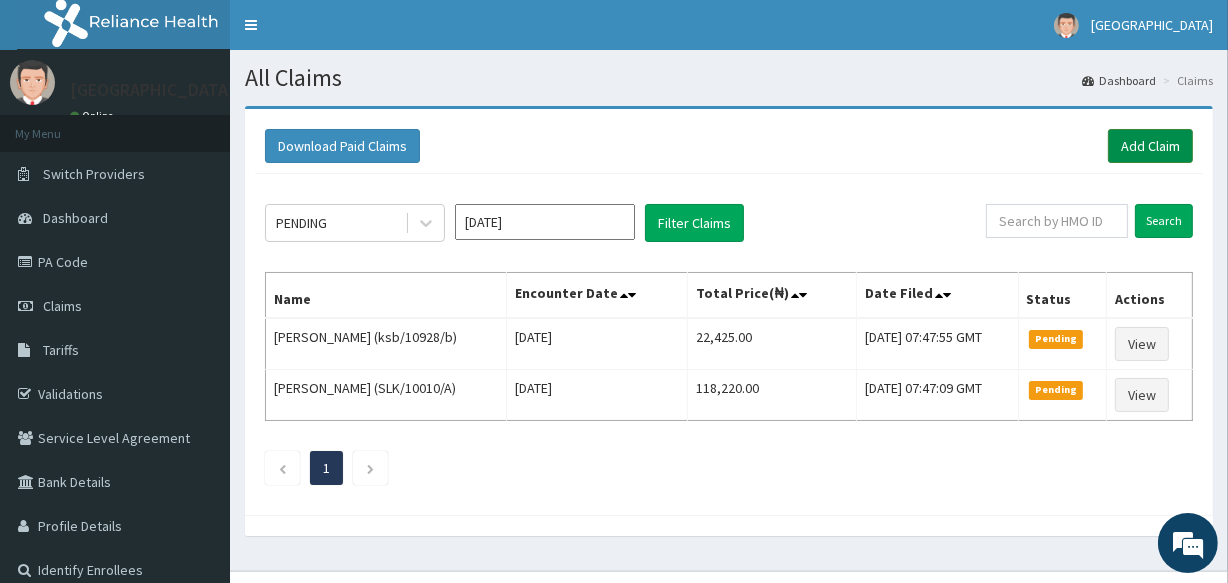 click on "Add Claim" at bounding box center (1150, 146) 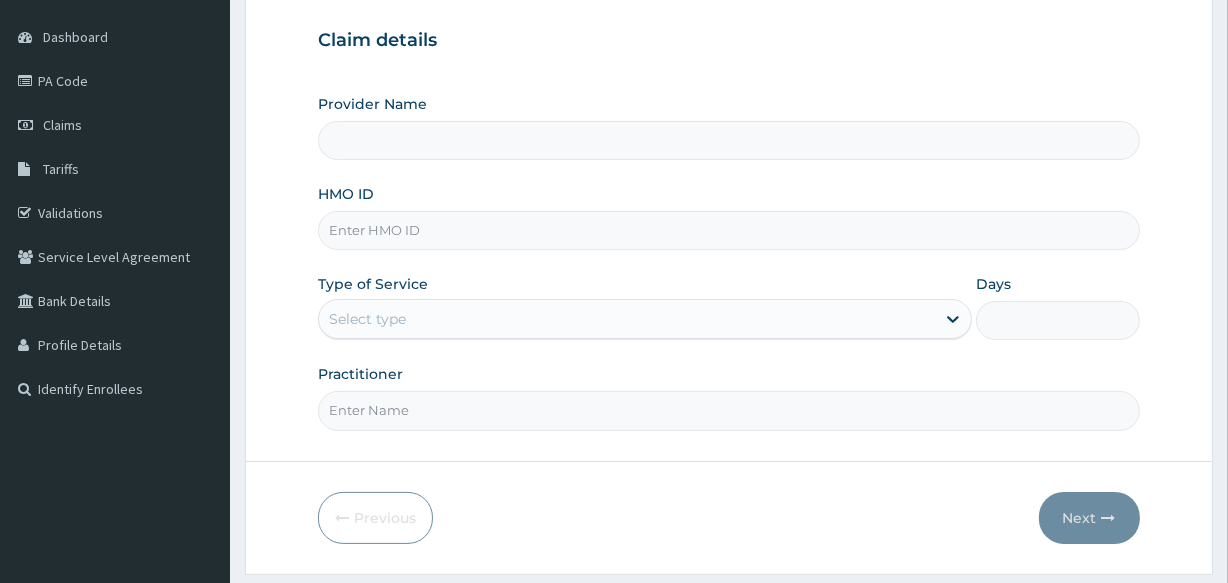 scroll, scrollTop: 0, scrollLeft: 0, axis: both 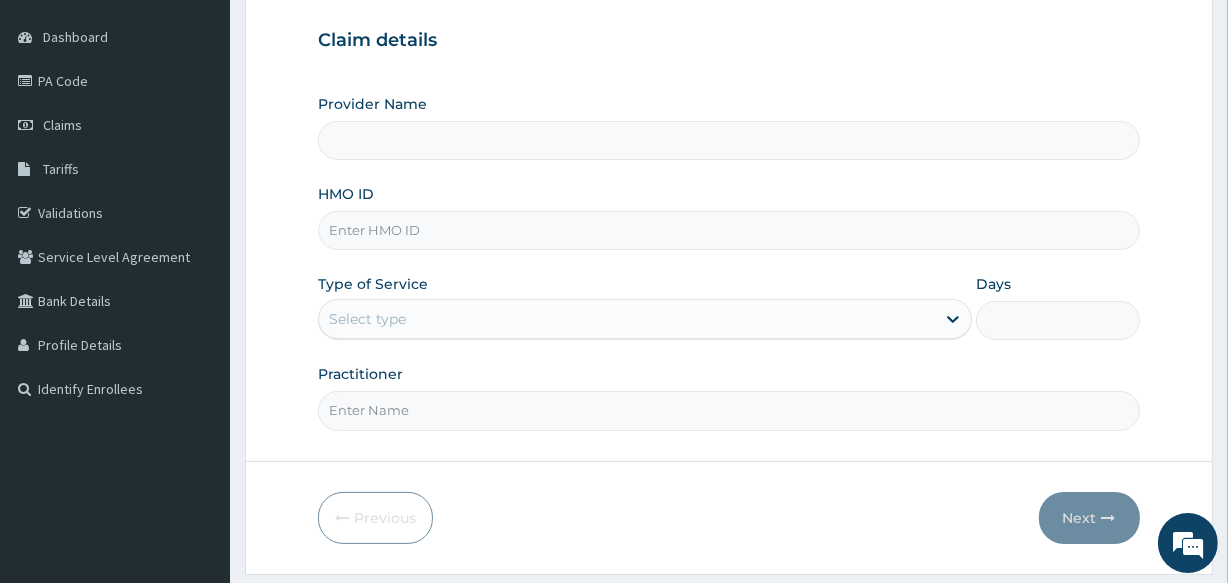 click on "HMO ID" at bounding box center (728, 230) 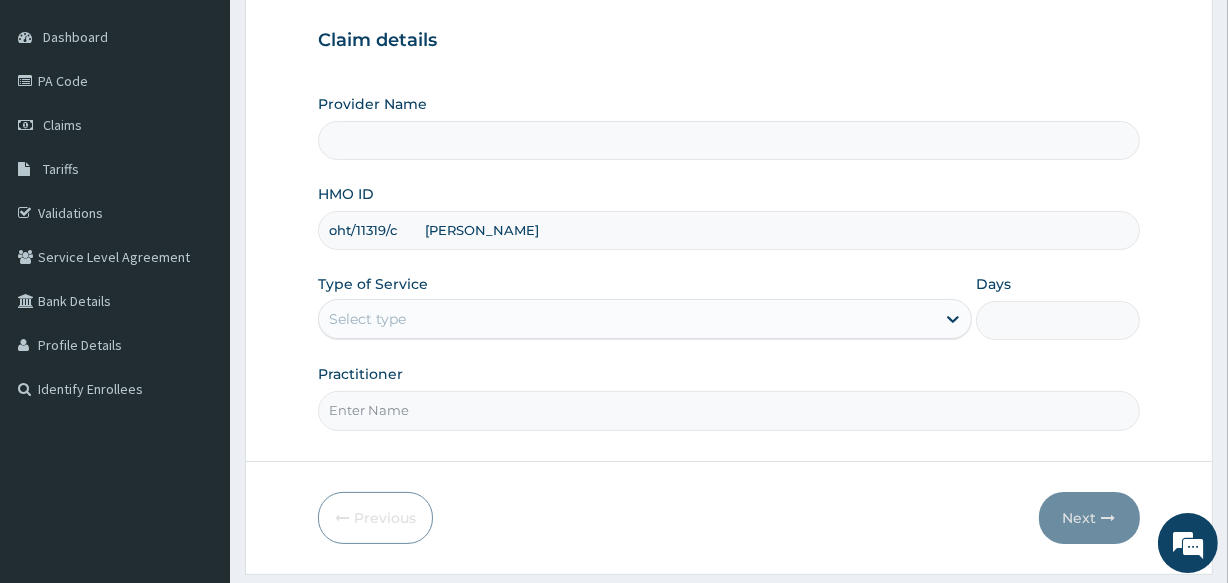 type on "[GEOGRAPHIC_DATA]" 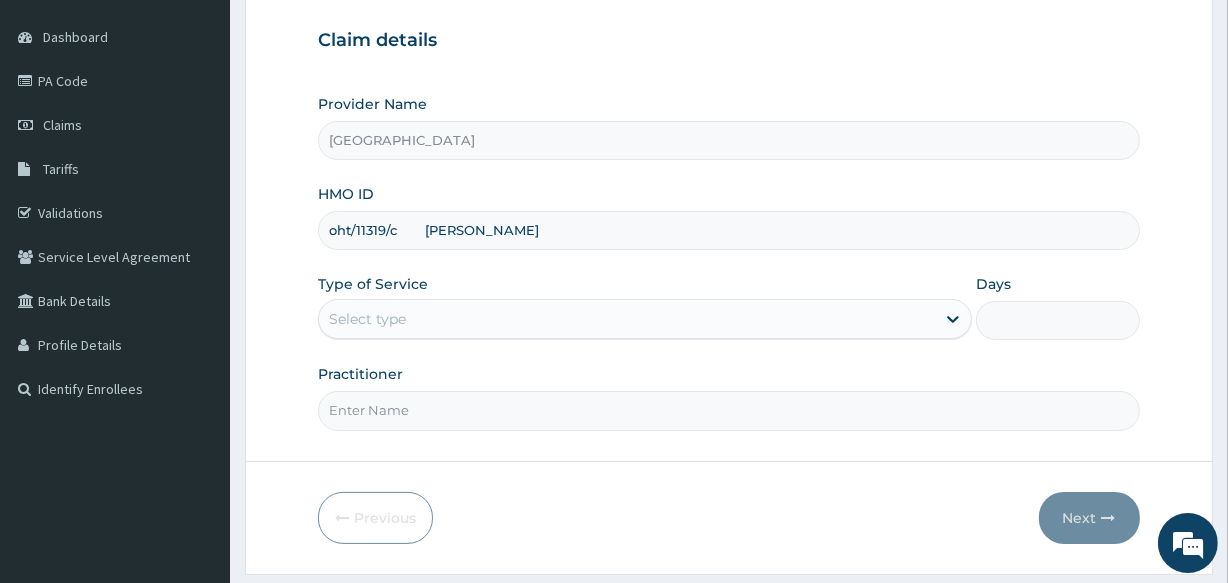 drag, startPoint x: 420, startPoint y: 223, endPoint x: 566, endPoint y: 226, distance: 146.03082 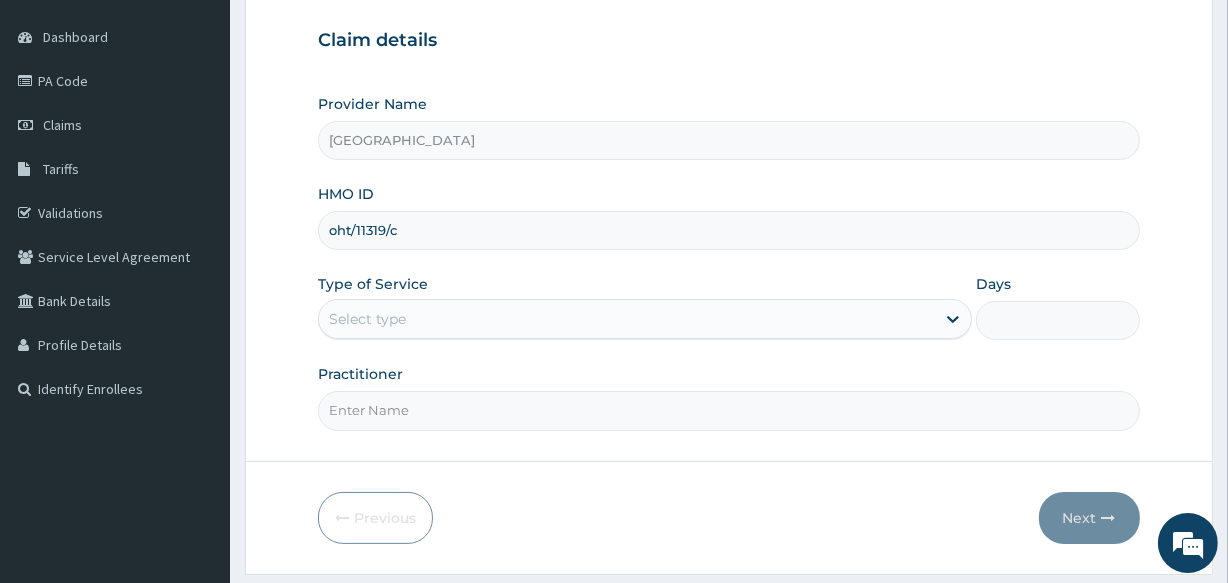 type on "oht/11319/c" 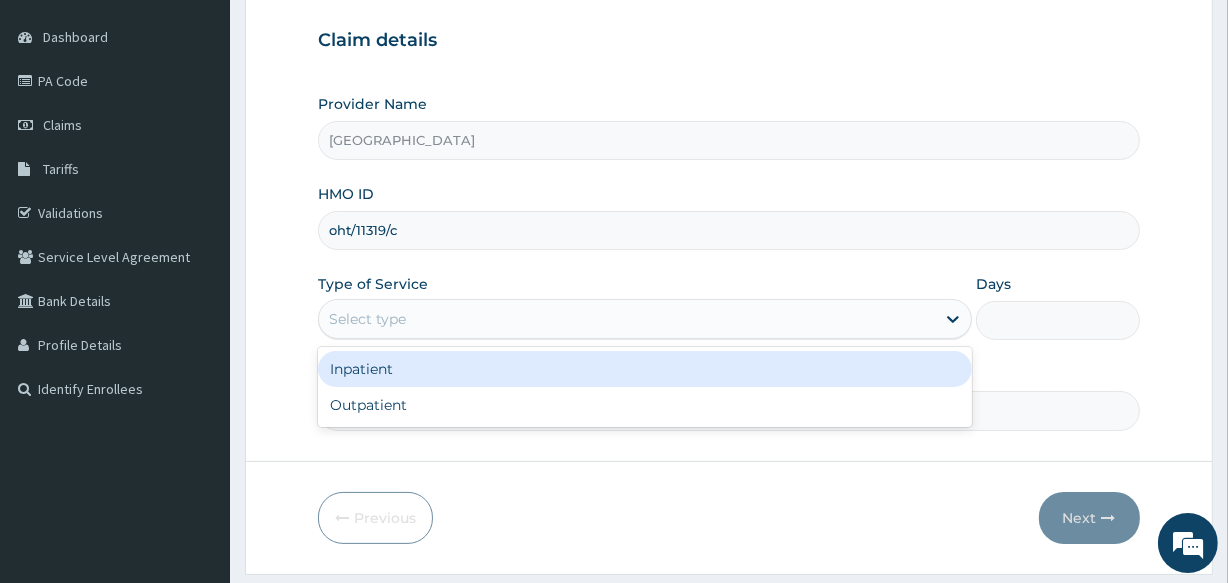 drag, startPoint x: 442, startPoint y: 311, endPoint x: 383, endPoint y: 360, distance: 76.6942 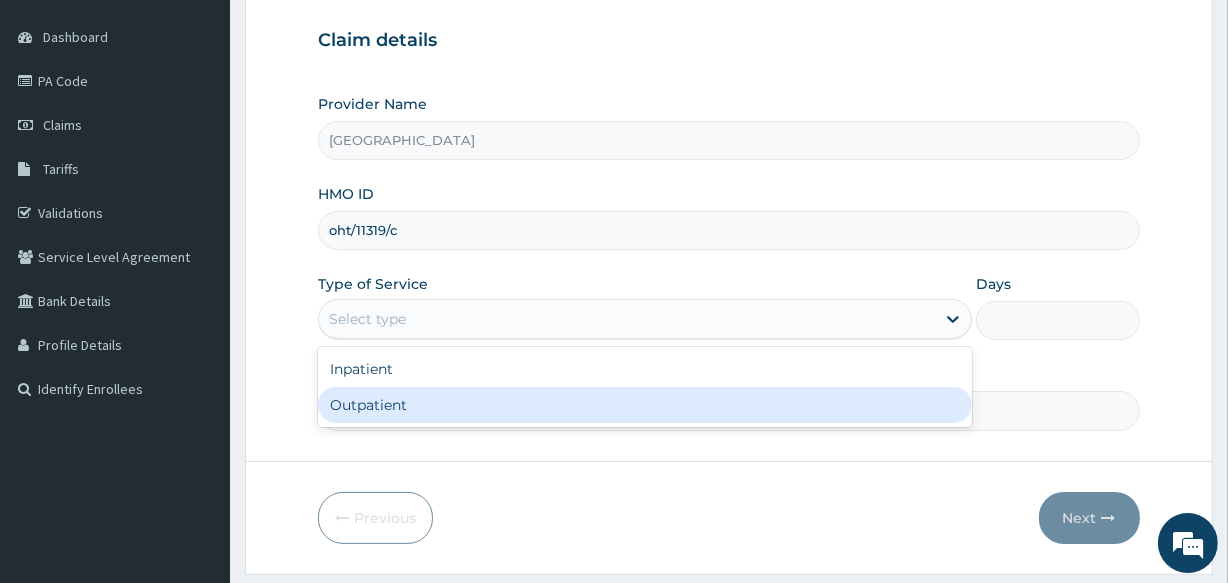 click on "Outpatient" at bounding box center (645, 405) 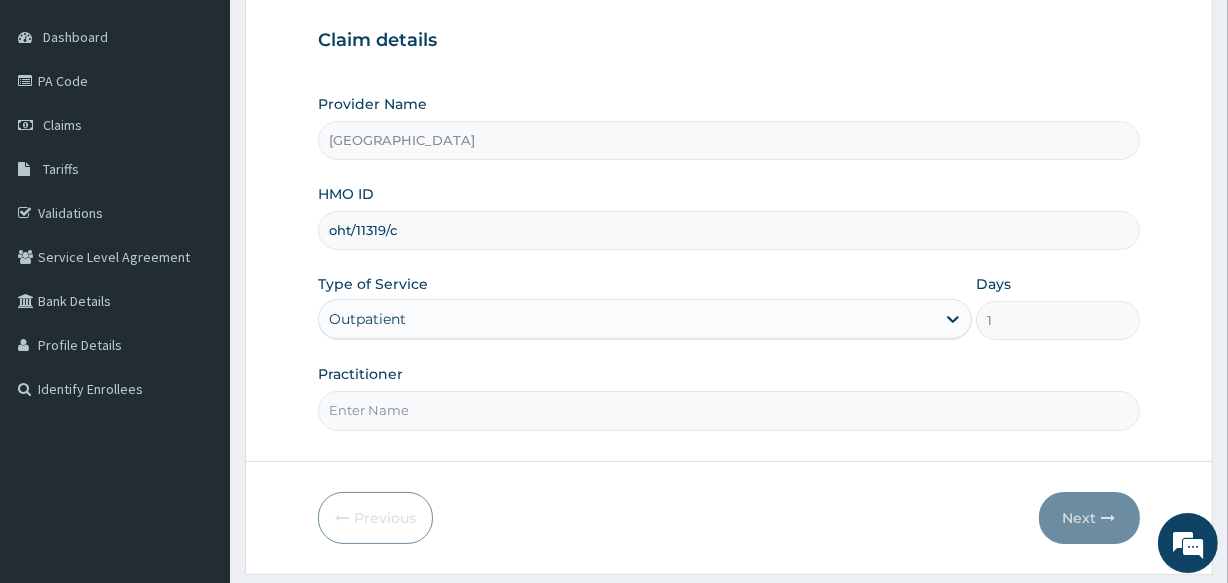 click on "Practitioner" at bounding box center [728, 410] 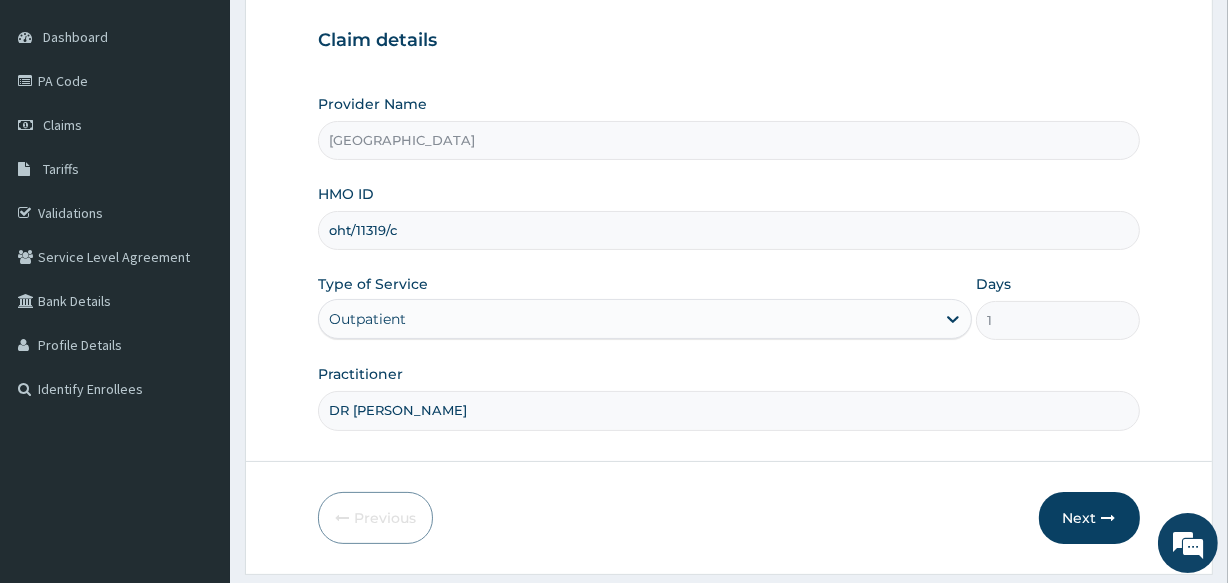 scroll, scrollTop: 0, scrollLeft: 0, axis: both 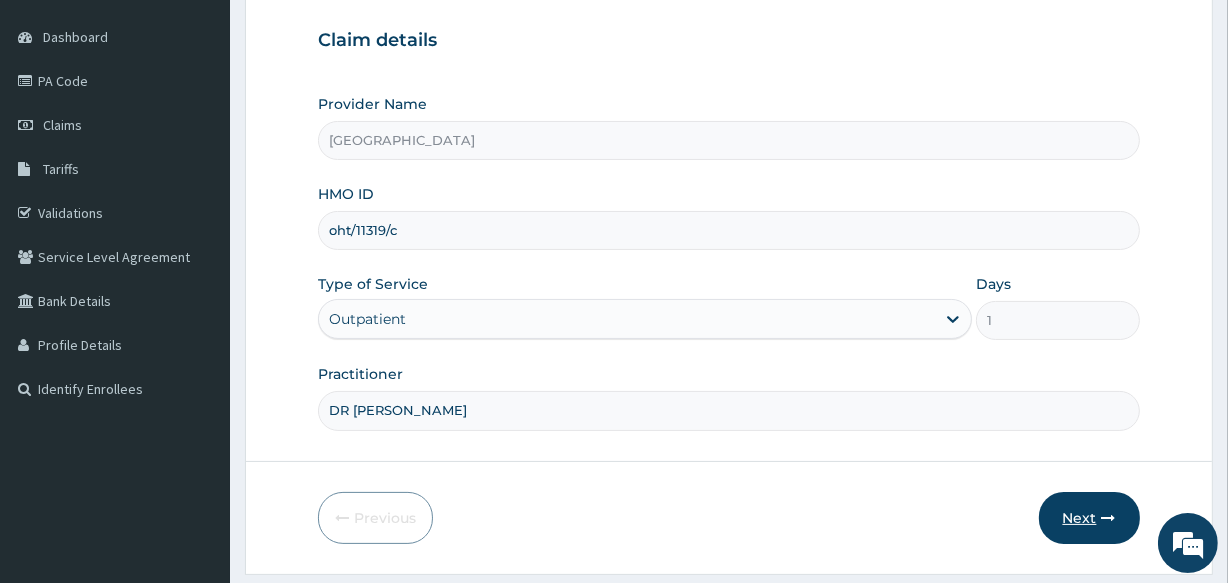 type on "DR ELIZABETH" 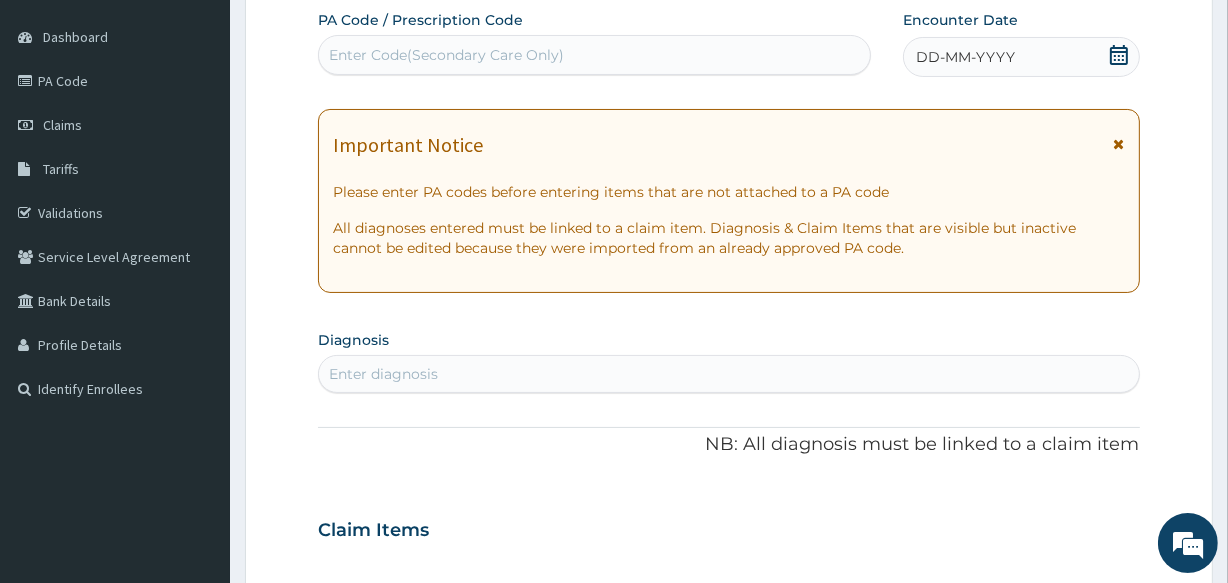 click 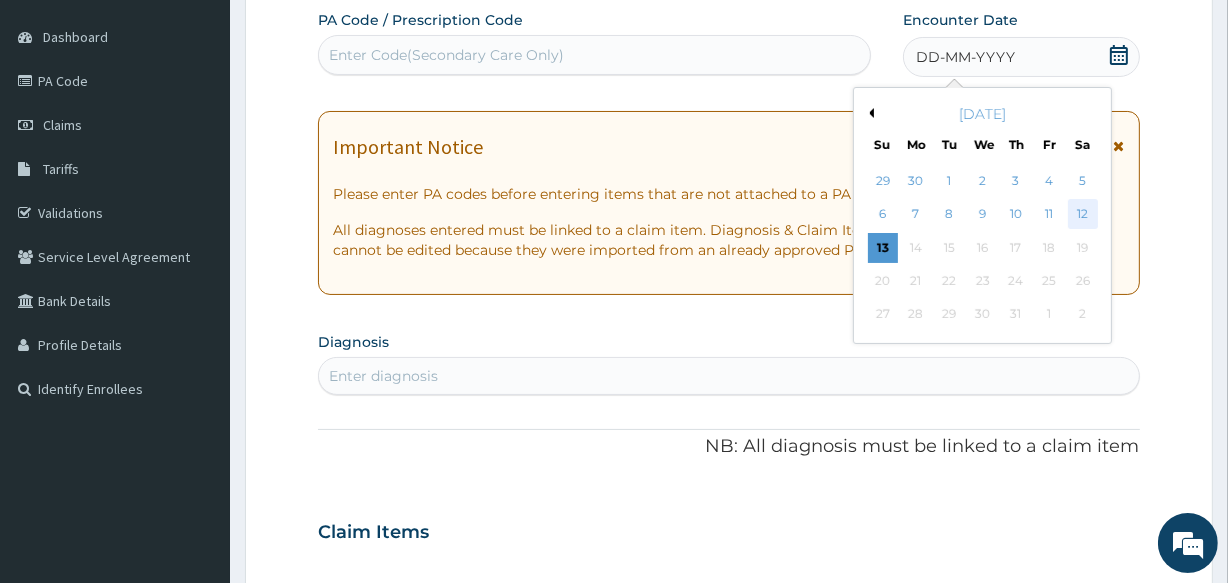 click on "12" at bounding box center [1082, 215] 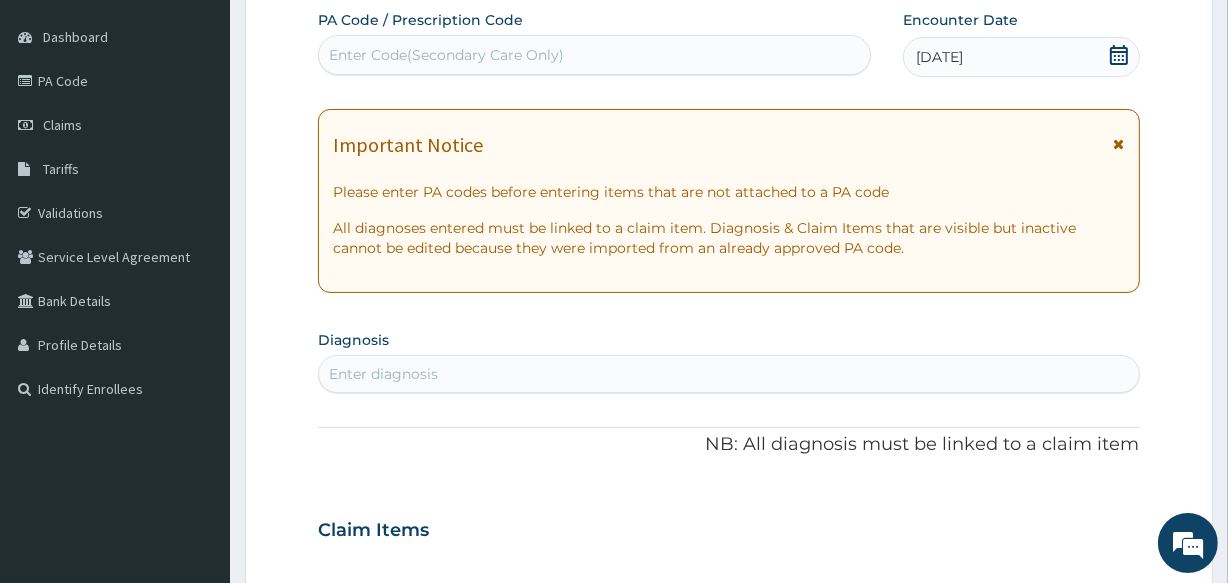 scroll, scrollTop: 272, scrollLeft: 0, axis: vertical 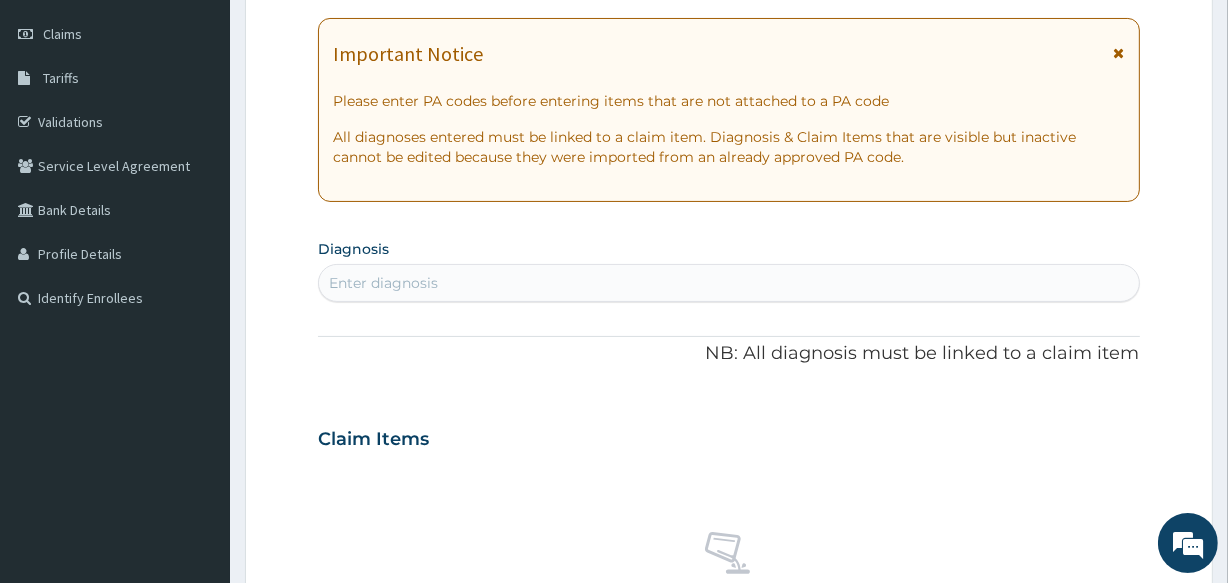 click on "Enter diagnosis" at bounding box center [728, 283] 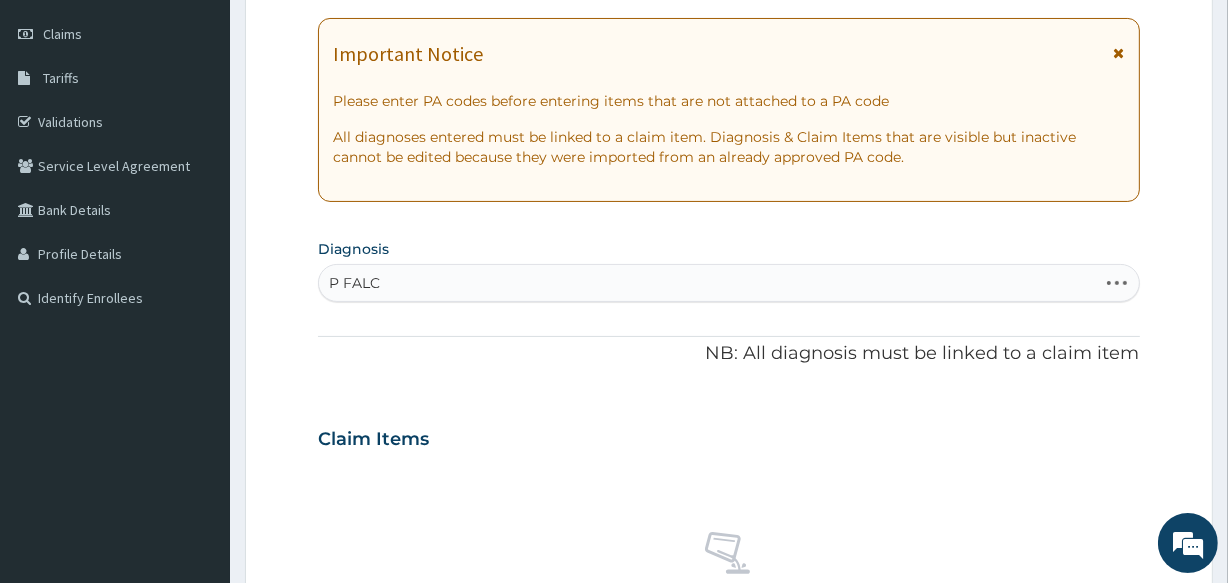 type on "P FALCI" 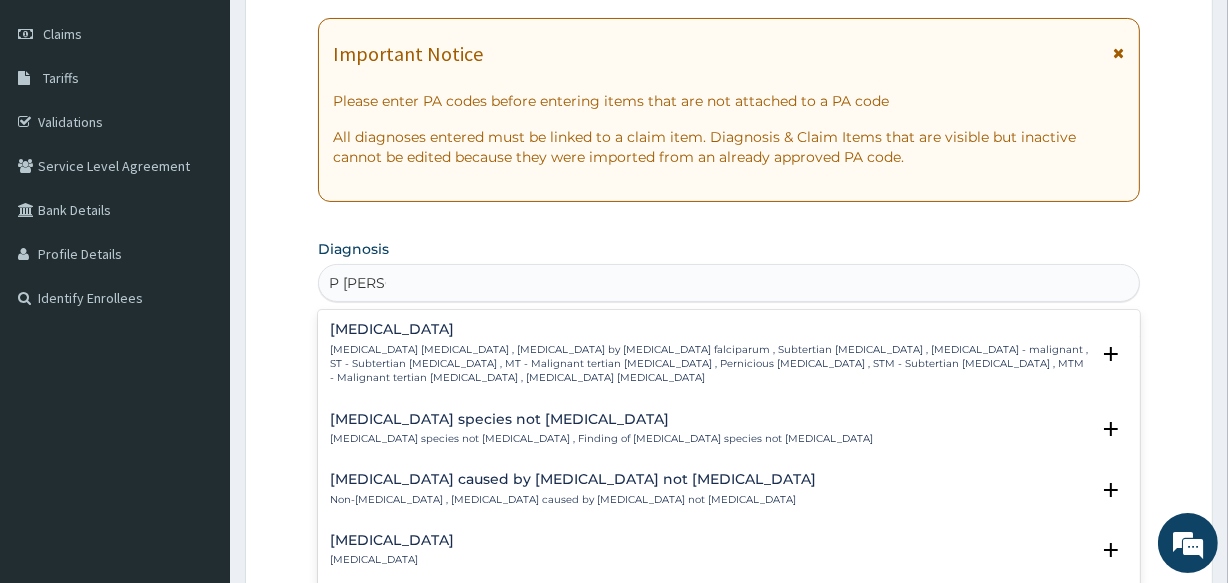 click on "Falciparum malaria" at bounding box center [709, 329] 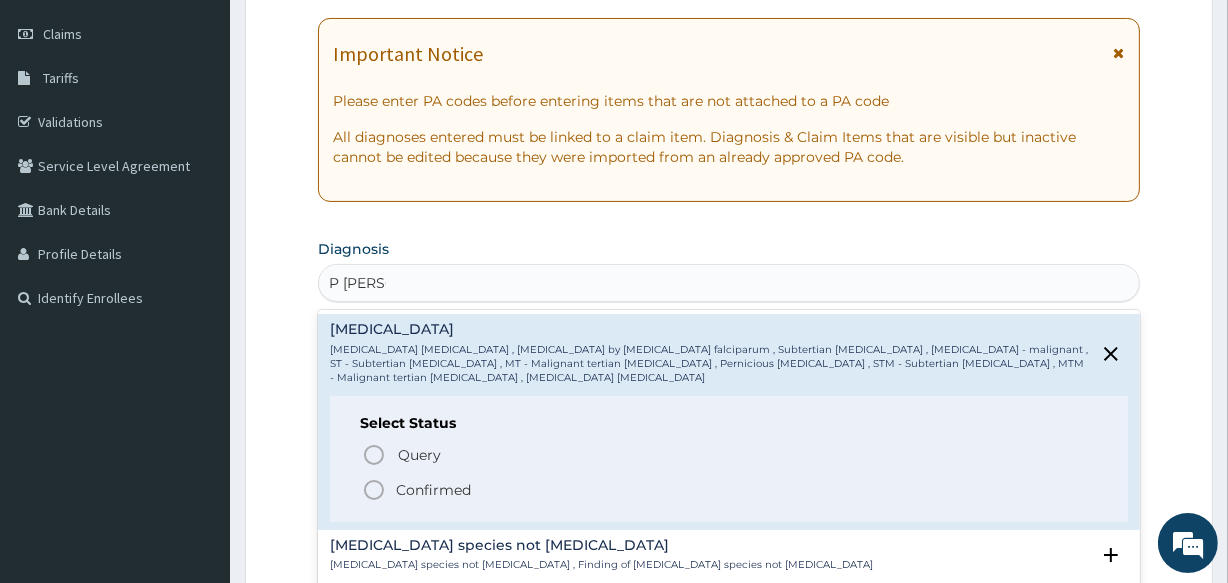 click on "Confirmed" at bounding box center [729, 490] 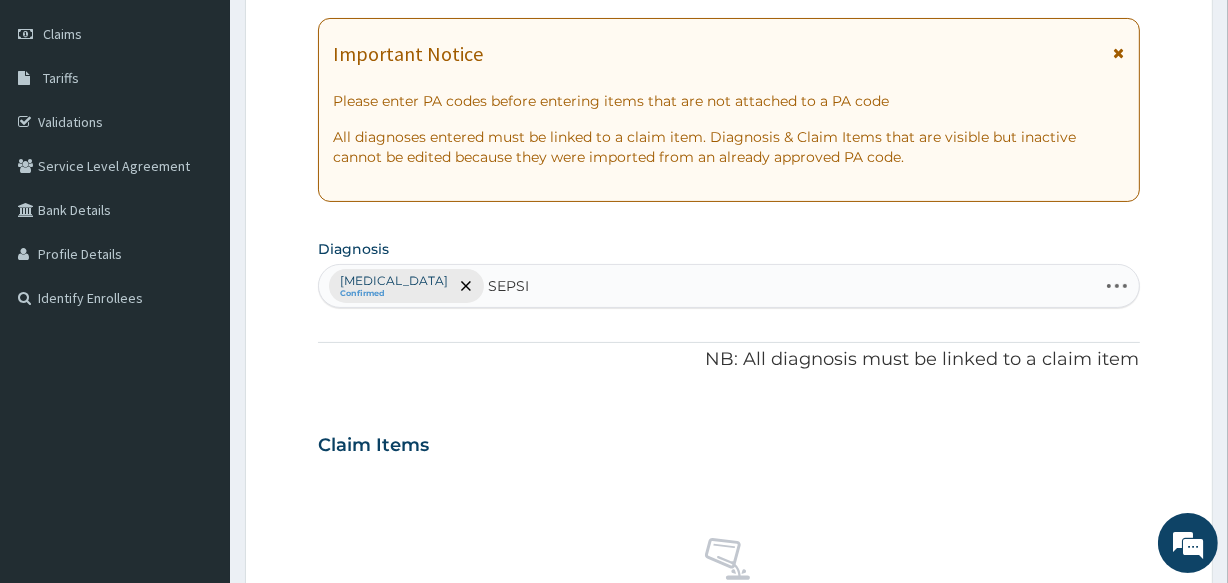type on "SEPSIS" 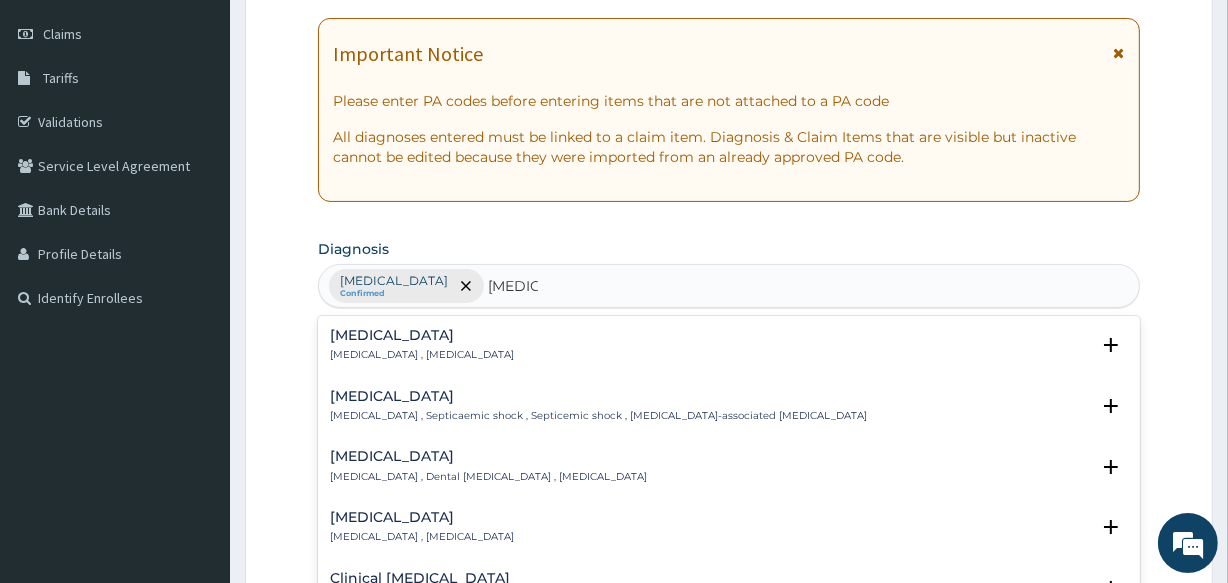 click on "Systemic infection , Sepsis" at bounding box center [422, 355] 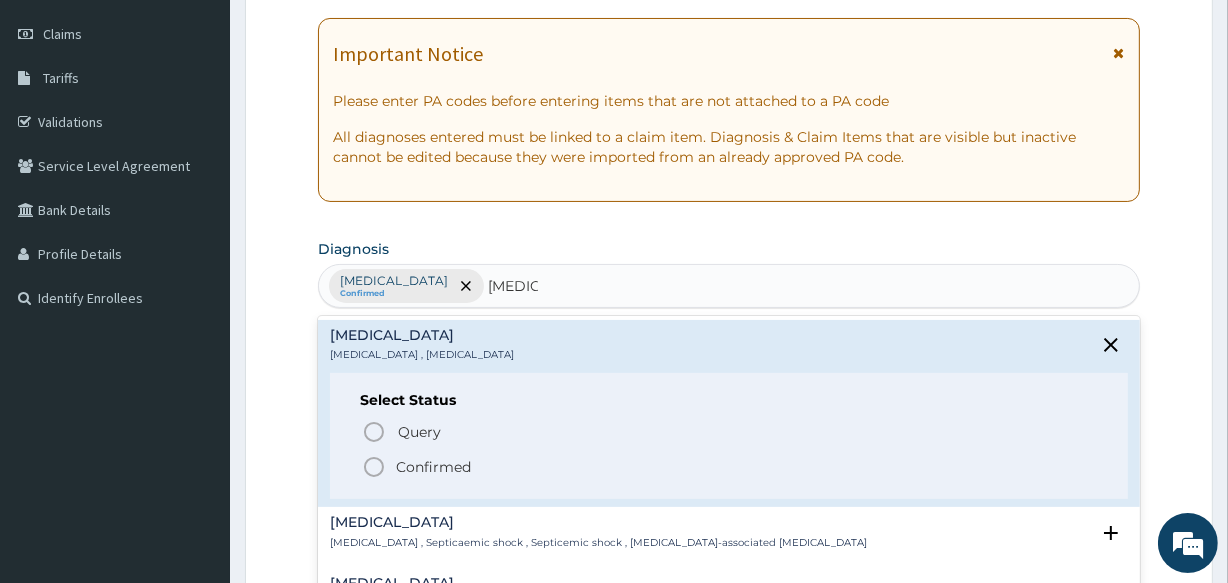 click on "Confirmed" at bounding box center [729, 467] 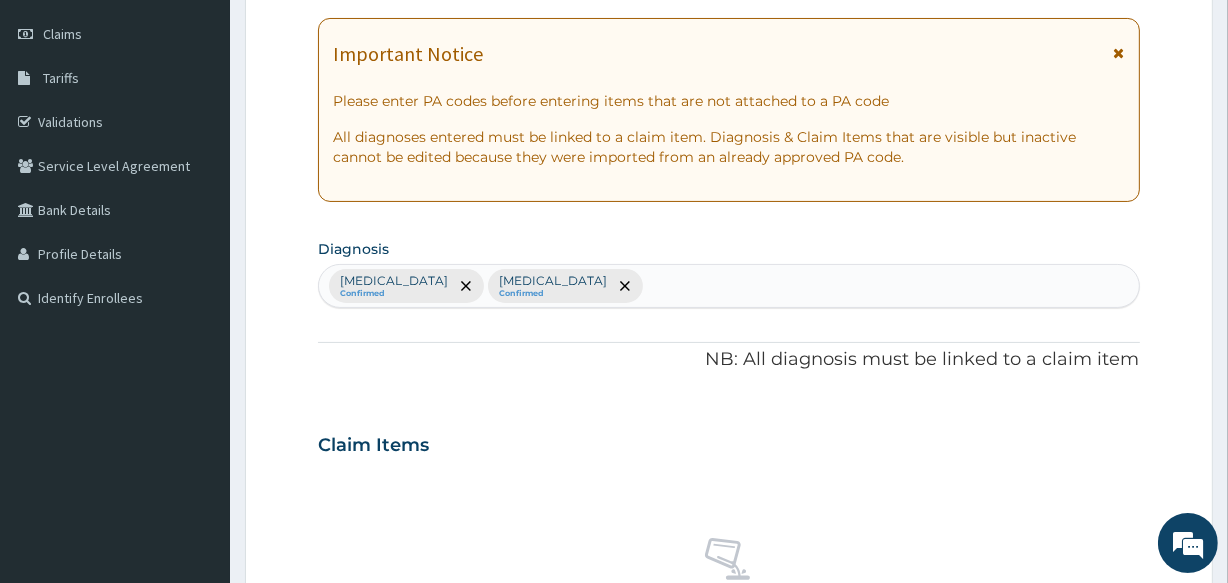 scroll, scrollTop: 727, scrollLeft: 0, axis: vertical 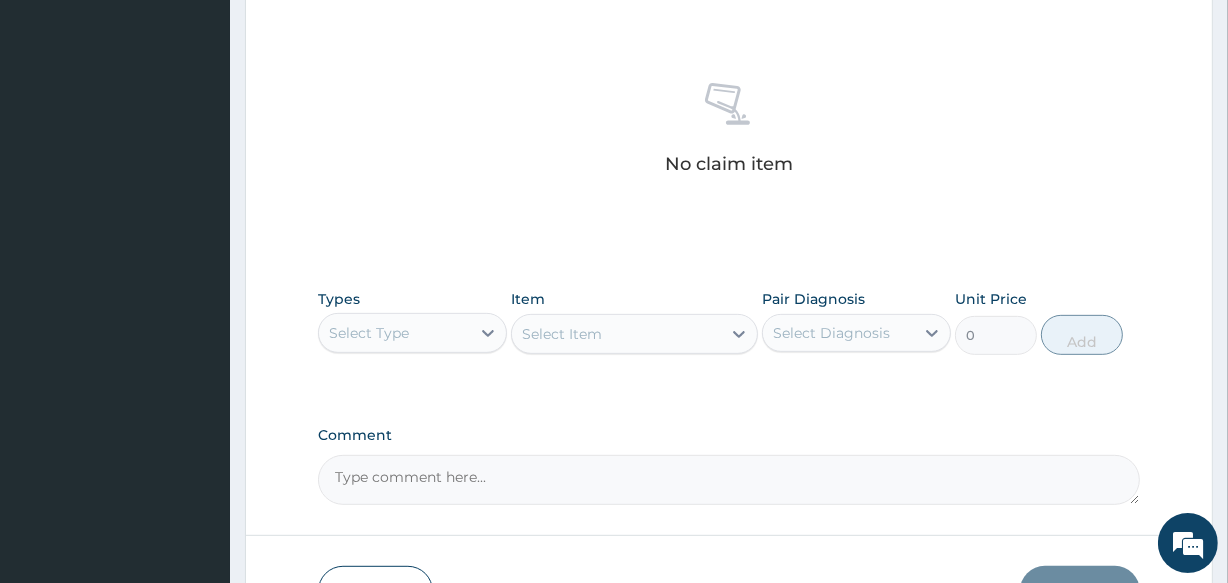 click on "Select Type" at bounding box center (394, 333) 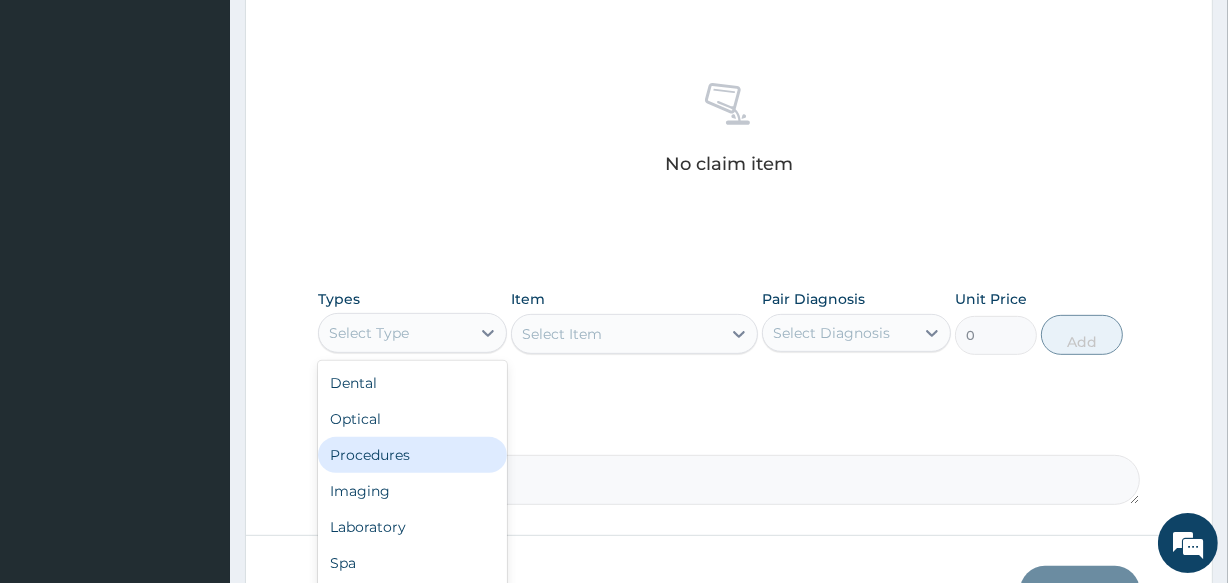 drag, startPoint x: 398, startPoint y: 447, endPoint x: 738, endPoint y: 365, distance: 349.74847 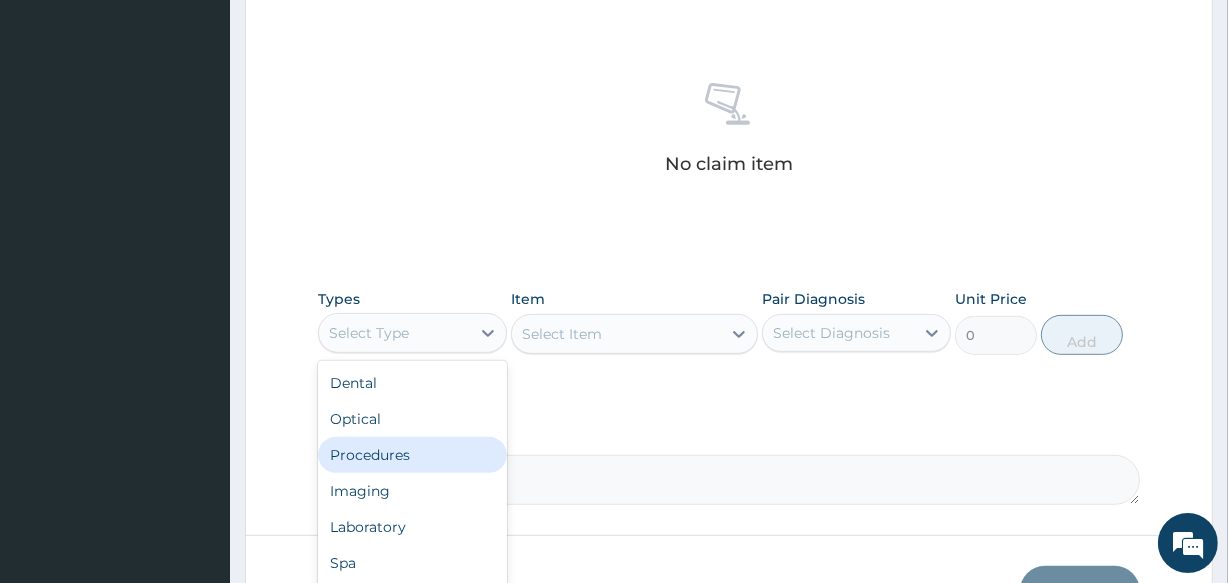 click on "Procedures" at bounding box center [412, 455] 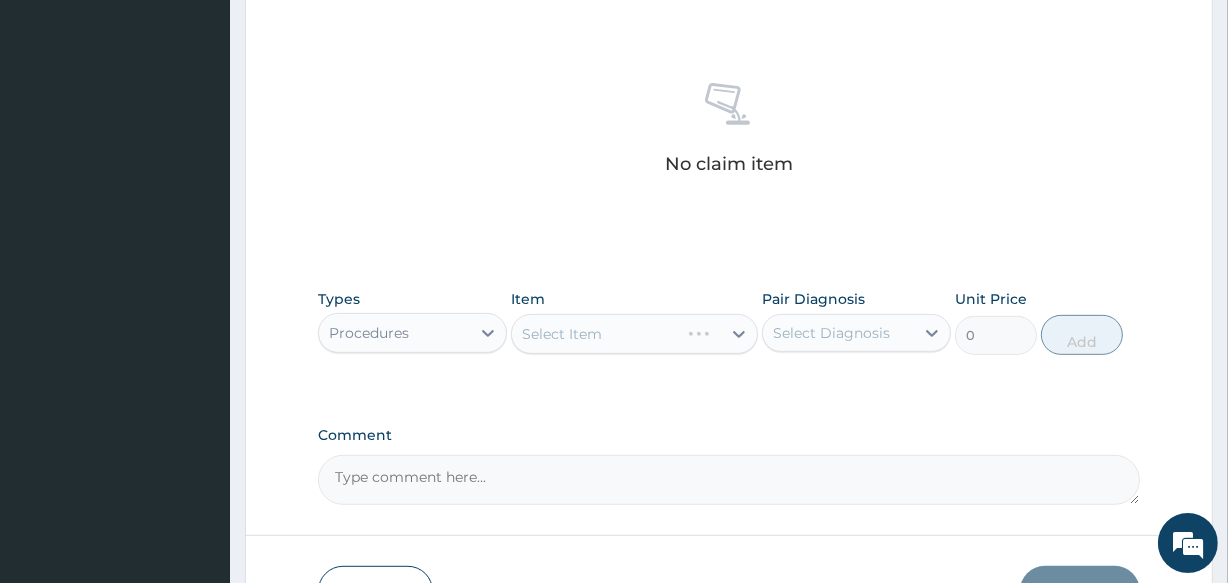 click on "Select Diagnosis" at bounding box center [856, 333] 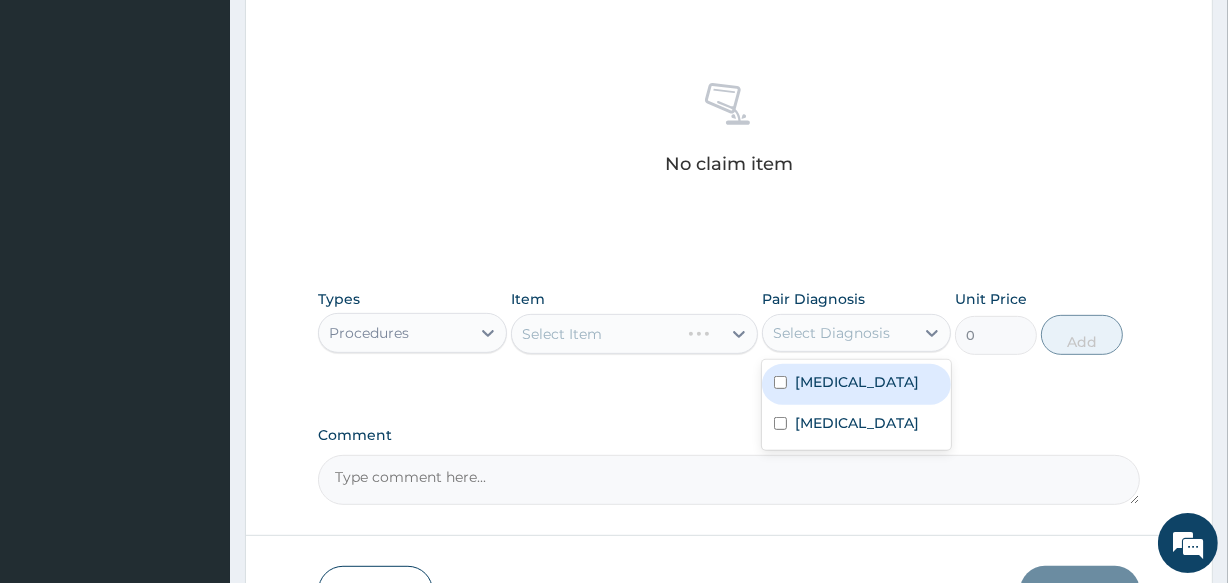 click on "Falciparum malaria" at bounding box center [856, 384] 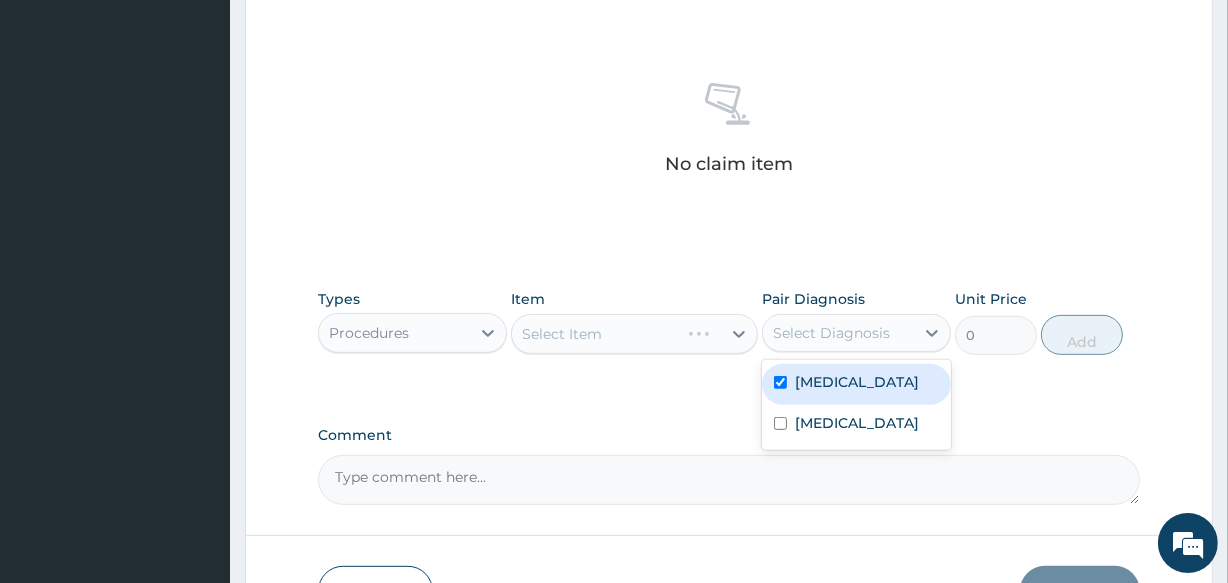 checkbox on "true" 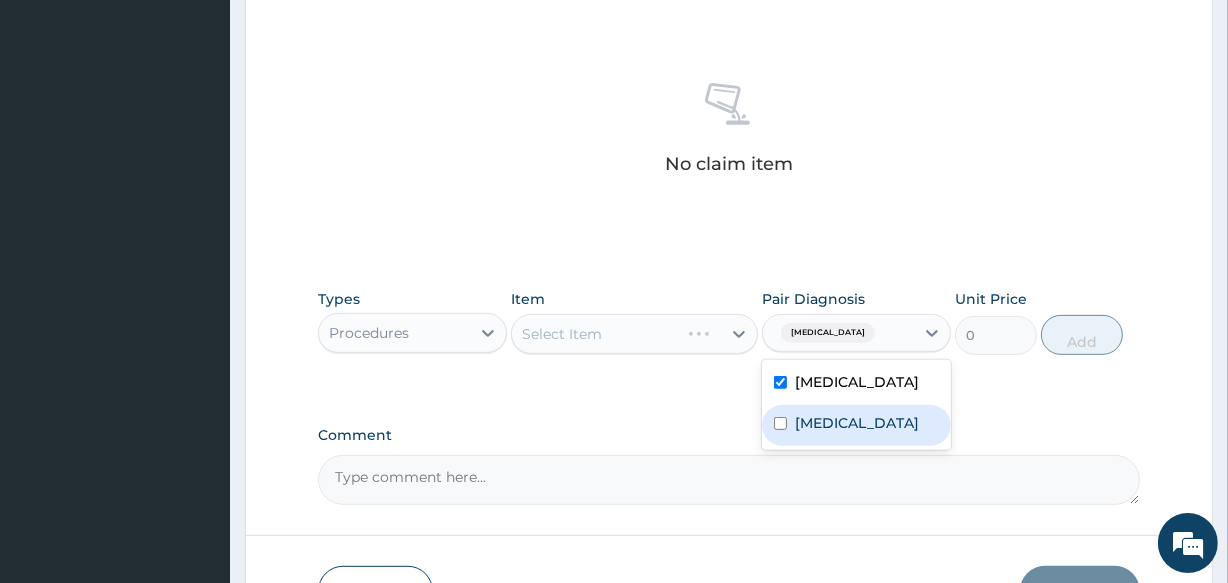 click on "Sepsis" at bounding box center [857, 423] 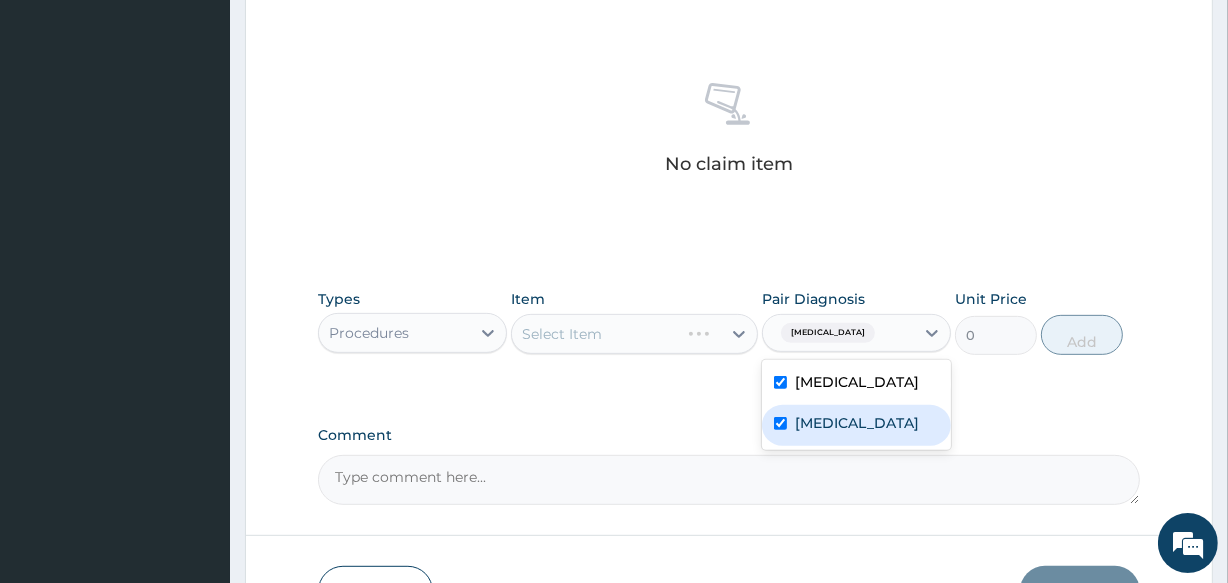 checkbox on "true" 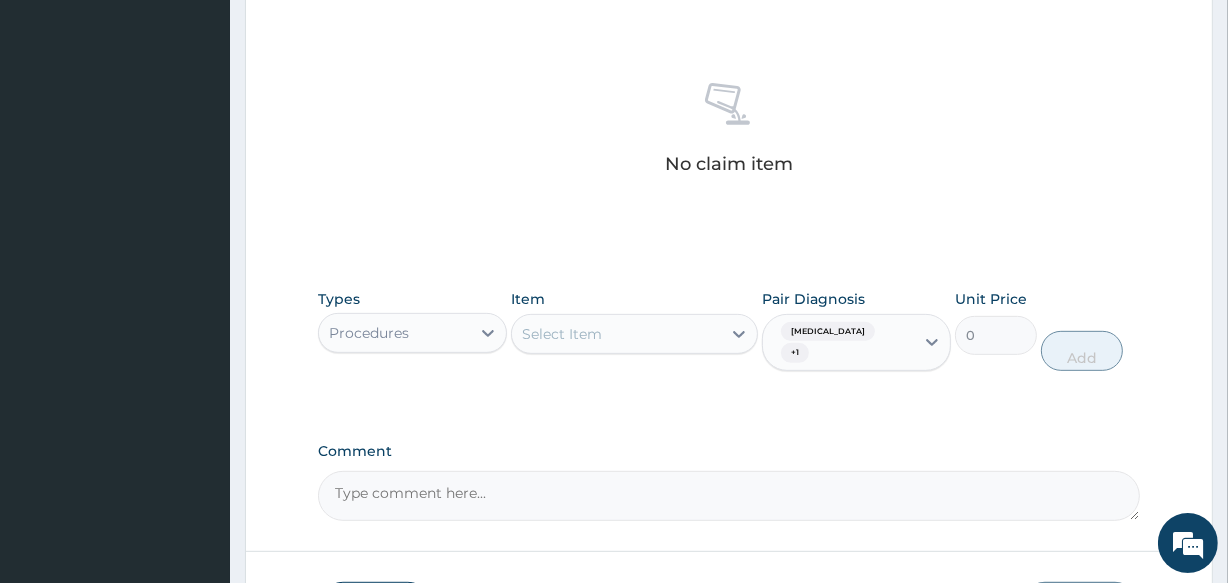 click on "Select Item" at bounding box center [634, 334] 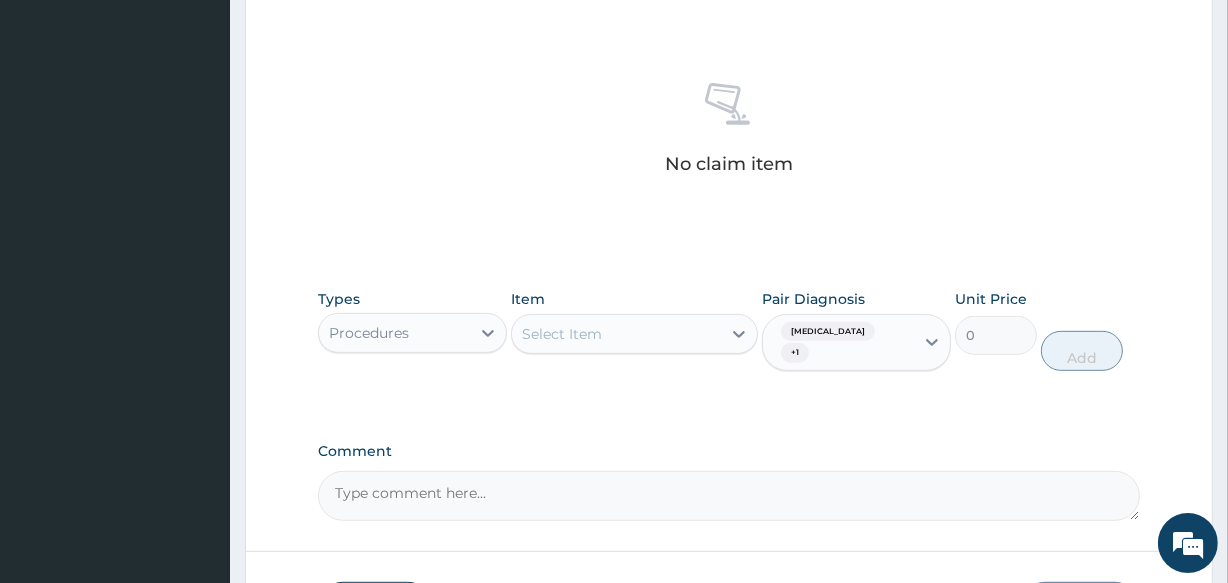 click on "Select Item" at bounding box center (562, 334) 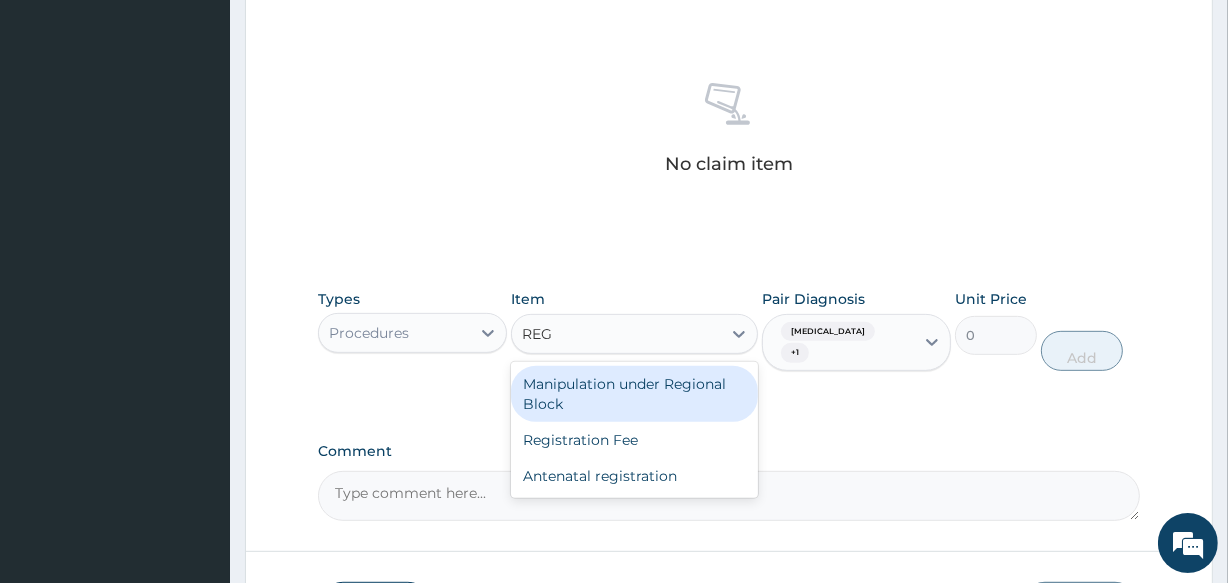 type on "REGI" 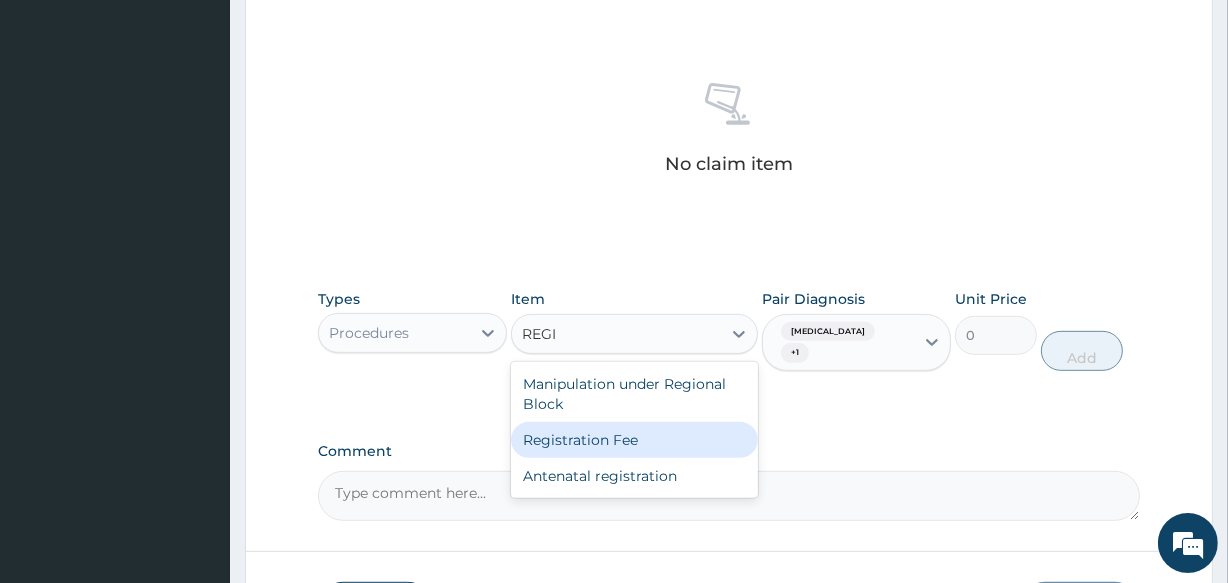 click on "Registration Fee" at bounding box center [634, 440] 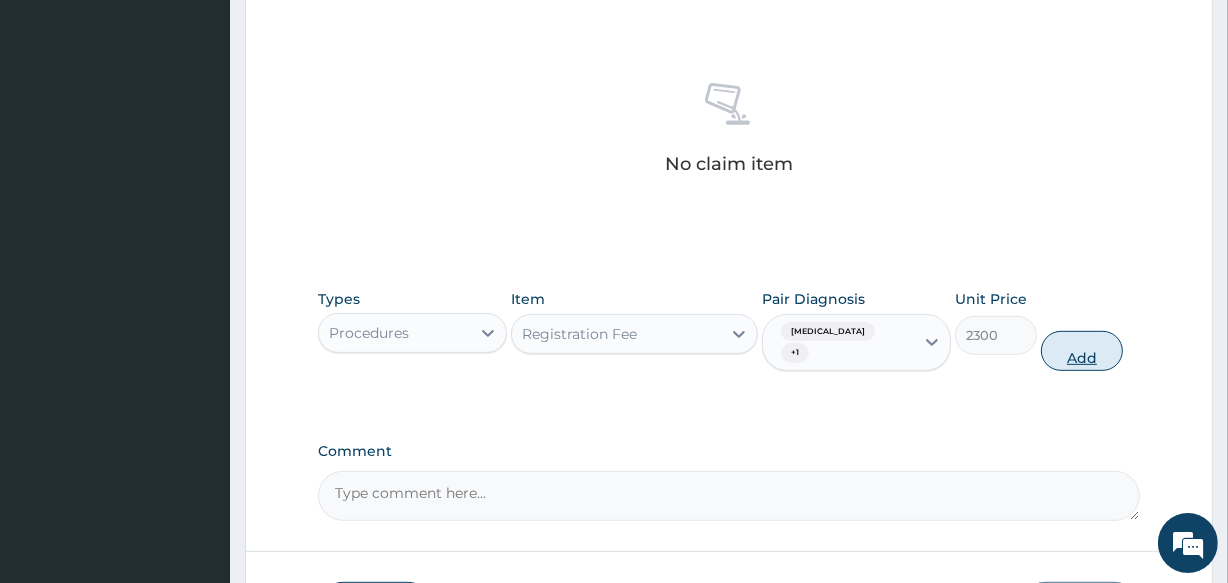 click on "Add" at bounding box center [1082, 351] 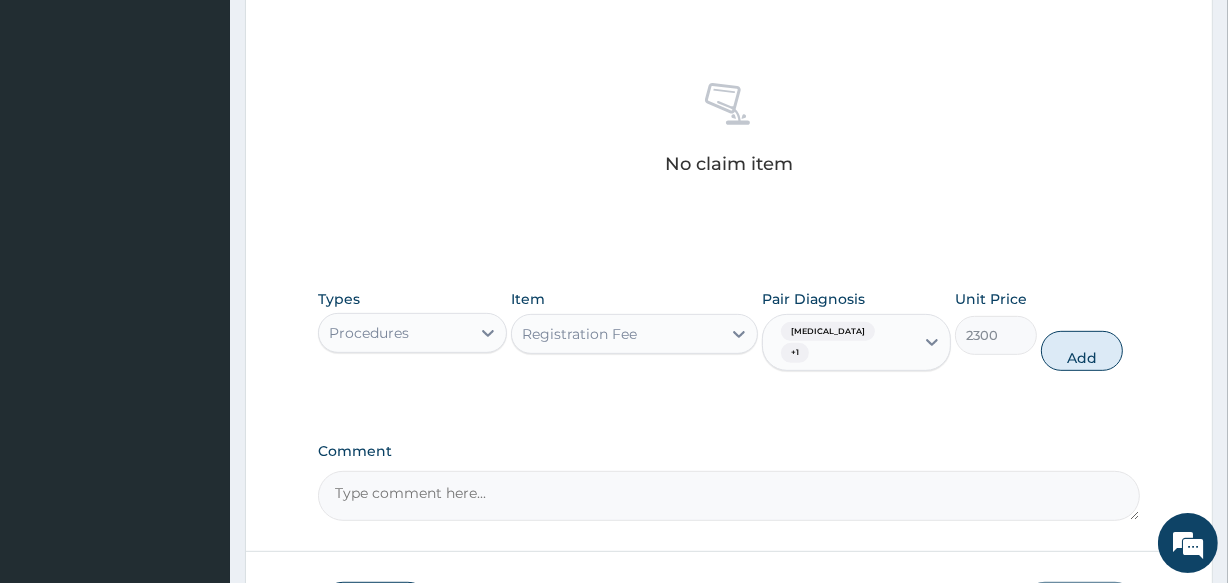 type on "0" 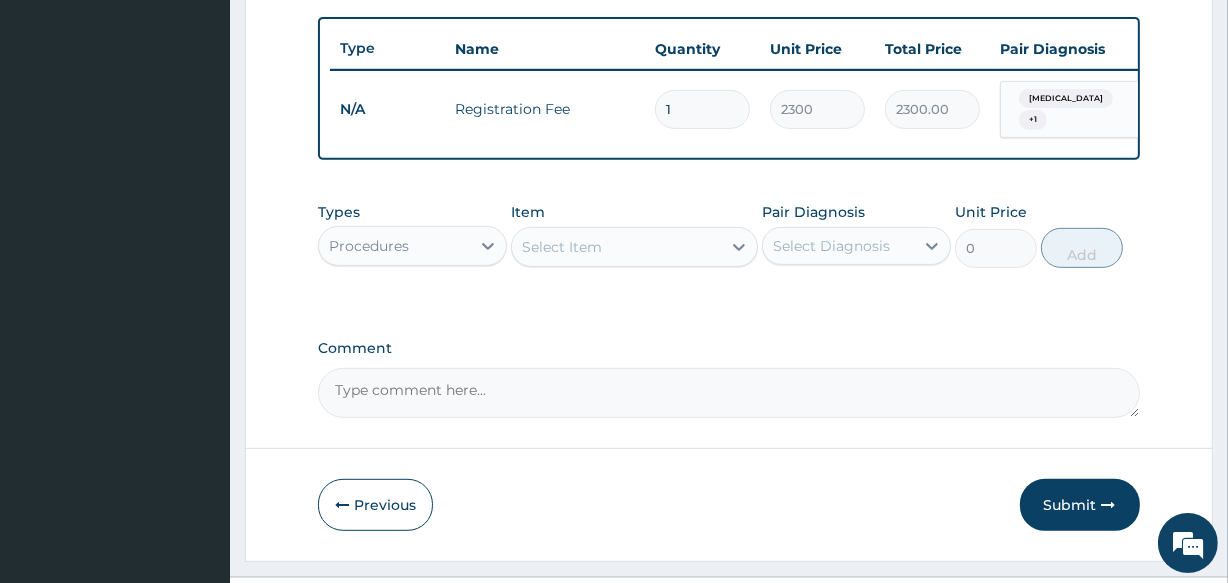 click on "Select Item" at bounding box center (562, 247) 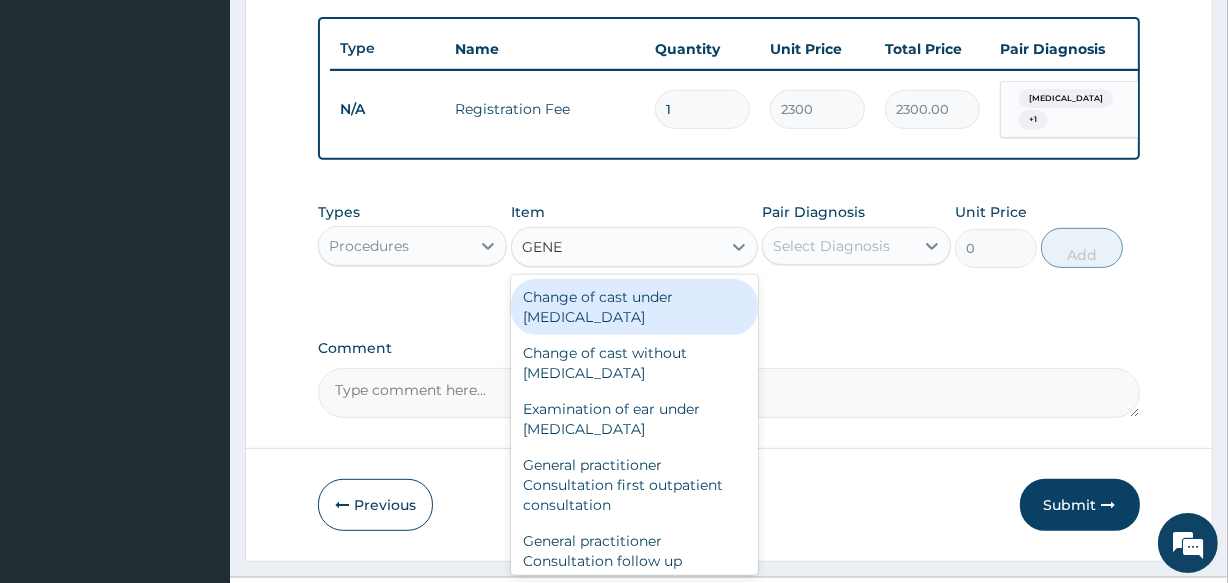 type on "GENER" 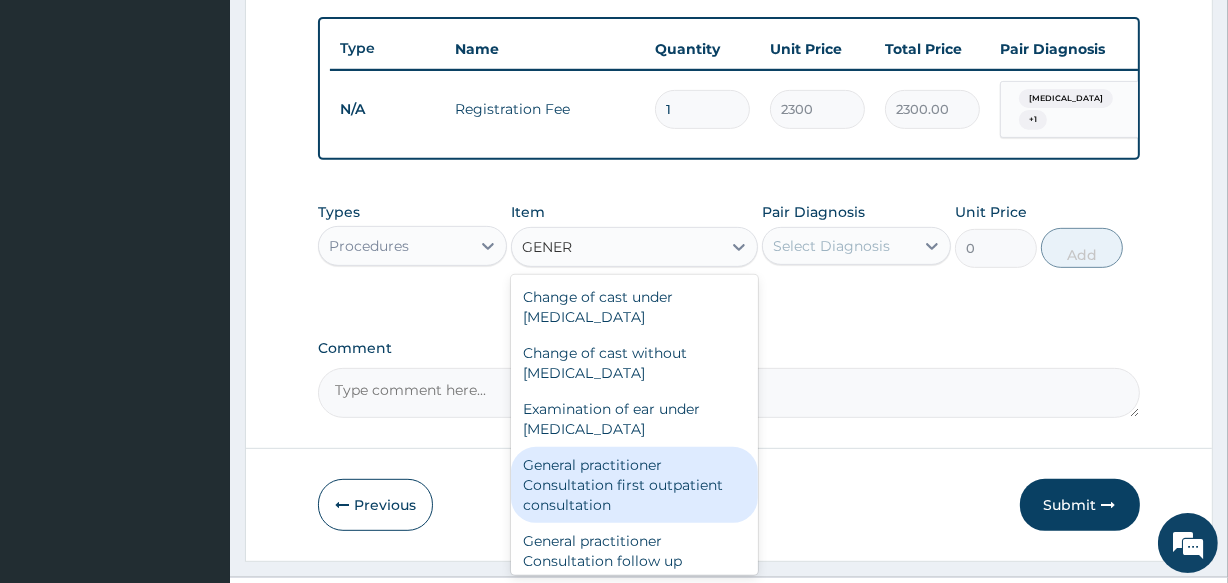 click on "General practitioner Consultation first outpatient consultation" at bounding box center [634, 485] 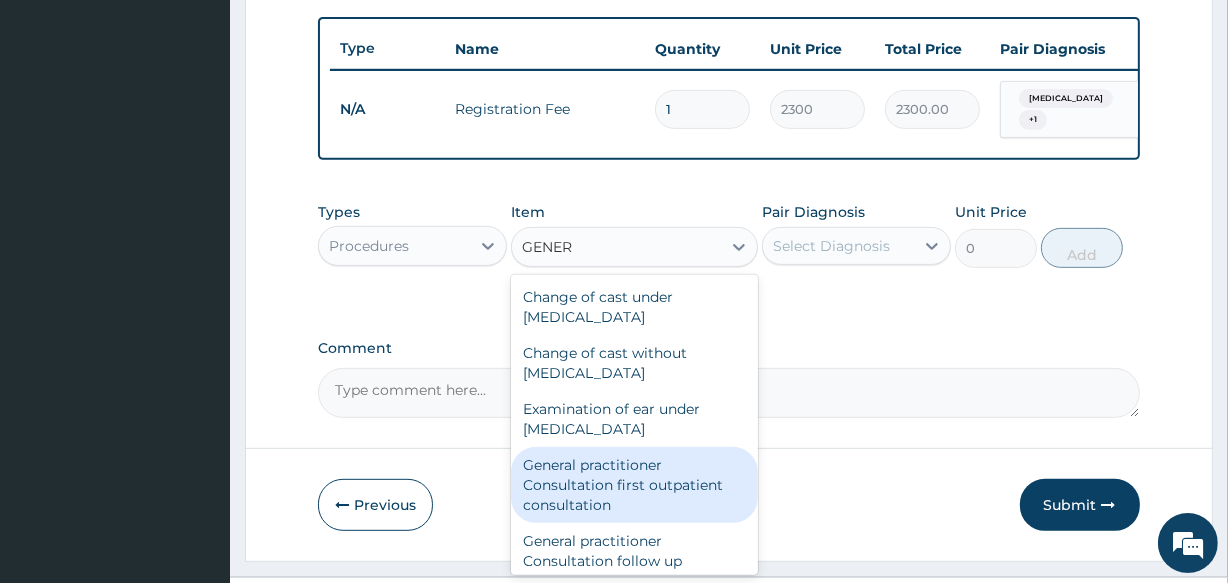 type 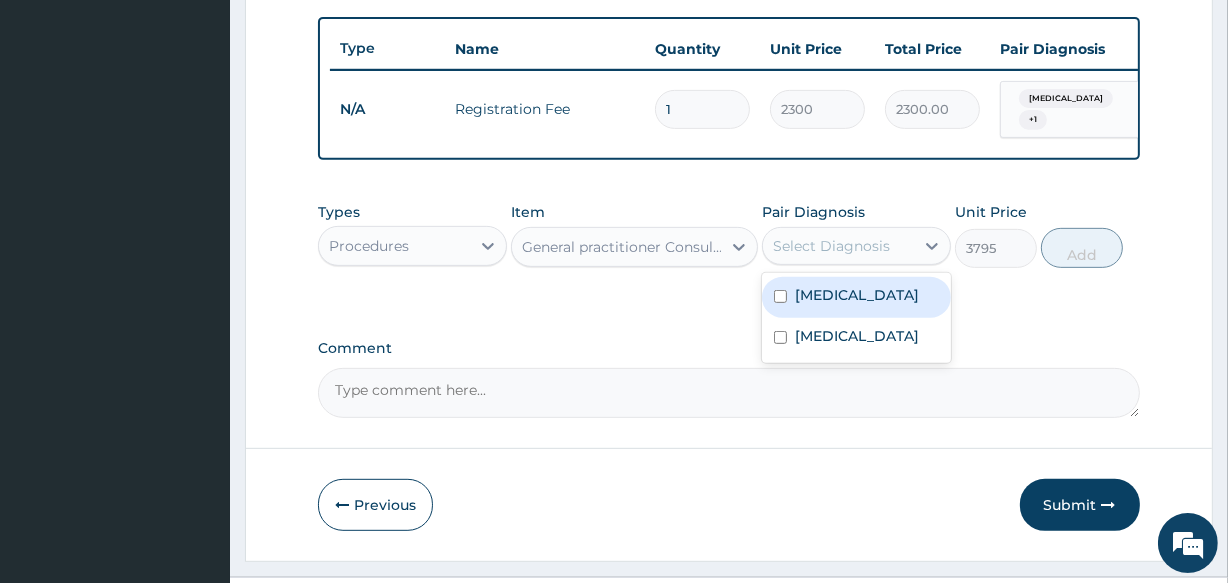 click on "Select Diagnosis" at bounding box center (831, 246) 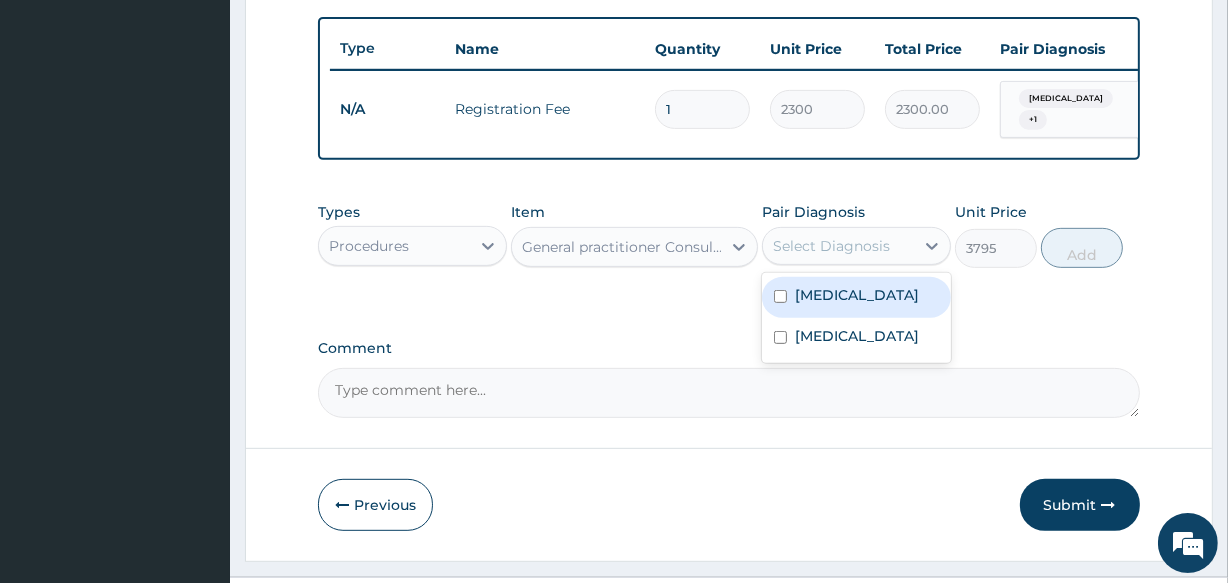 drag, startPoint x: 879, startPoint y: 308, endPoint x: 869, endPoint y: 340, distance: 33.526108 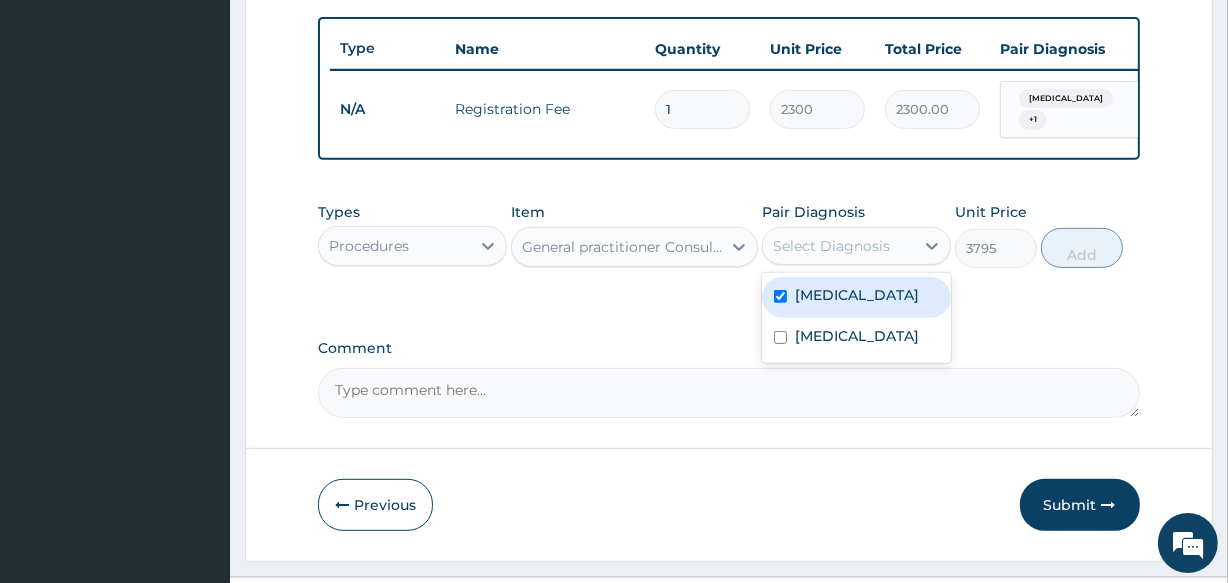 checkbox on "true" 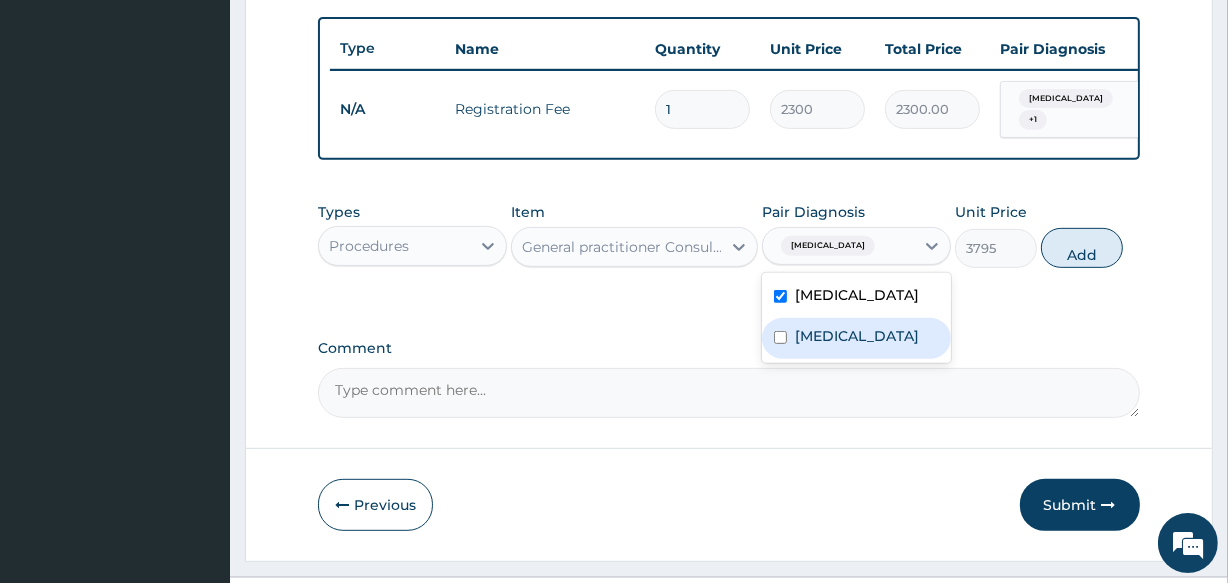 click on "Sepsis" at bounding box center [856, 338] 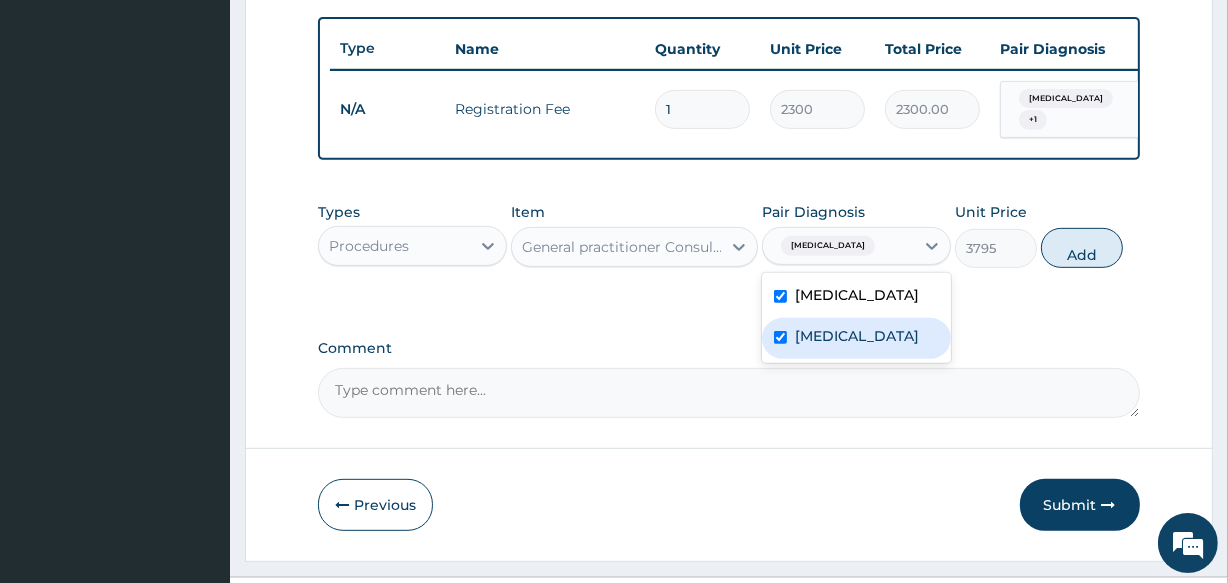 checkbox on "true" 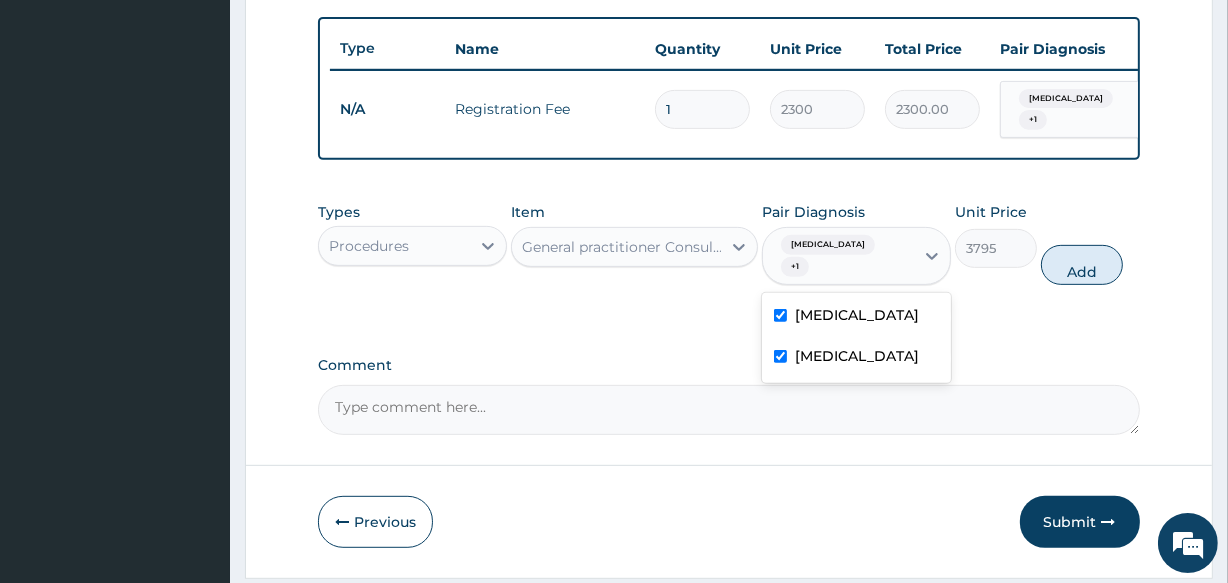 click on "Add" at bounding box center [1082, 265] 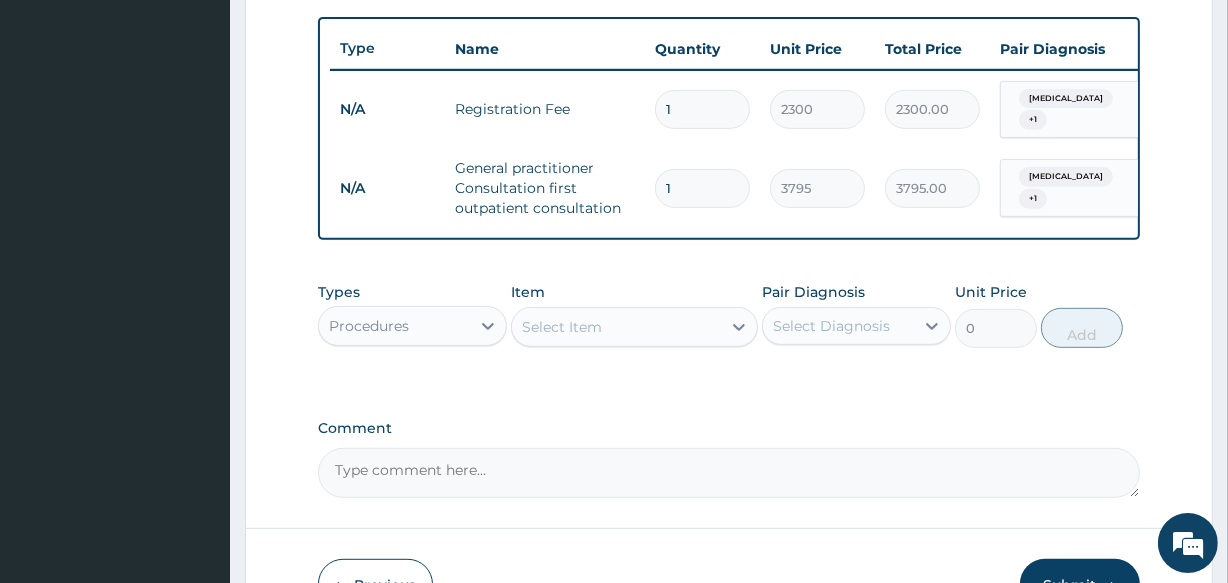 scroll, scrollTop: 864, scrollLeft: 0, axis: vertical 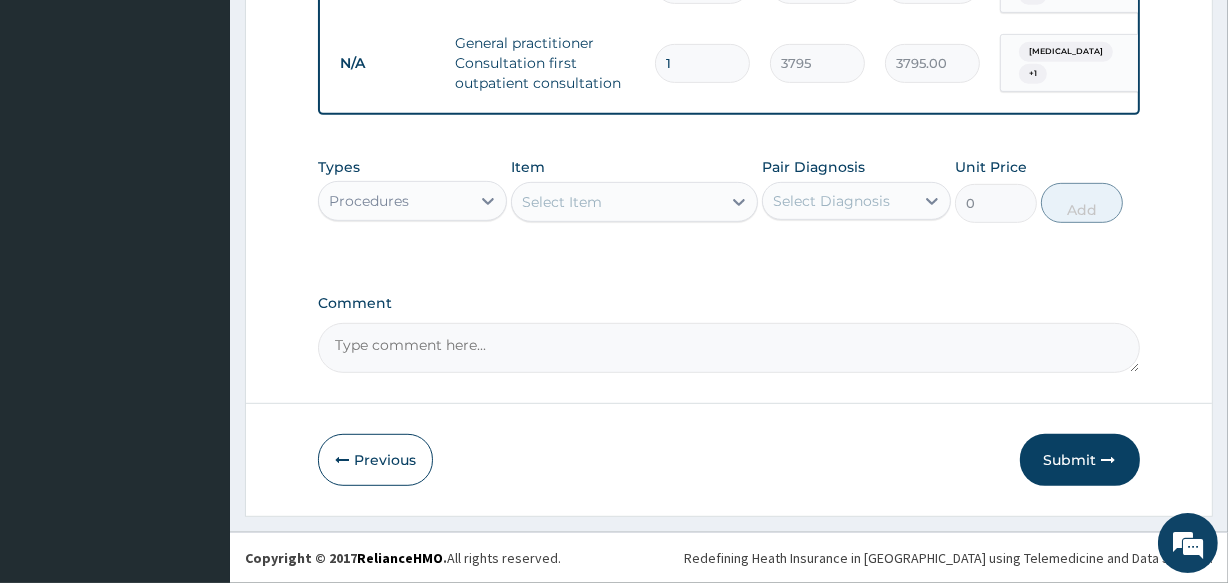 click on "Procedures" at bounding box center [369, 201] 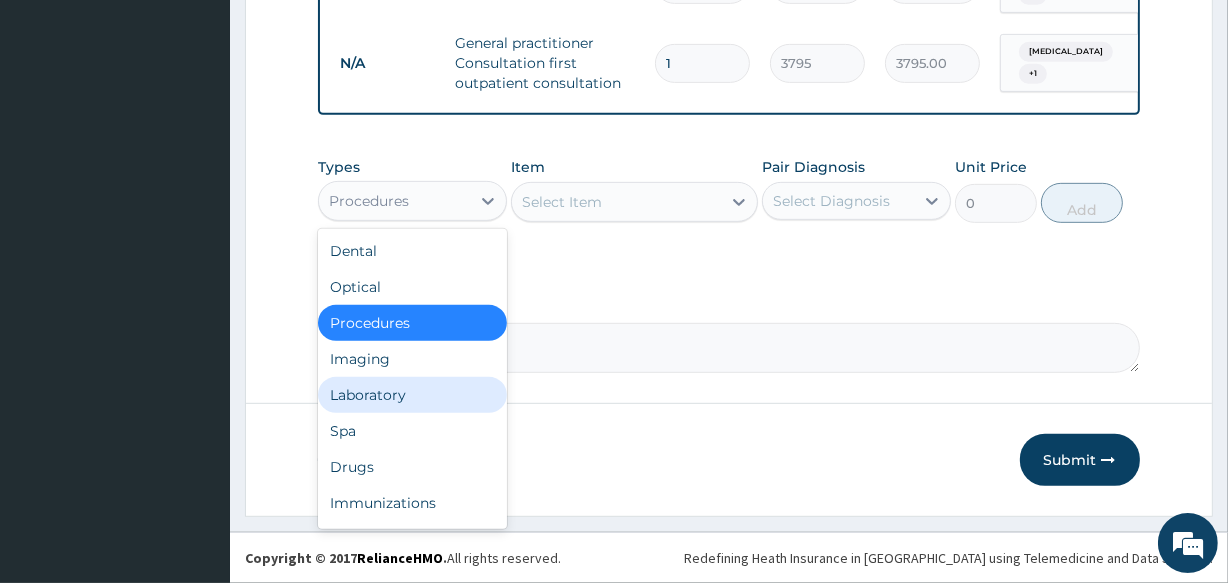 drag, startPoint x: 398, startPoint y: 399, endPoint x: 496, endPoint y: 354, distance: 107.837845 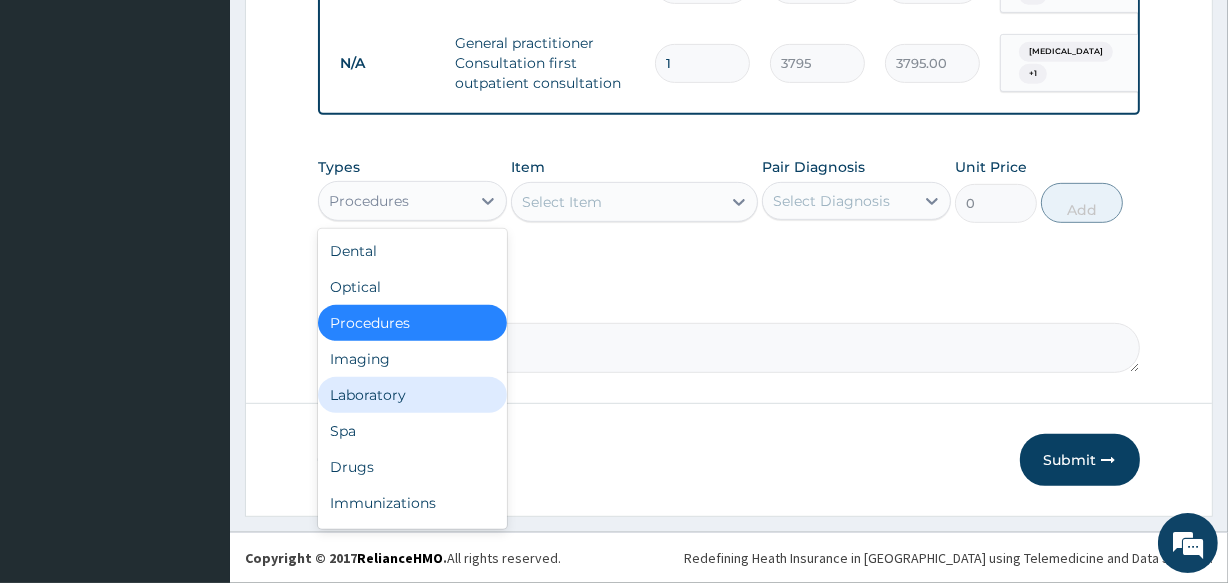 click on "Laboratory" at bounding box center [412, 395] 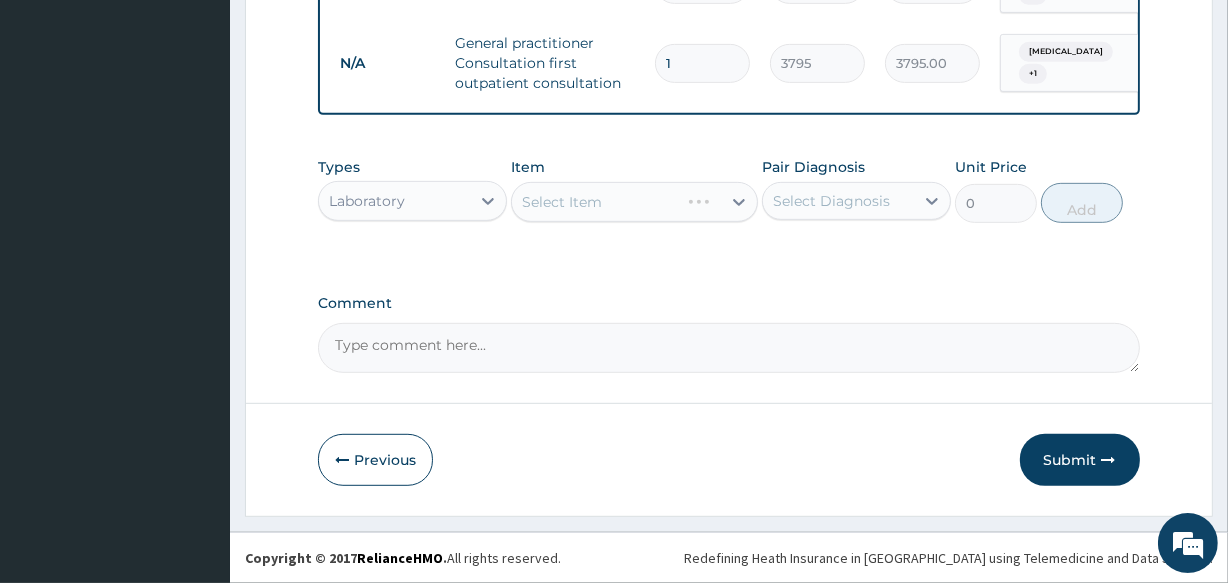 click on "Select Diagnosis" at bounding box center (838, 201) 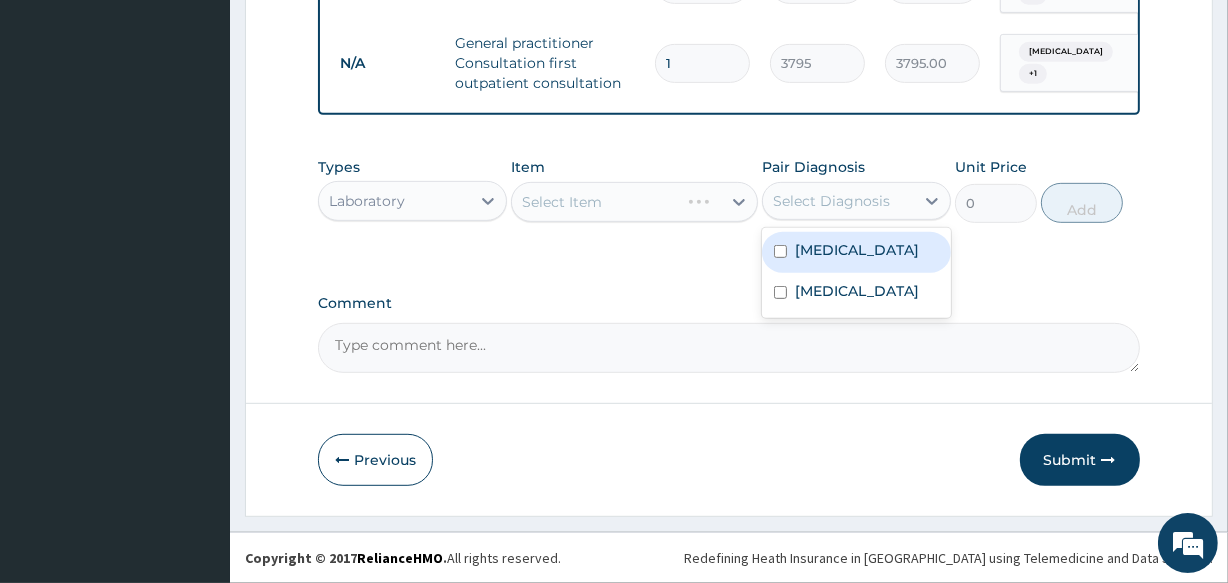 drag, startPoint x: 804, startPoint y: 244, endPoint x: 796, endPoint y: 292, distance: 48.6621 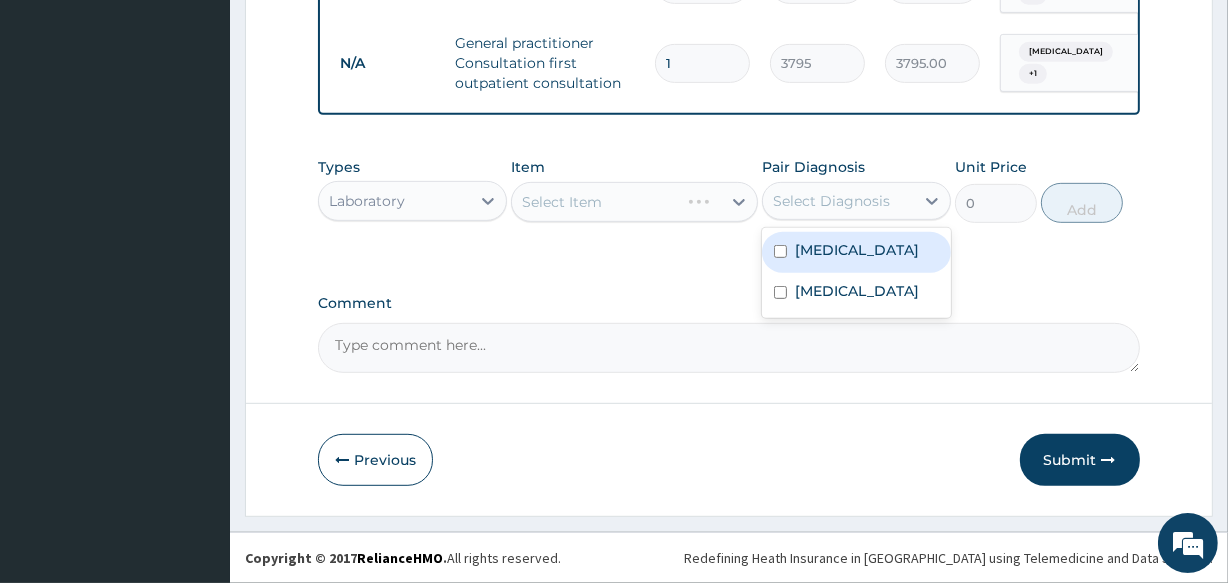 click on "Falciparum malaria" at bounding box center (857, 250) 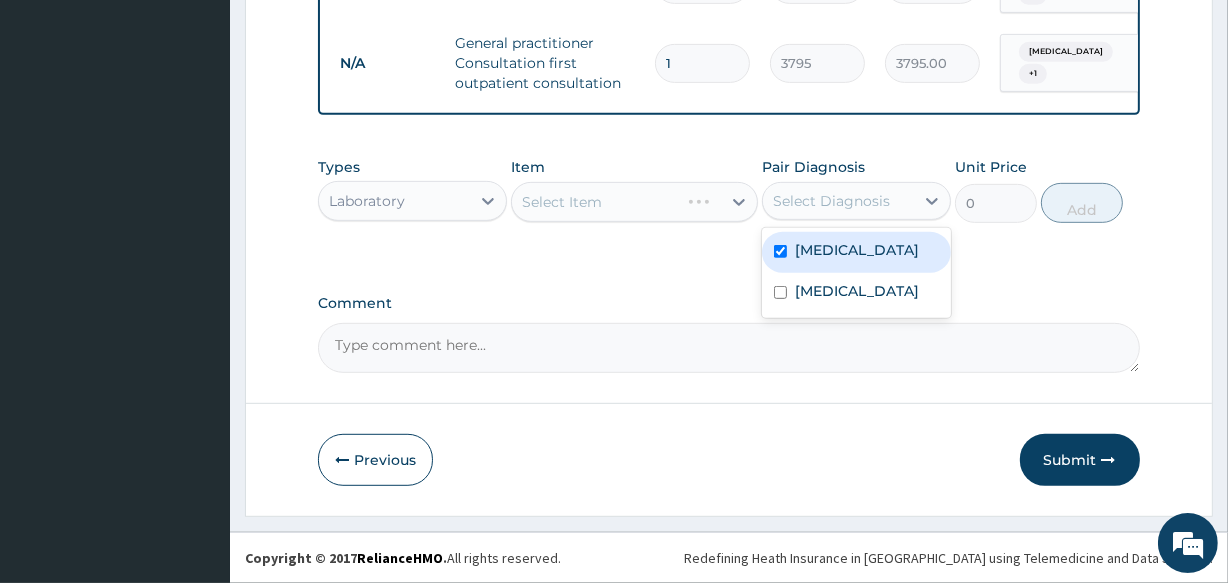 checkbox on "true" 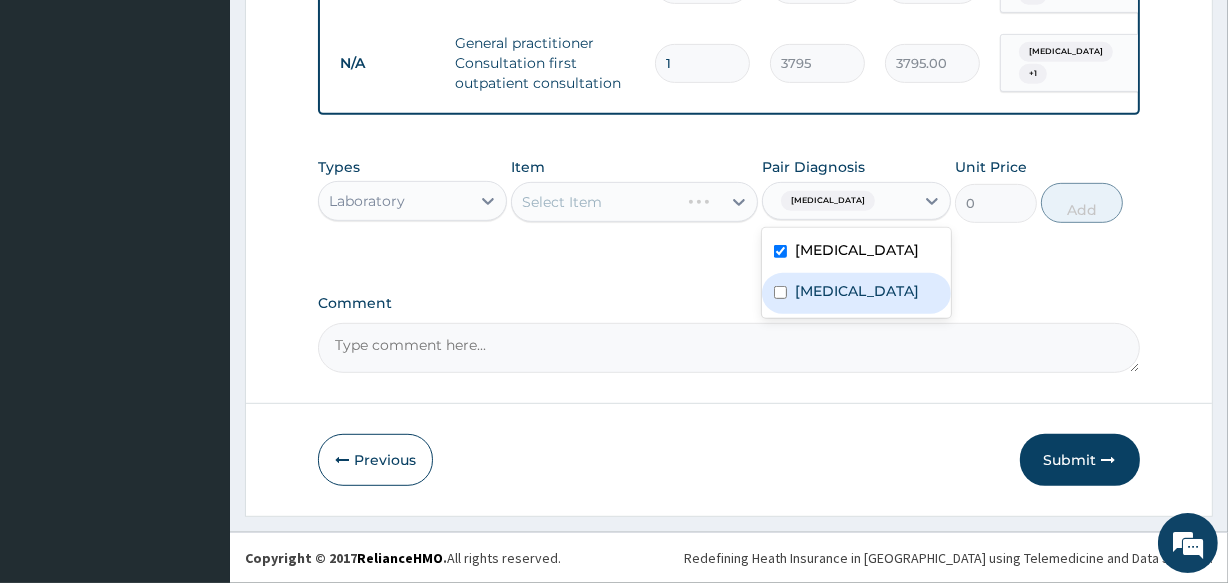 click on "Sepsis" at bounding box center [857, 291] 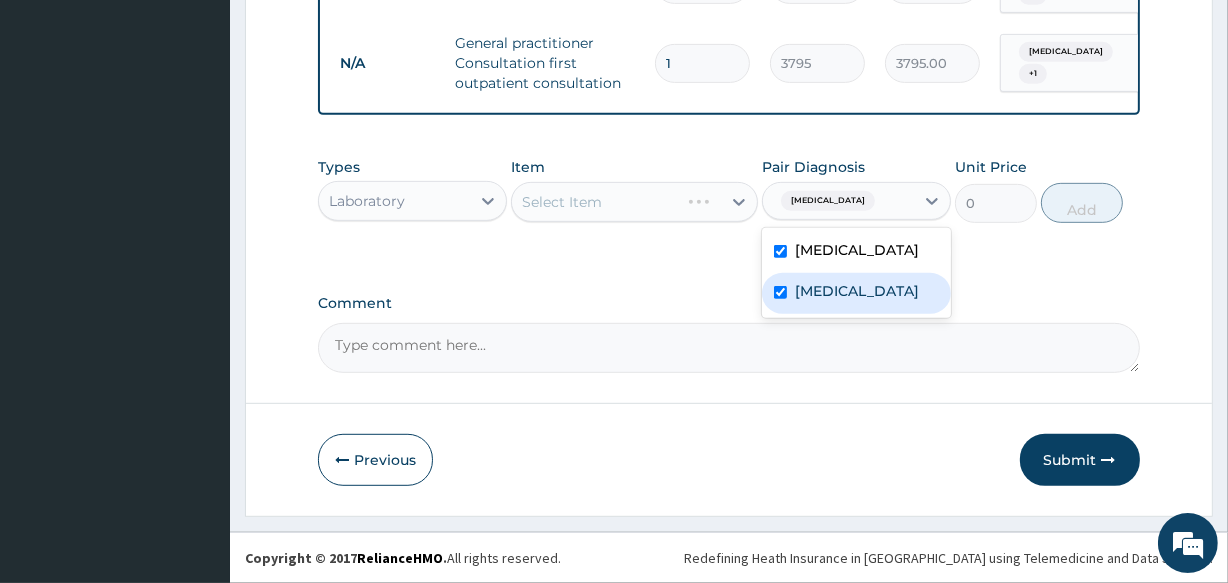 checkbox on "true" 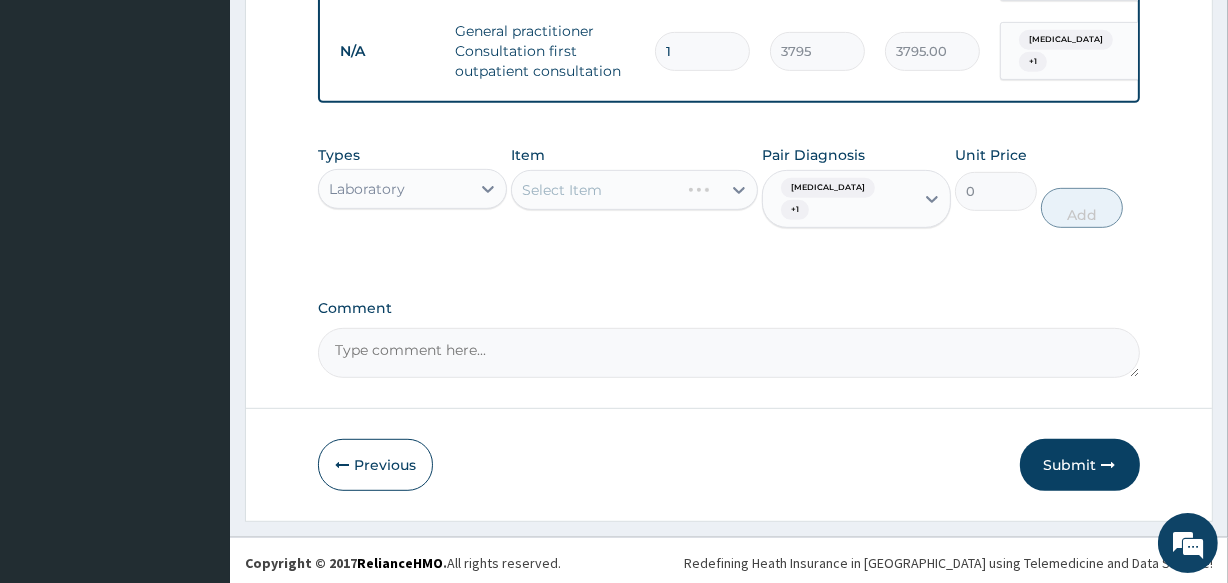 click on "Select Item" at bounding box center (634, 190) 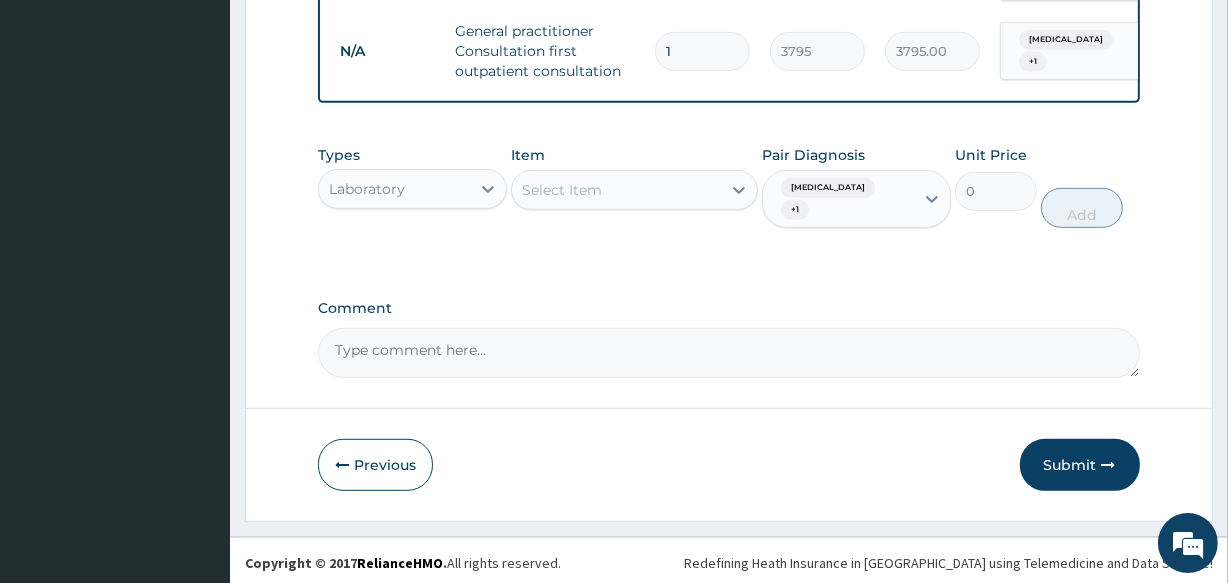 click on "Select Item" at bounding box center (616, 190) 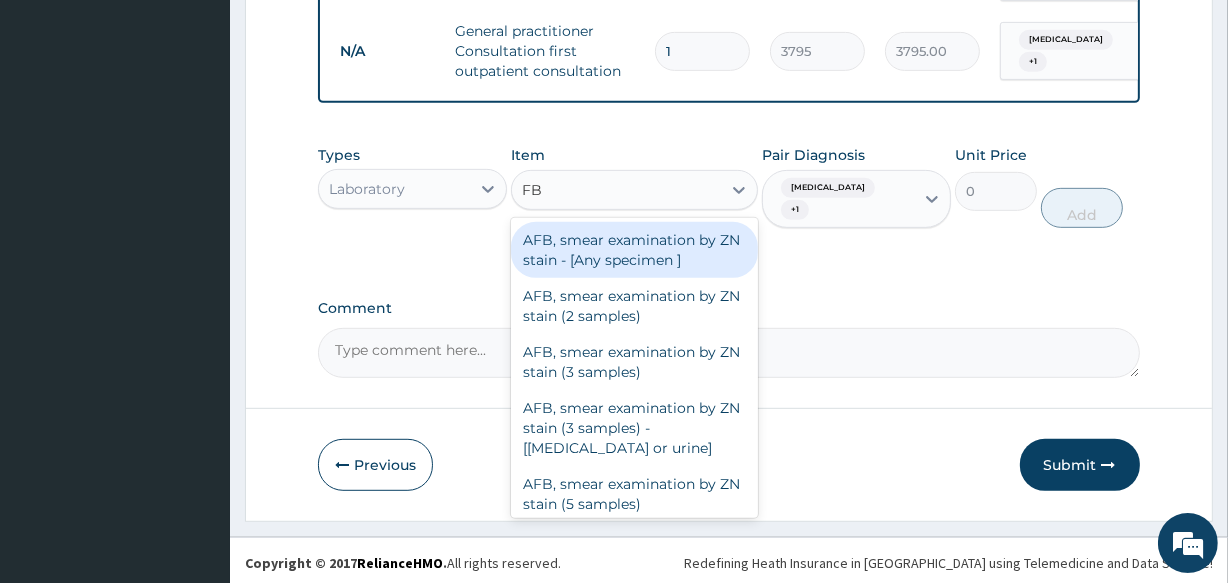 type on "FBC" 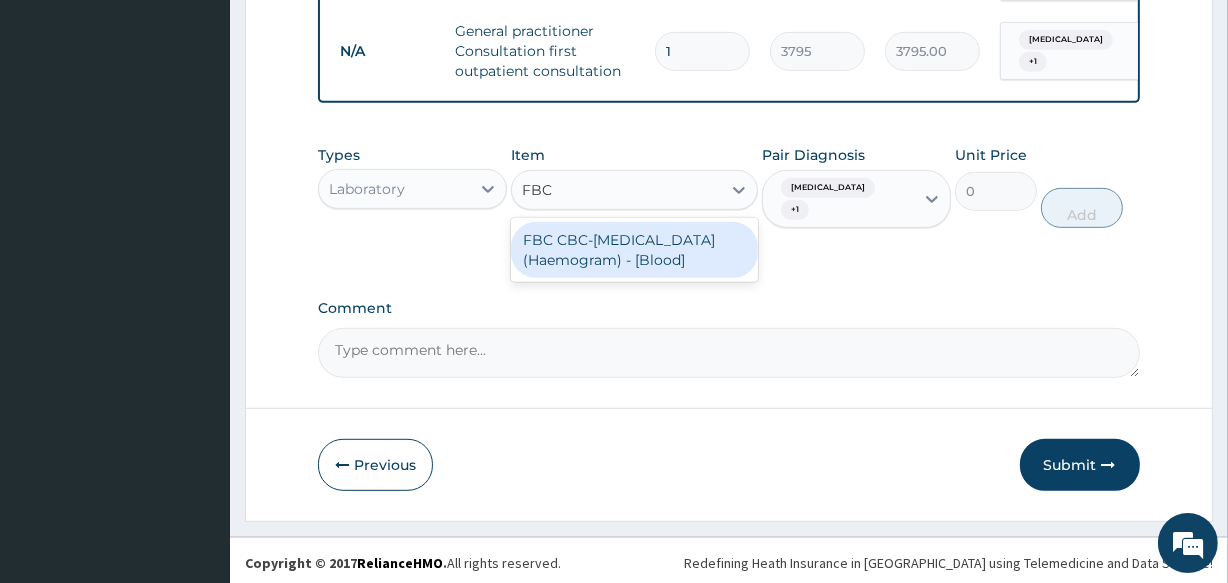 click on "FBC CBC-Complete Blood Count (Haemogram) - [Blood]" at bounding box center [634, 250] 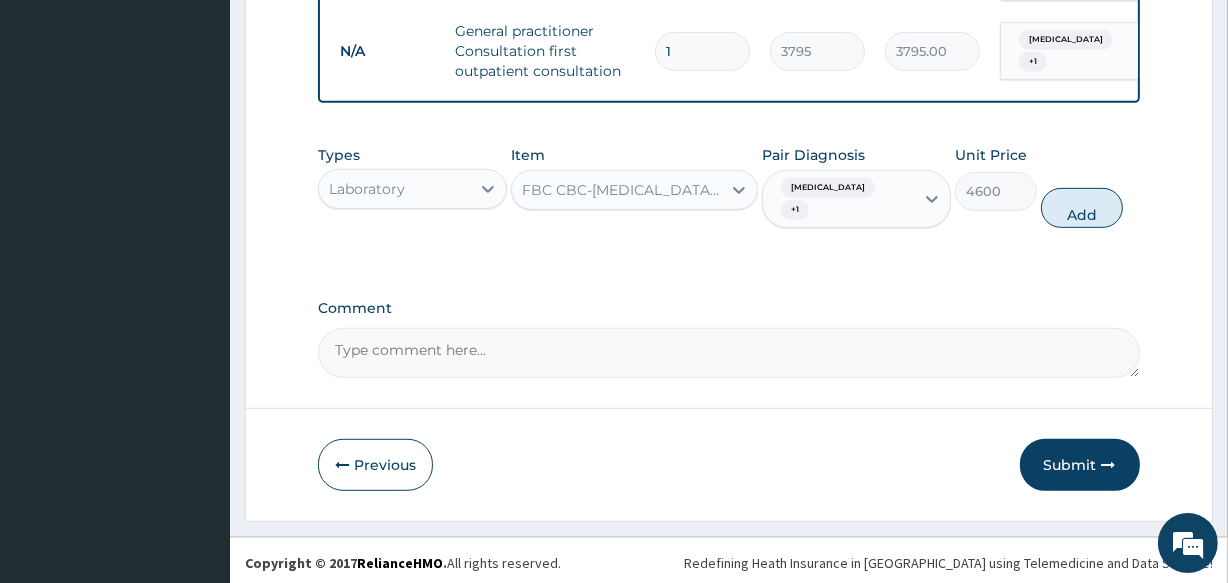 click on "Add" at bounding box center [1082, 208] 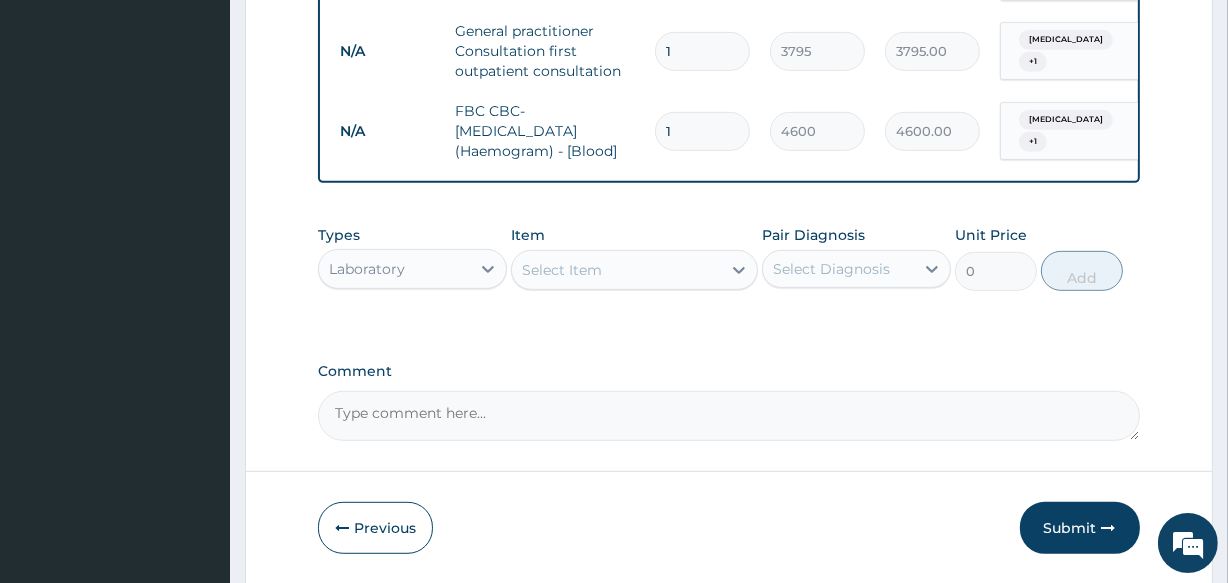 click on "Select Item" at bounding box center (616, 270) 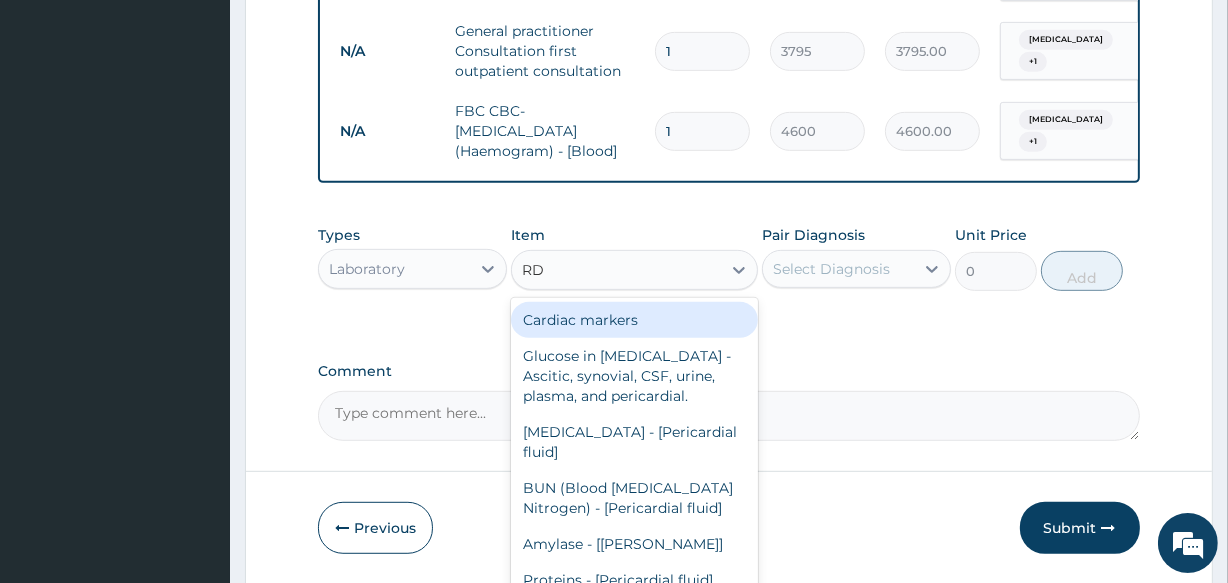 type on "RDT" 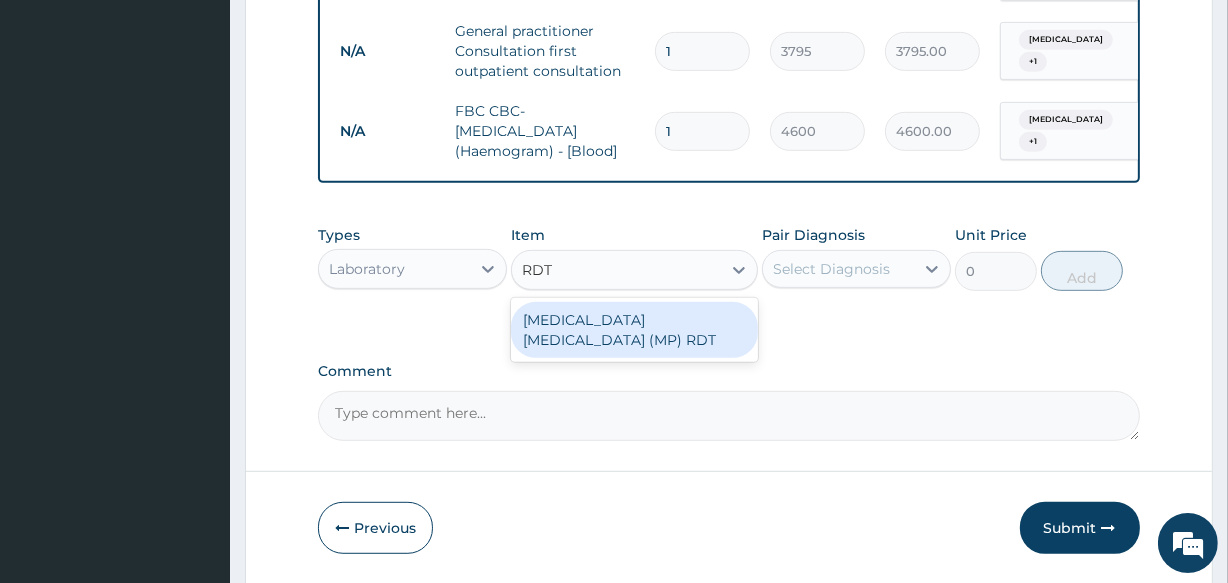 drag, startPoint x: 623, startPoint y: 322, endPoint x: 812, endPoint y: 286, distance: 192.39803 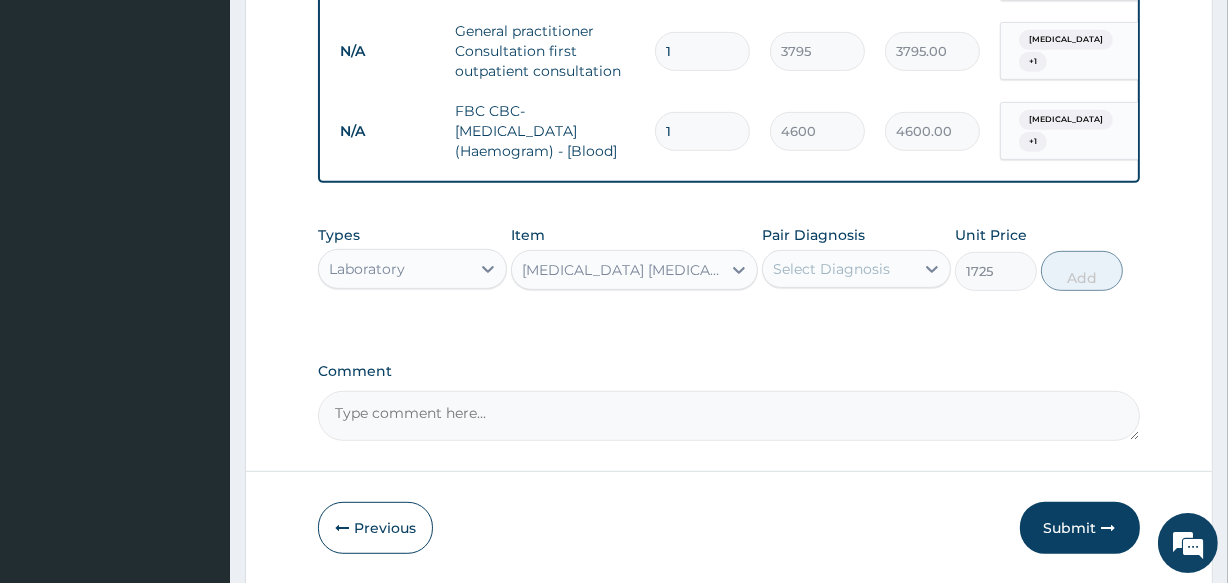 click on "Select Diagnosis" at bounding box center [831, 269] 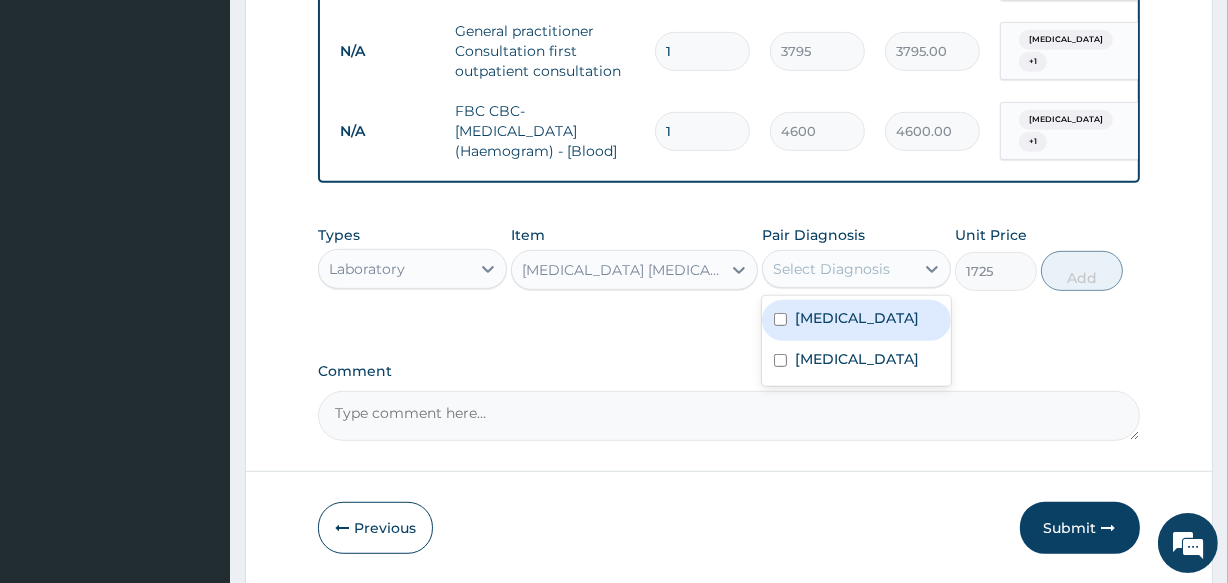 click on "Falciparum malaria" at bounding box center [857, 318] 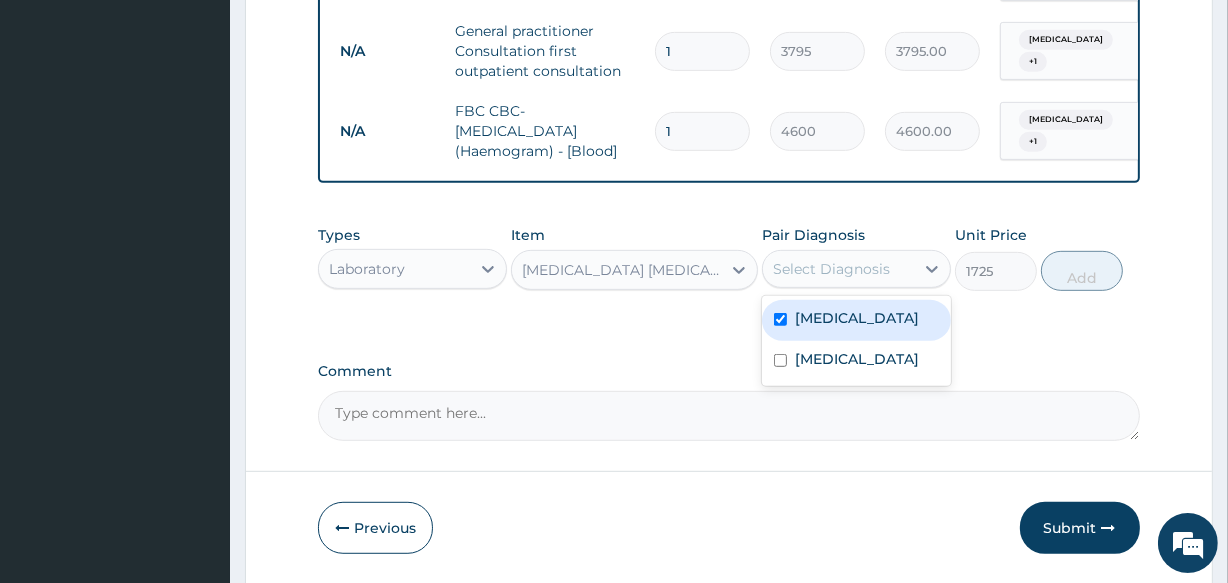 checkbox on "true" 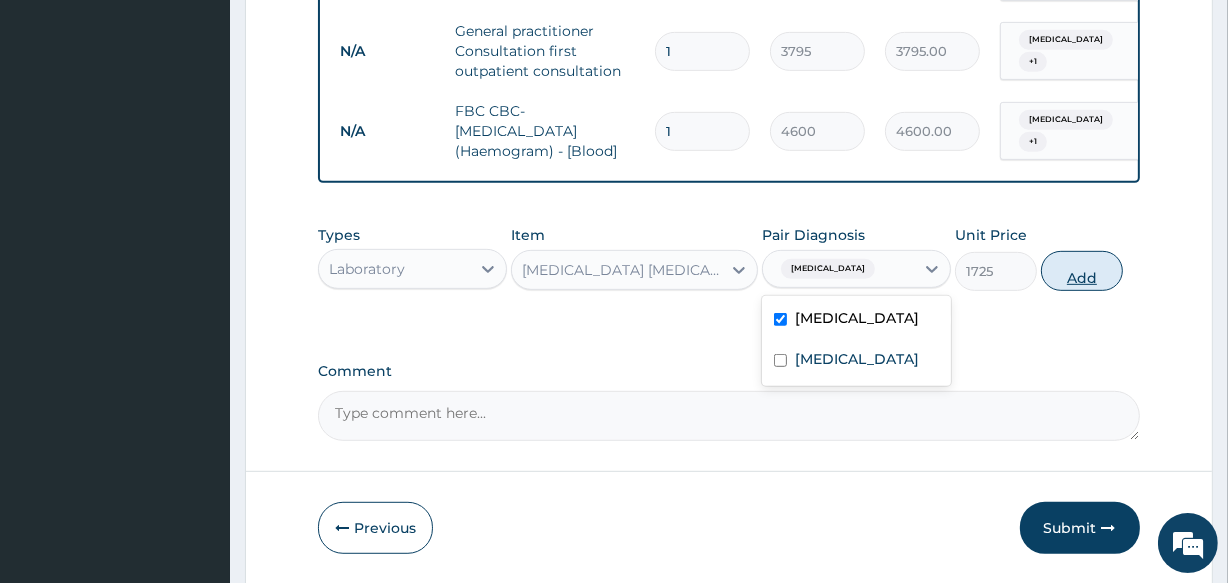 click on "Add" at bounding box center (1082, 271) 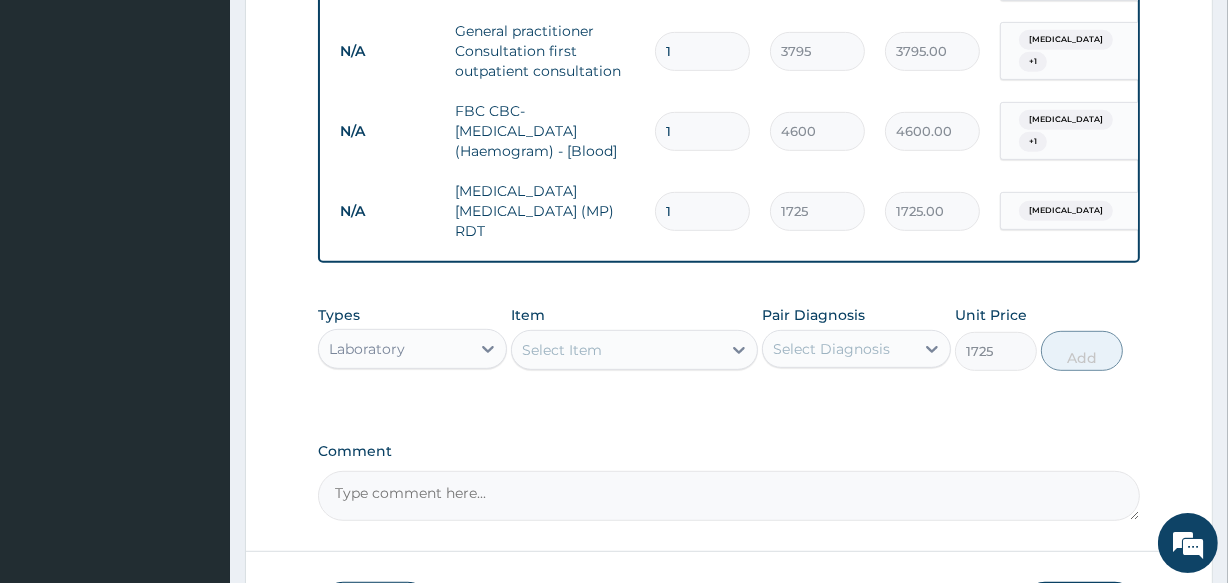 type on "0" 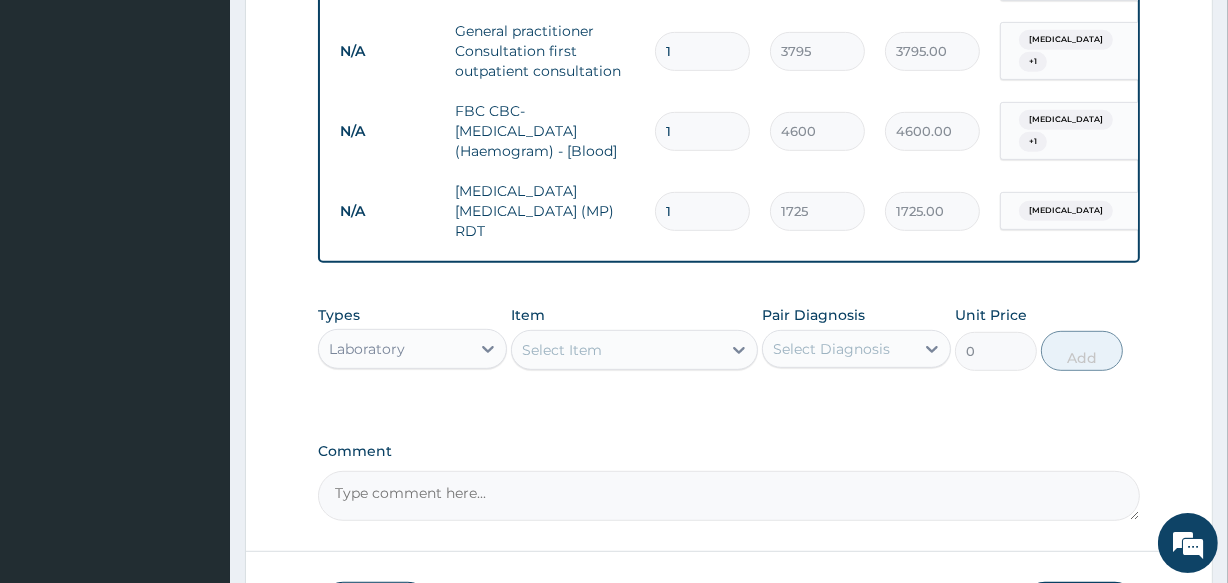 scroll, scrollTop: 1013, scrollLeft: 0, axis: vertical 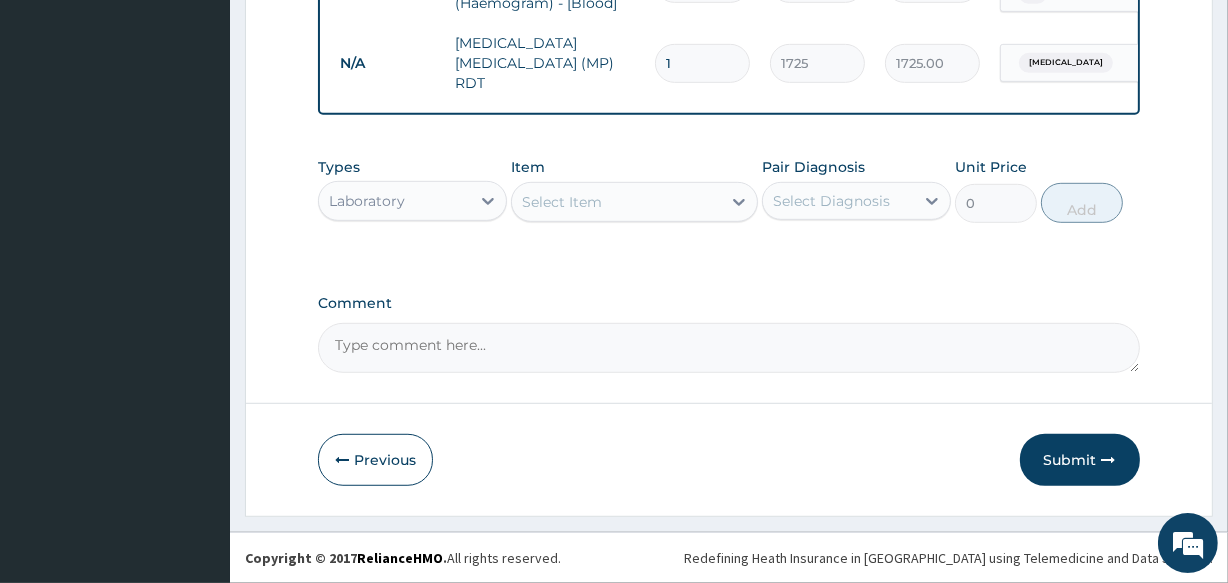 click on "Laboratory" at bounding box center (367, 201) 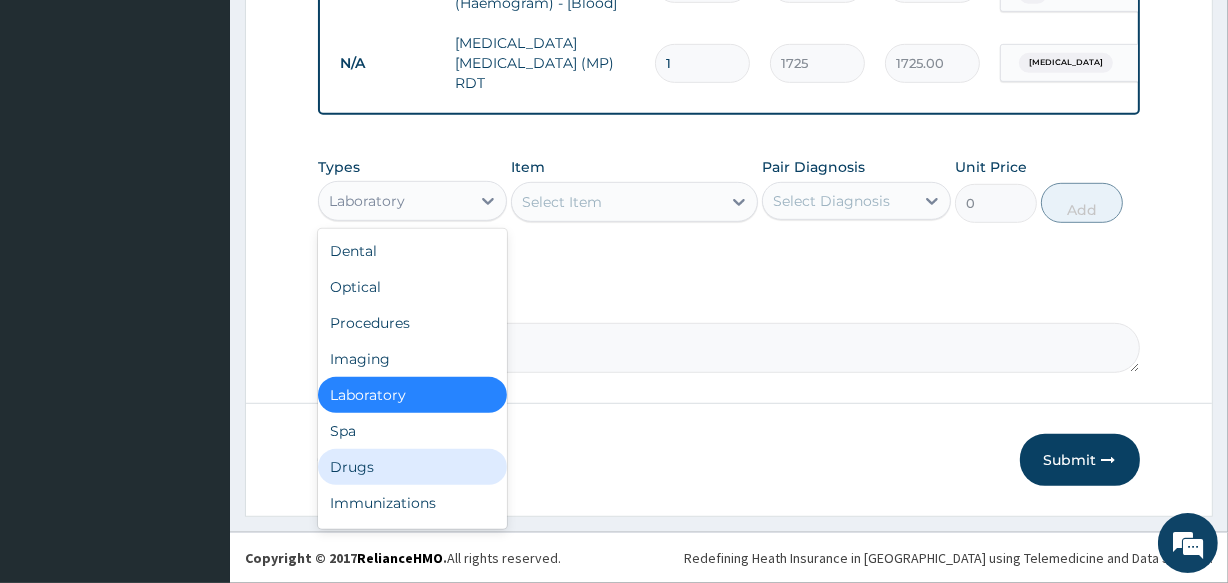 click on "Drugs" at bounding box center [412, 467] 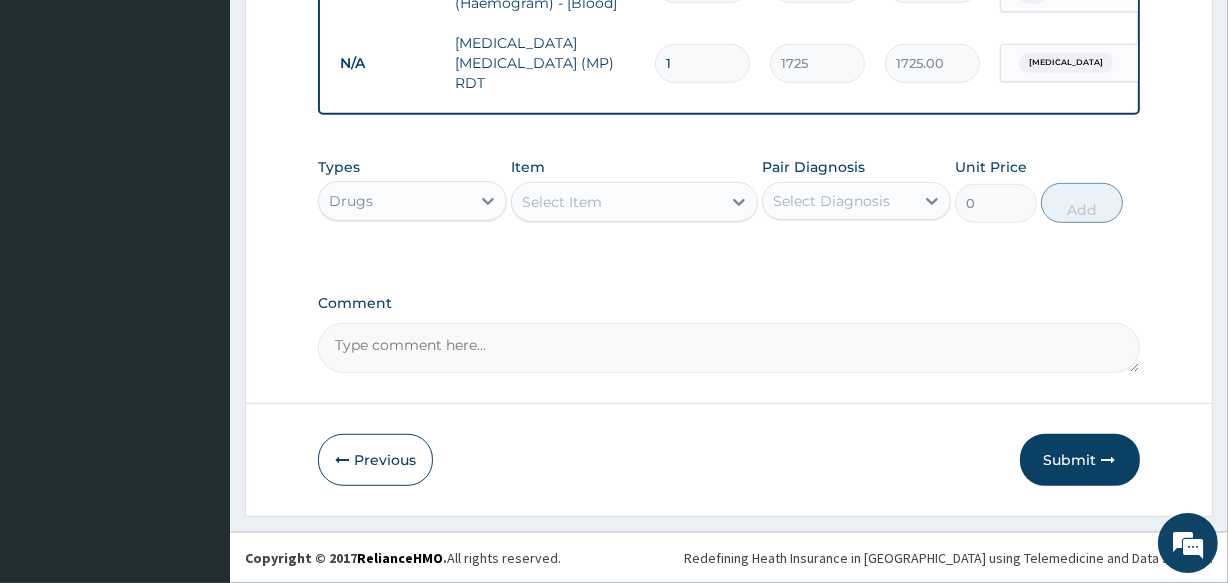 click on "Select Item" at bounding box center (562, 202) 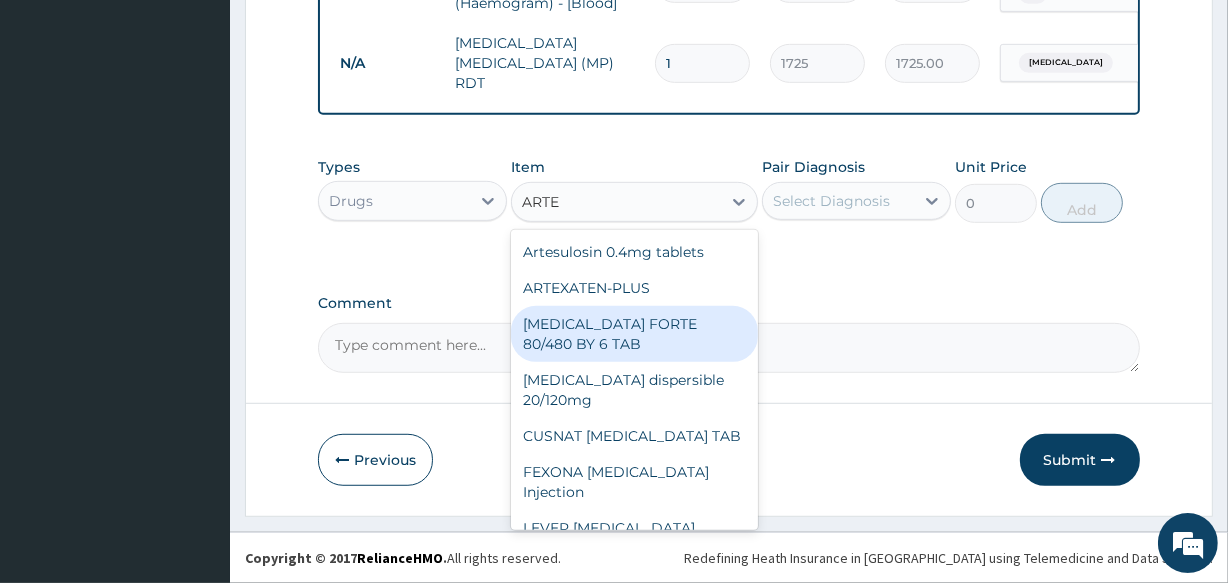 type on "ARTEM" 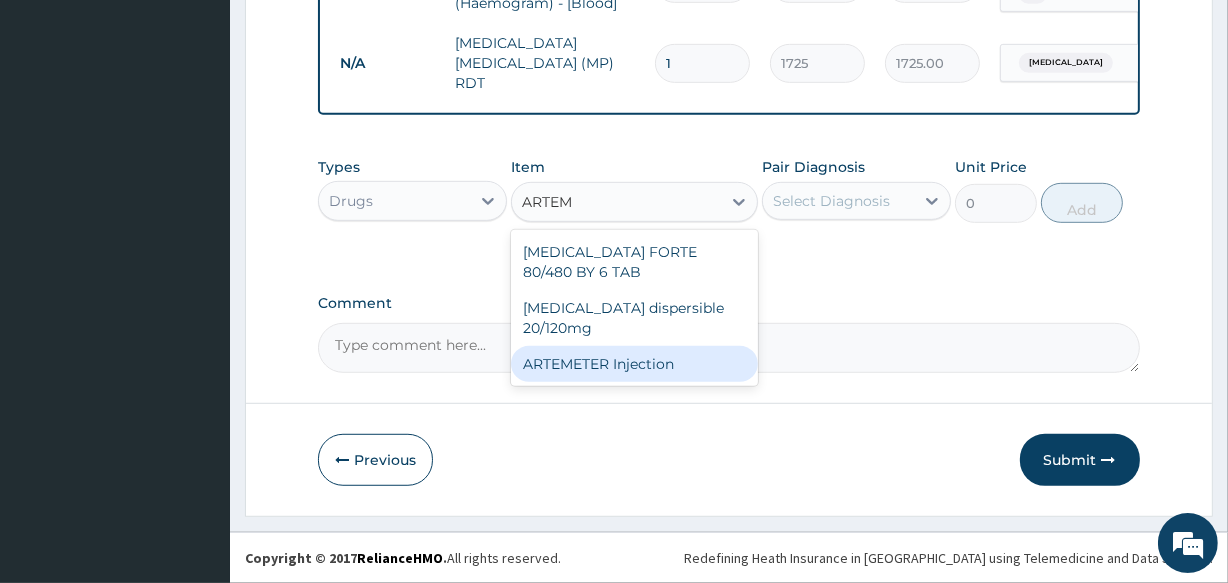 click on "ARTEMETER Injection" at bounding box center [634, 364] 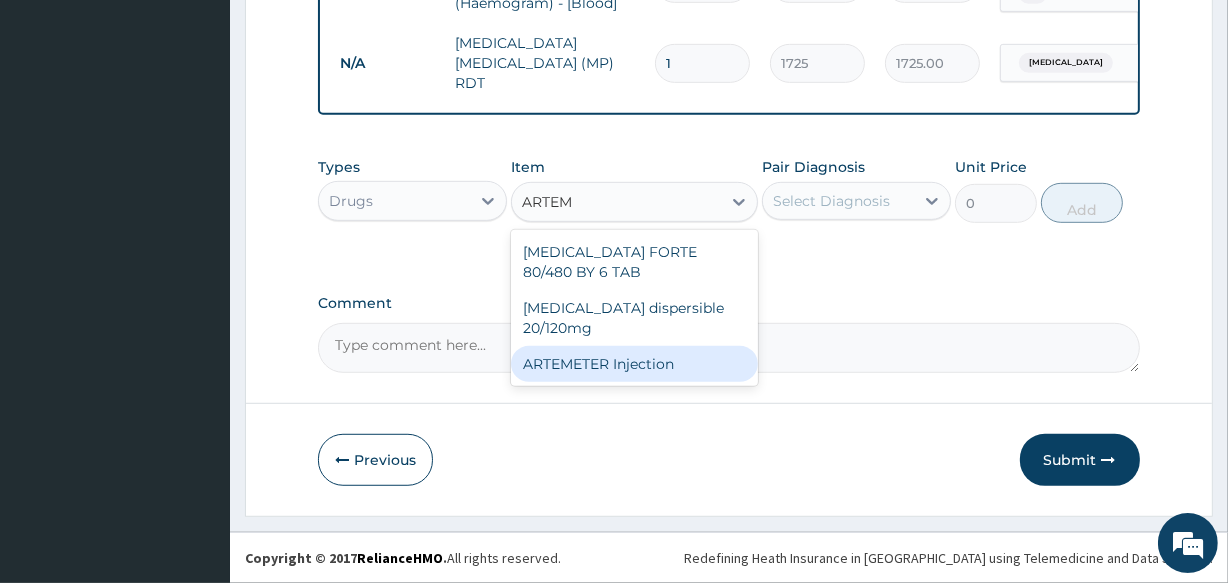 type 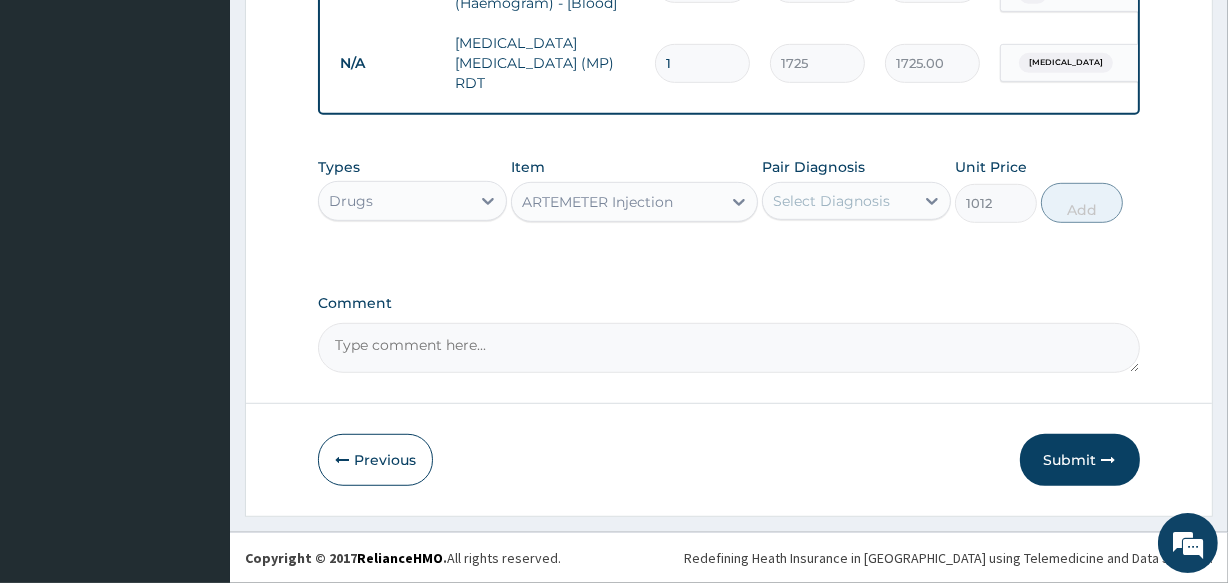 click on "Select Diagnosis" at bounding box center (831, 201) 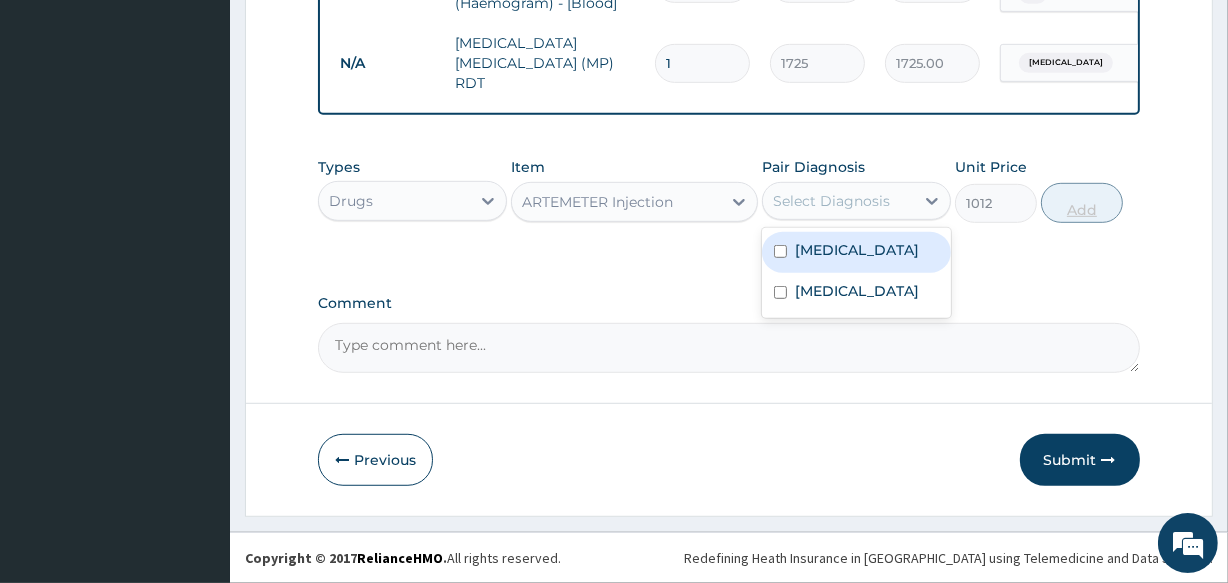 drag, startPoint x: 846, startPoint y: 250, endPoint x: 1083, endPoint y: 220, distance: 238.89119 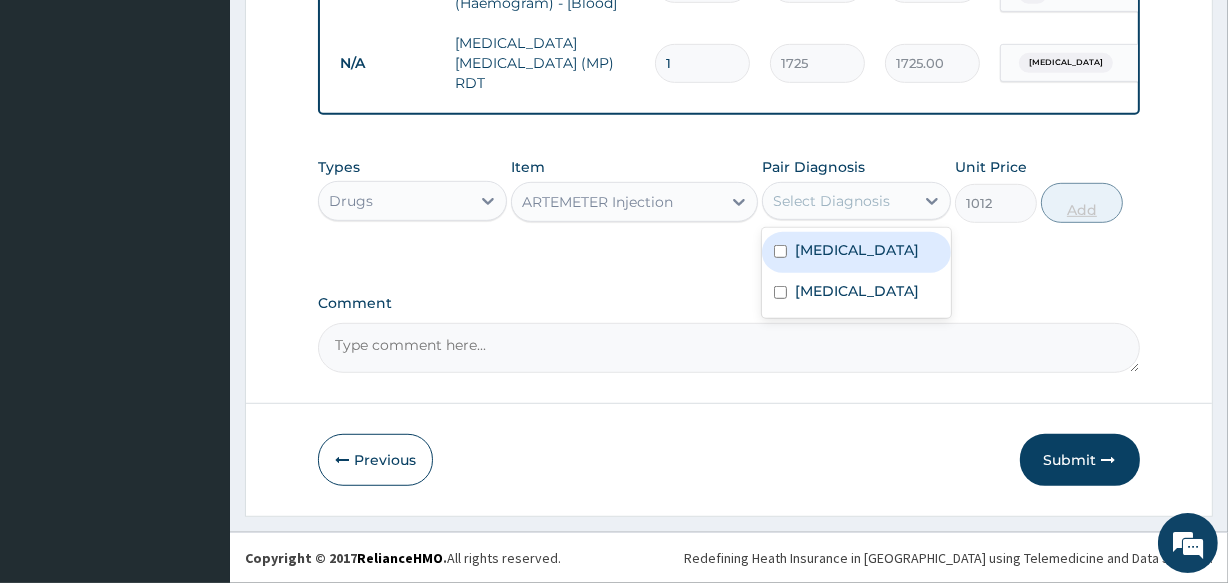 click on "Falciparum malaria" at bounding box center [857, 250] 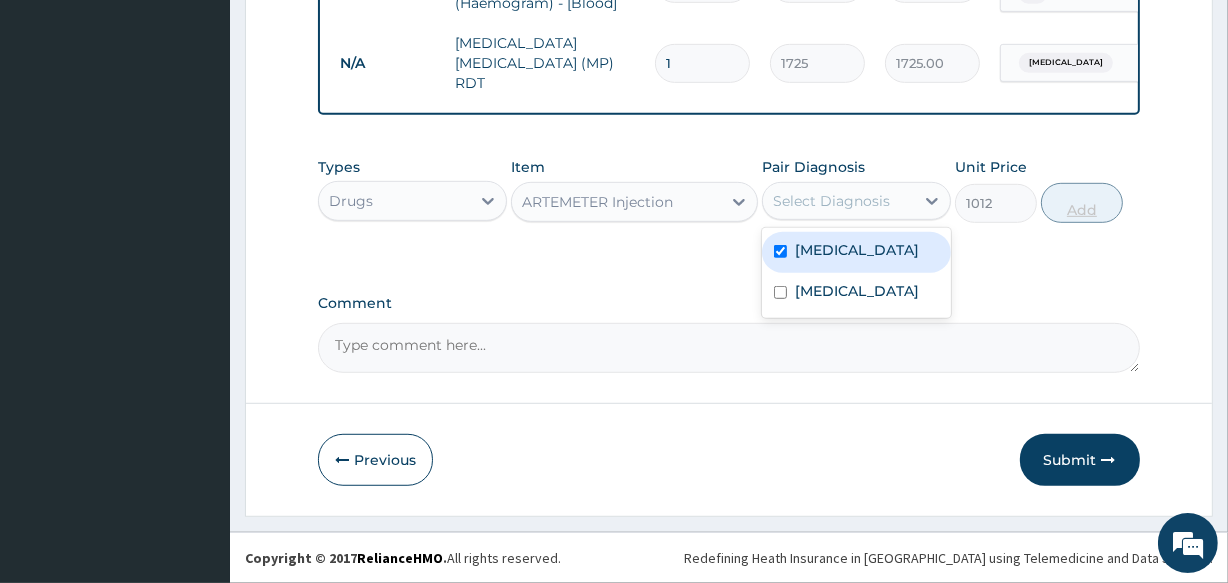 checkbox on "true" 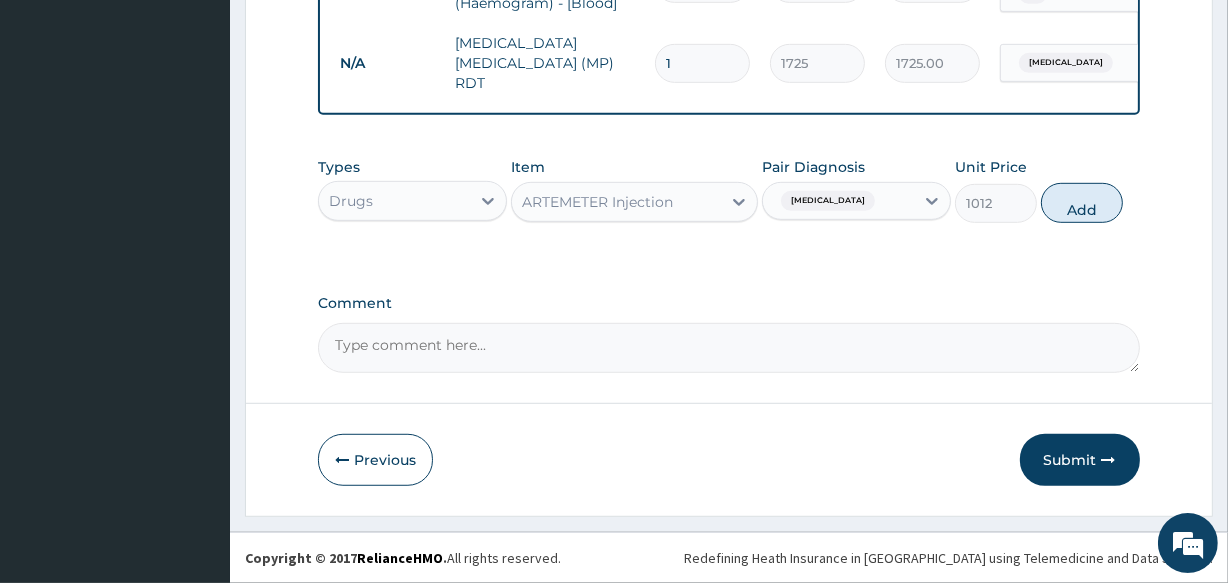 drag, startPoint x: 1092, startPoint y: 214, endPoint x: 870, endPoint y: 180, distance: 224.58852 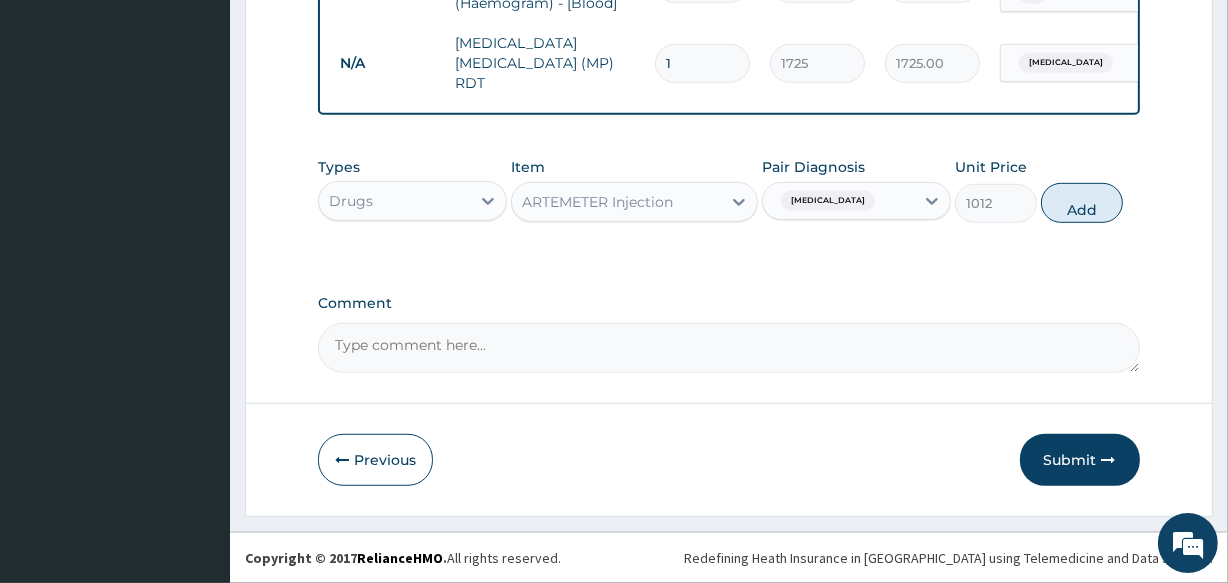 click on "Add" at bounding box center (1082, 203) 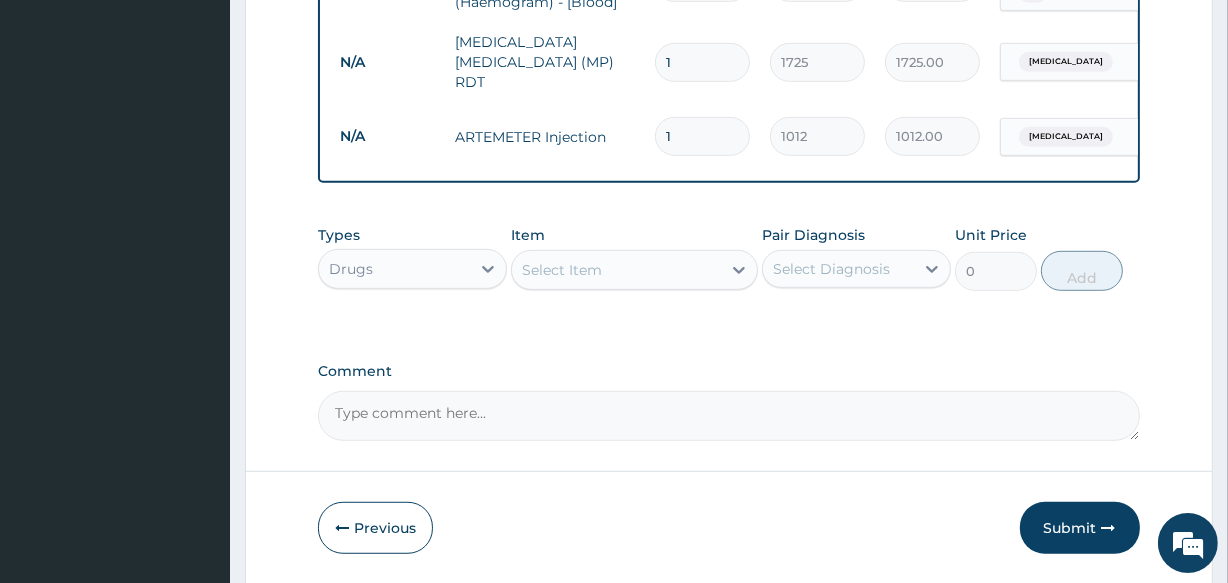 type 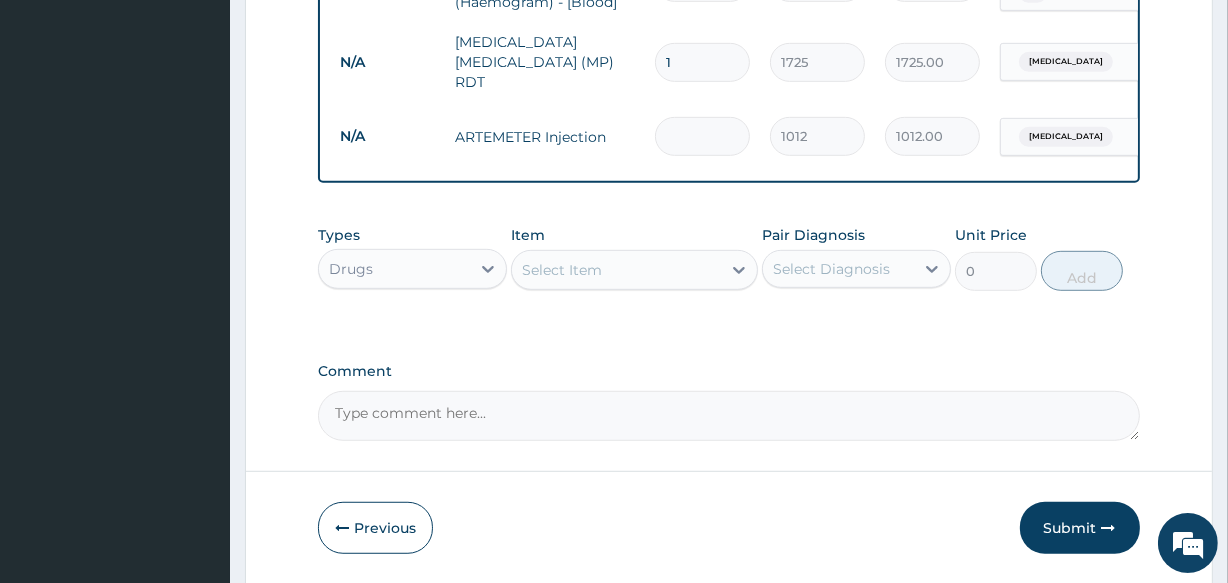 type on "0.00" 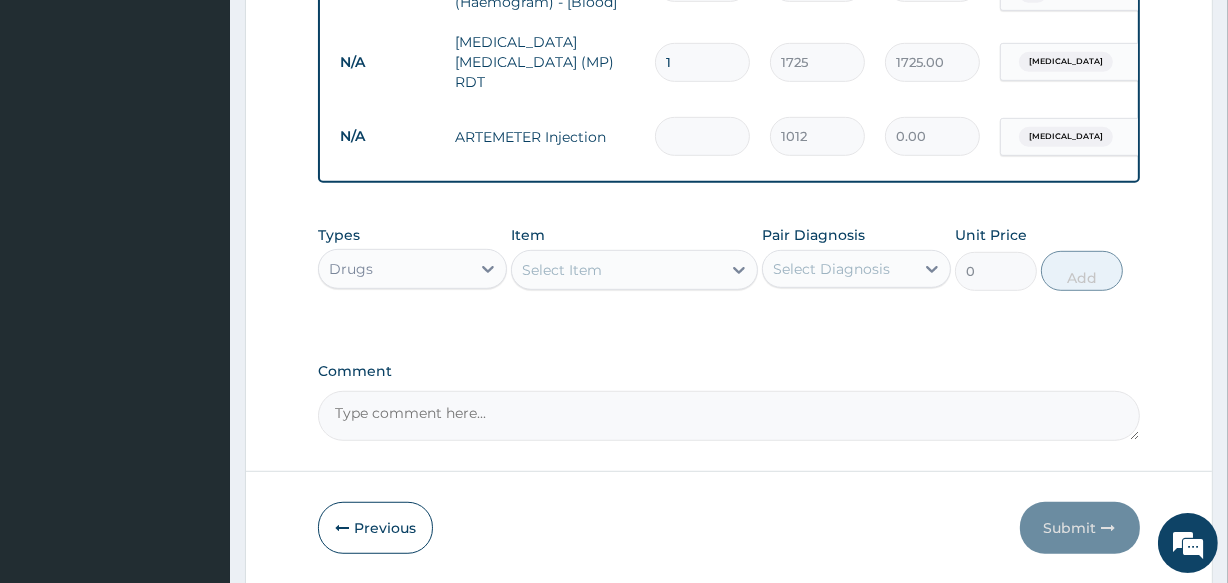 type on "2" 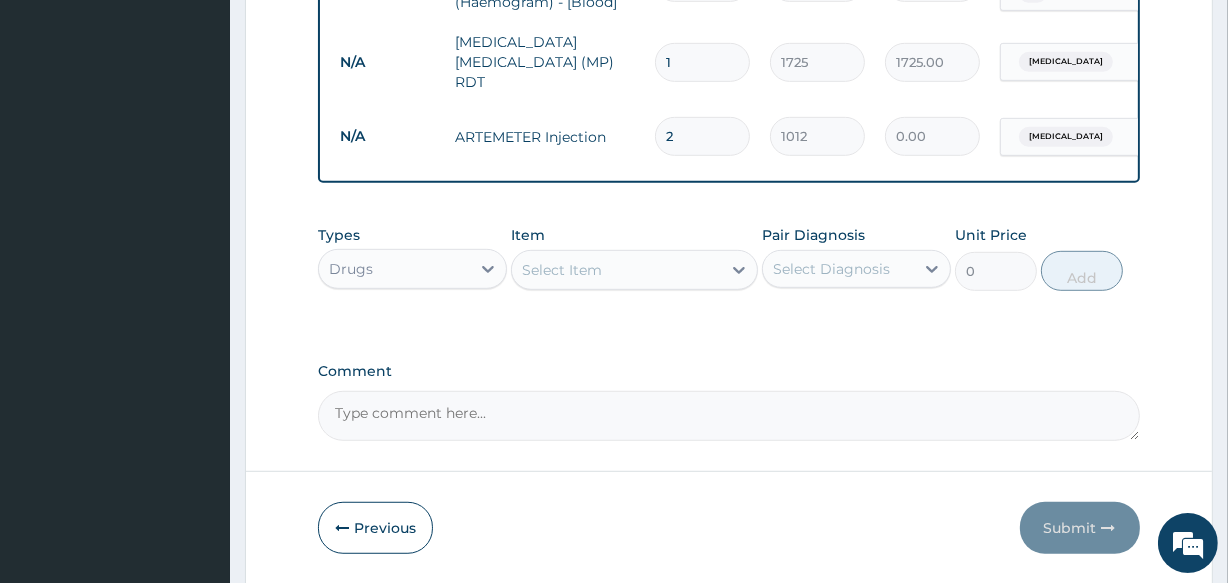 type on "2024.00" 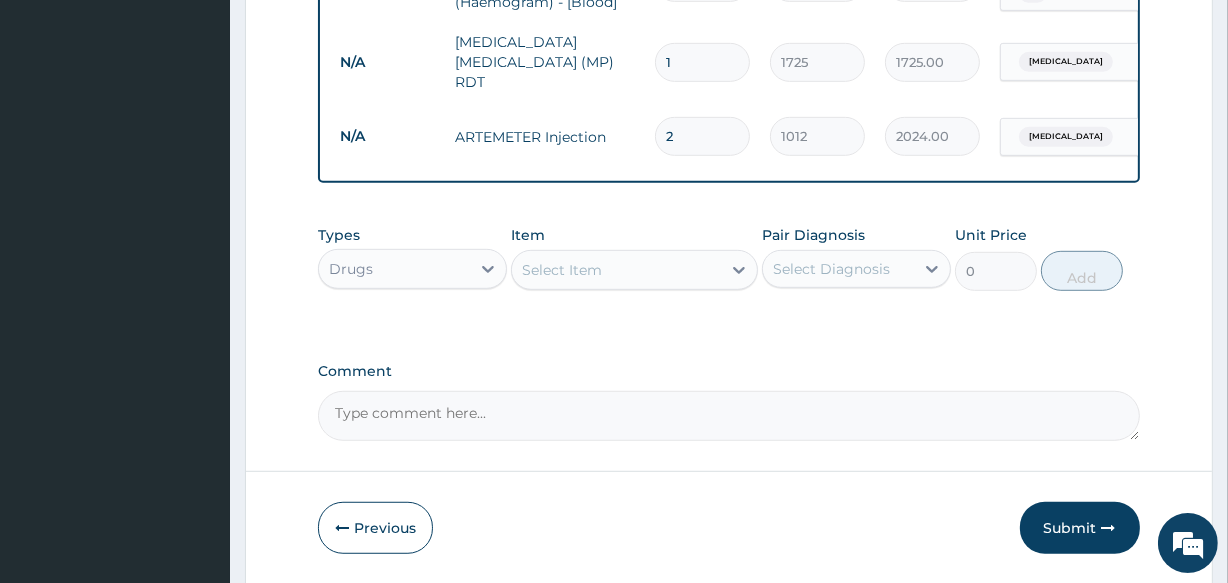 type on "2" 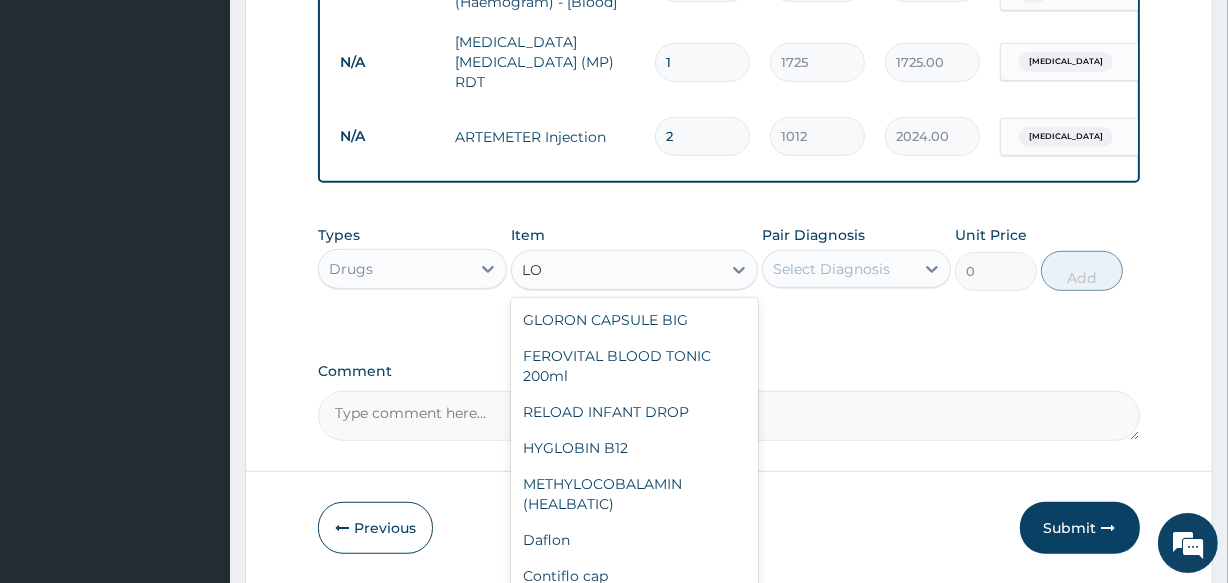 type on "LO" 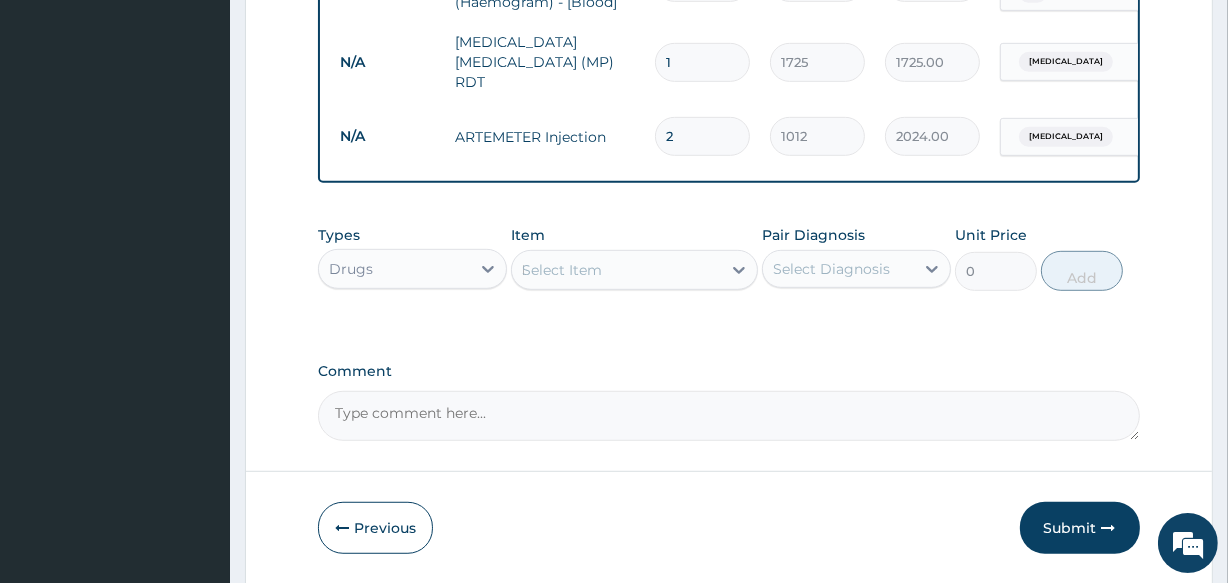 type 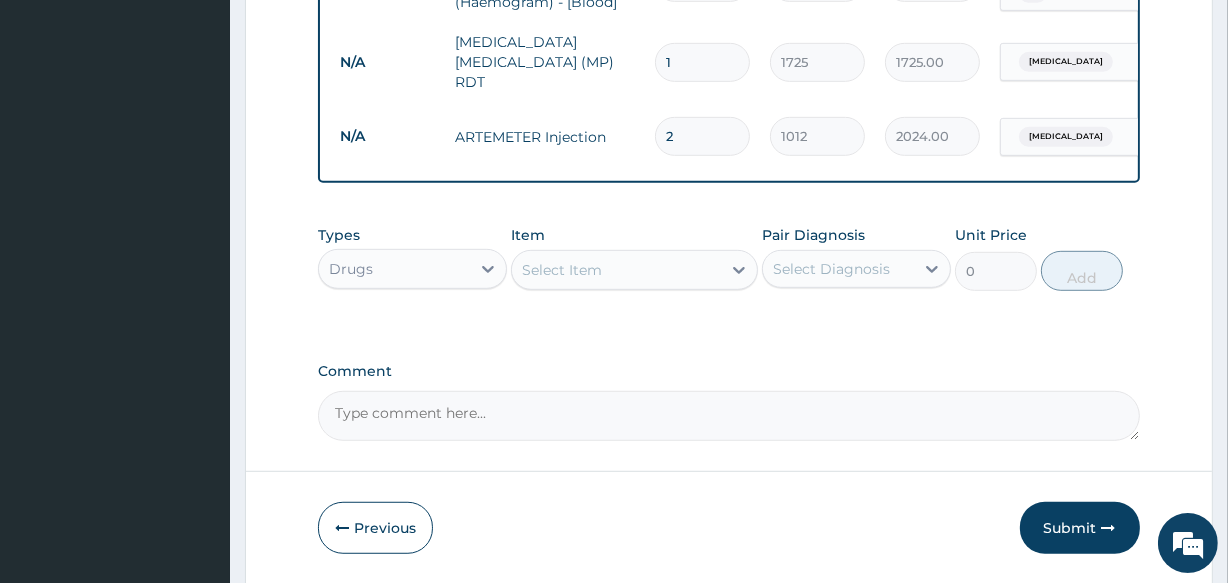 click on "Select Item" at bounding box center [616, 270] 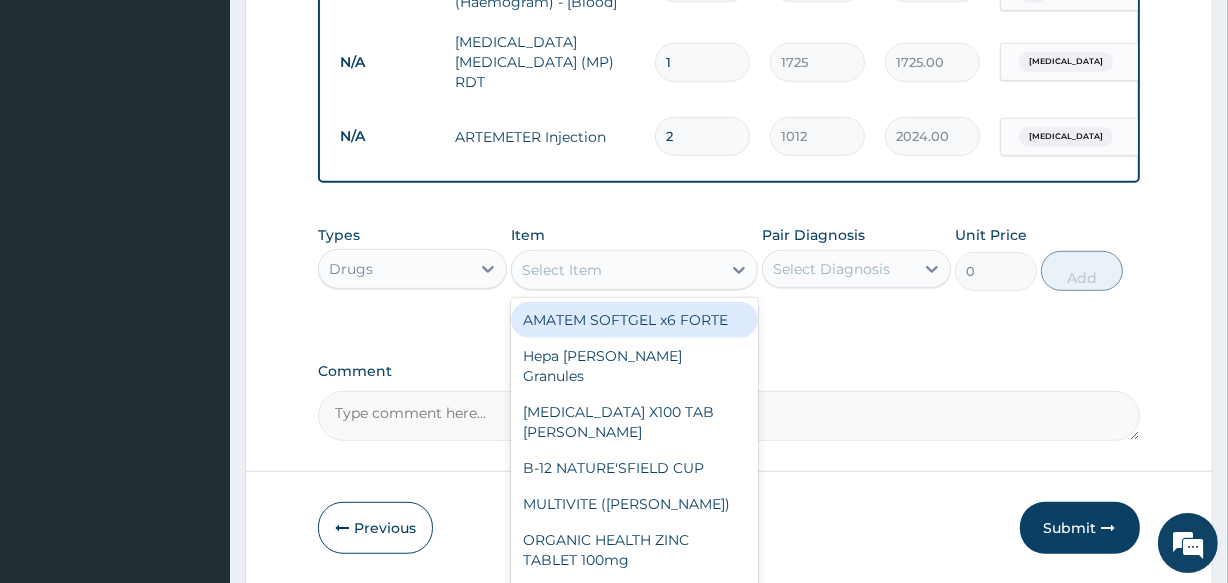 click on "AMATEM SOFTGEL x6 FORTE" at bounding box center [634, 320] 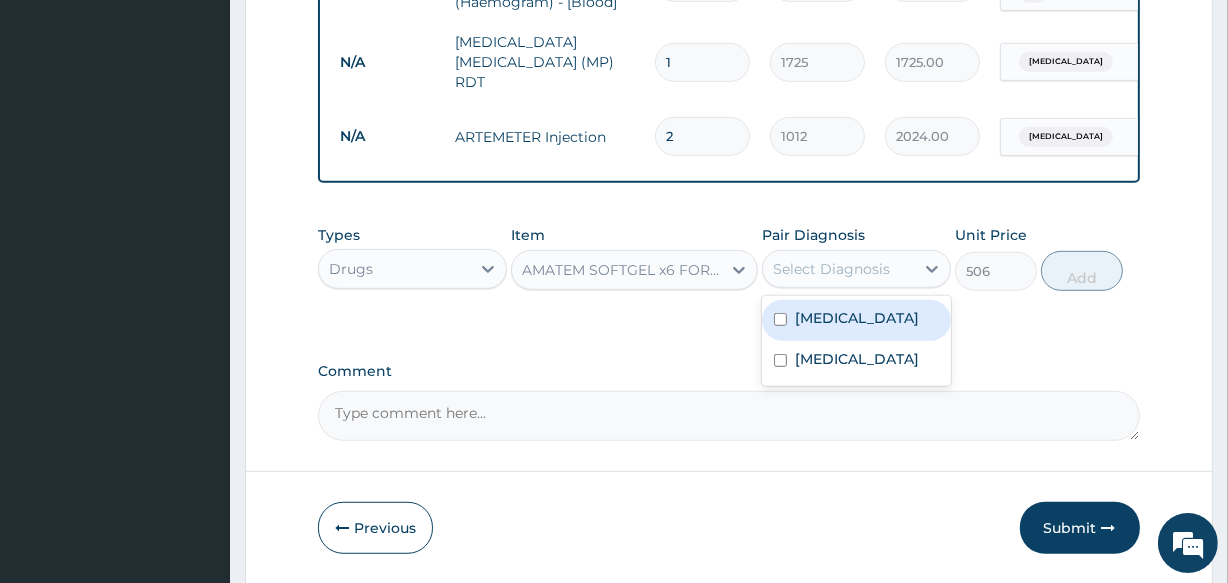click on "Select Diagnosis" at bounding box center (838, 269) 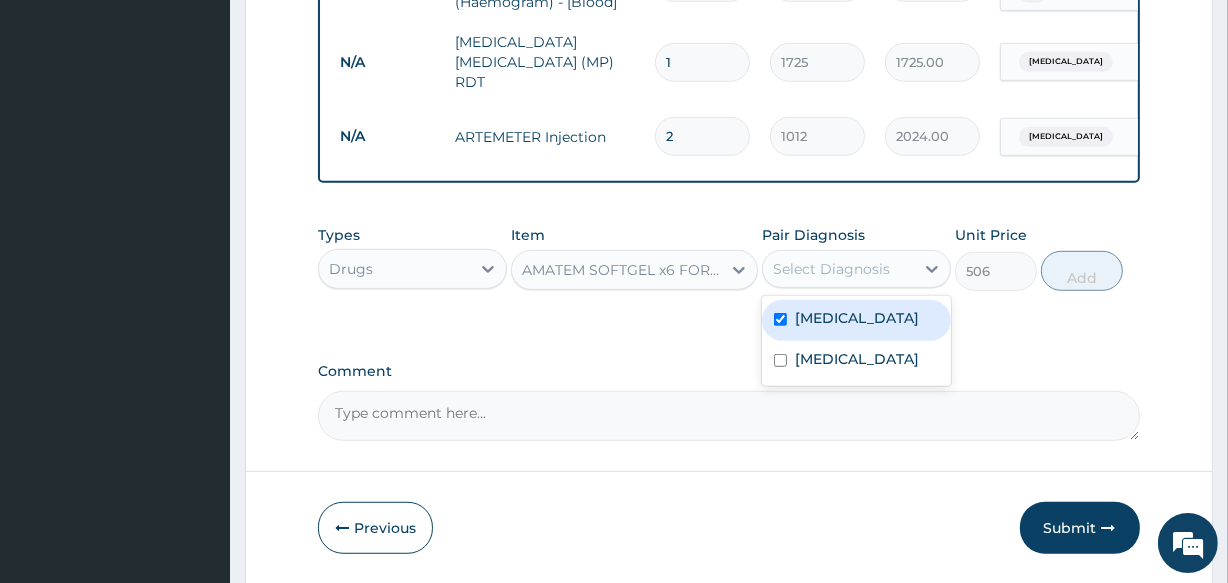 checkbox on "true" 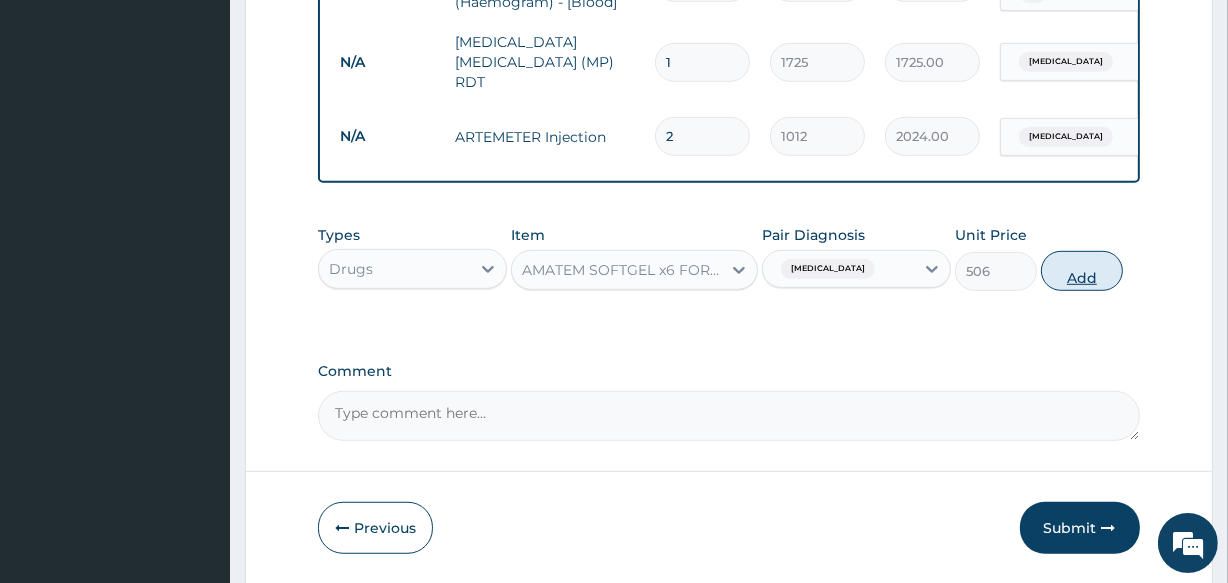 click on "Add" at bounding box center [1082, 271] 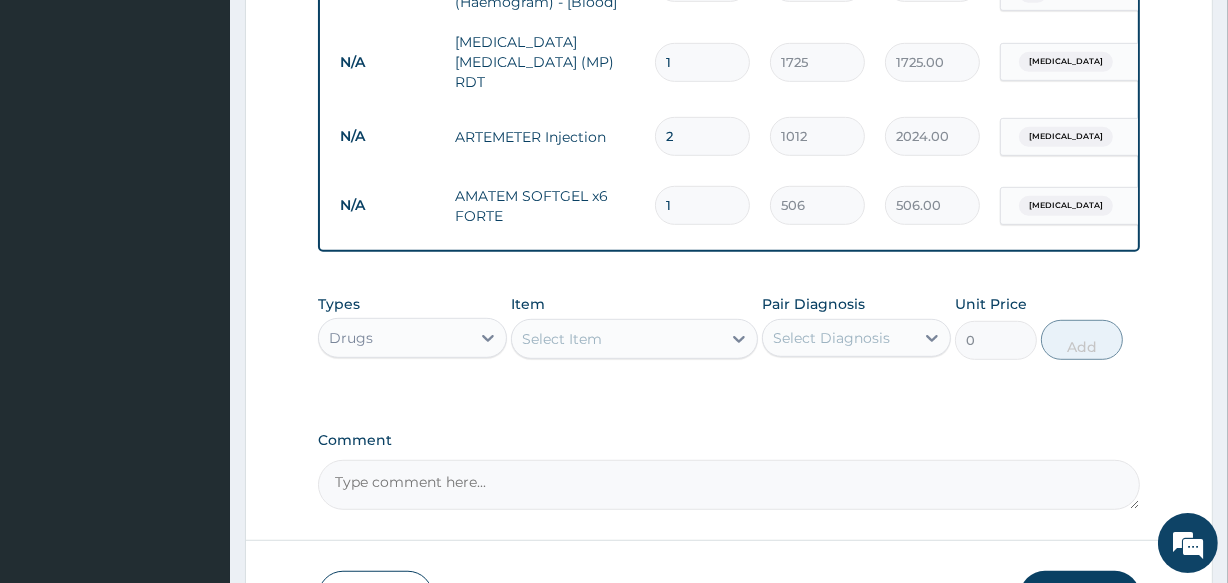 drag, startPoint x: 683, startPoint y: 187, endPoint x: 649, endPoint y: 197, distance: 35.44009 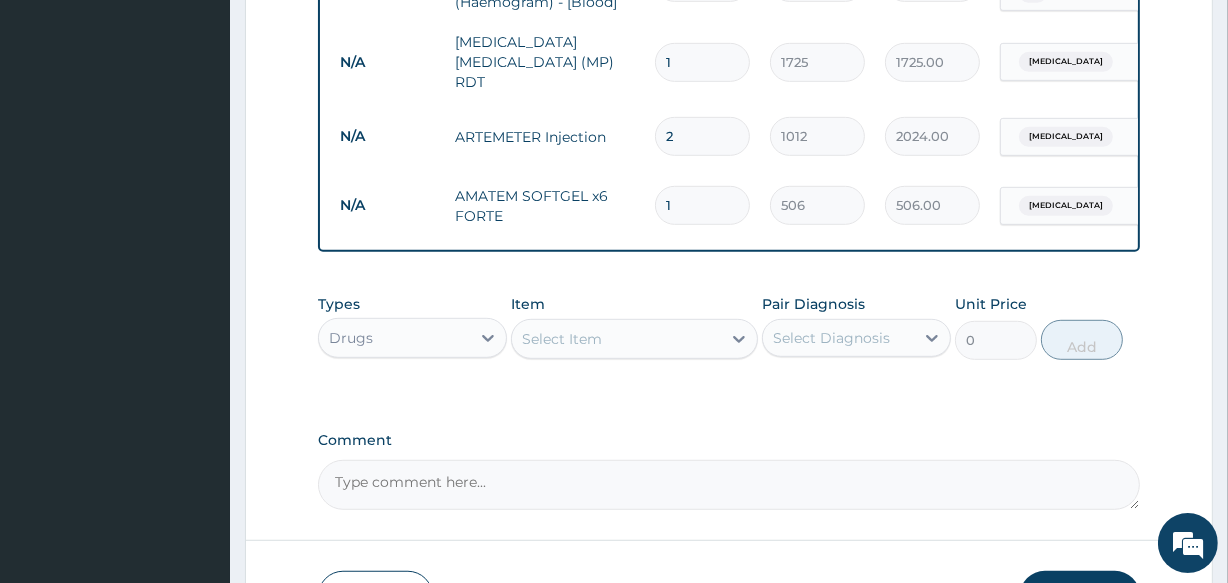 click on "1" at bounding box center [702, 205] 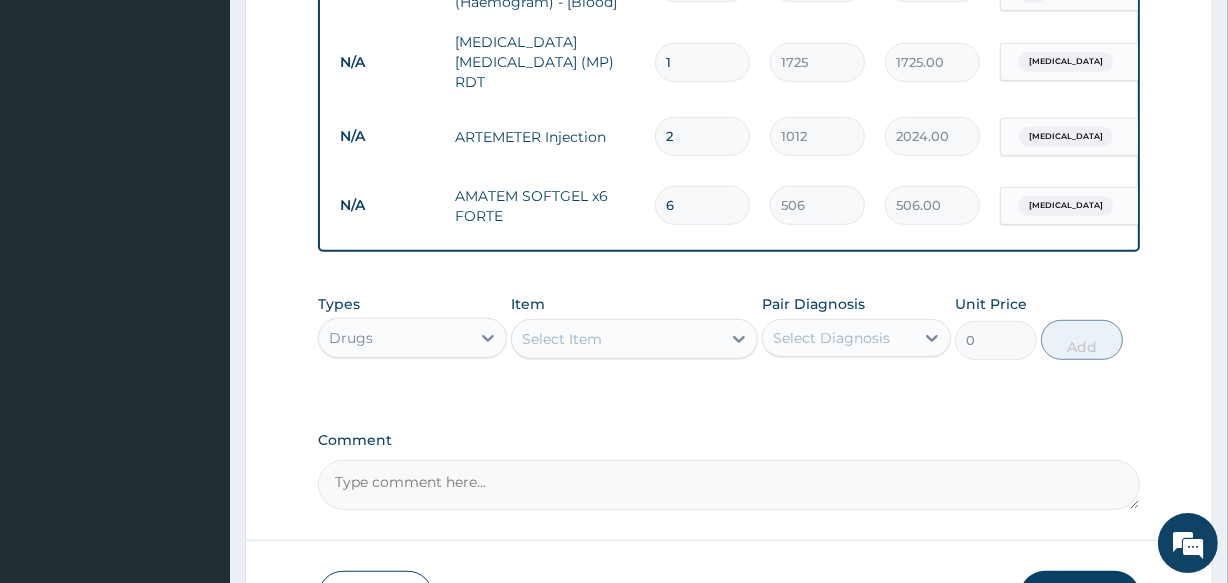 type on "3036.00" 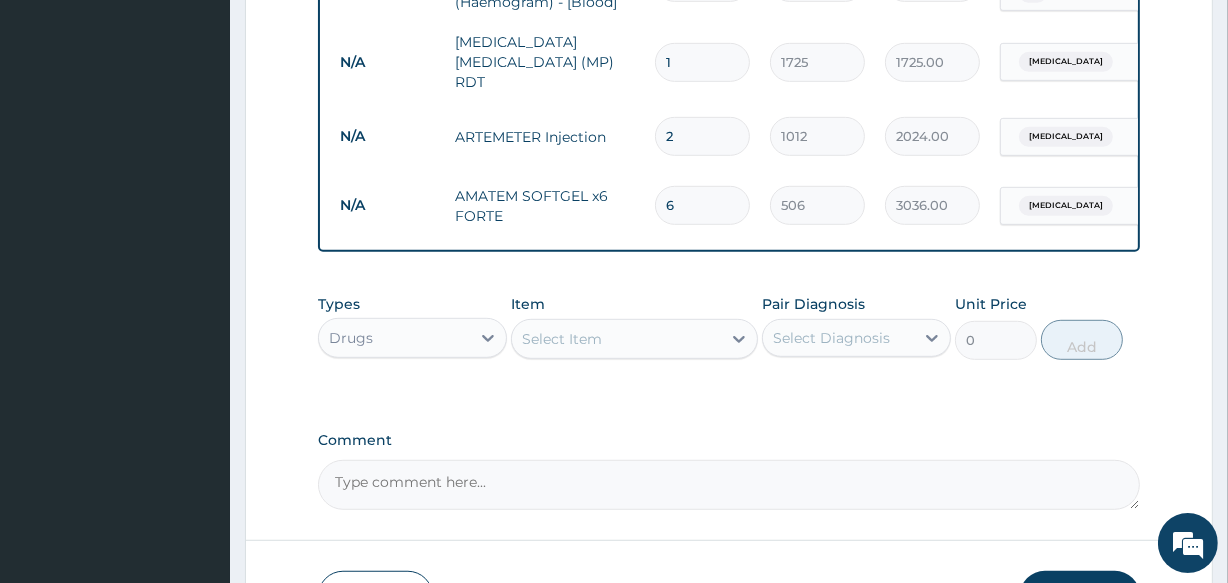 type on "6" 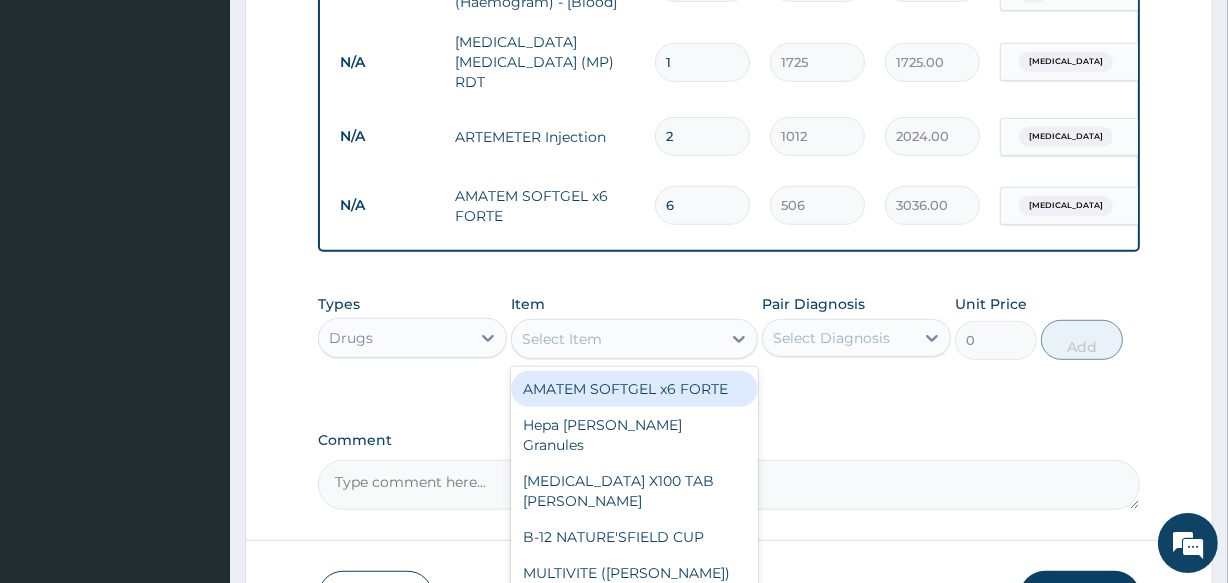 paste on "PARACETAMOL" 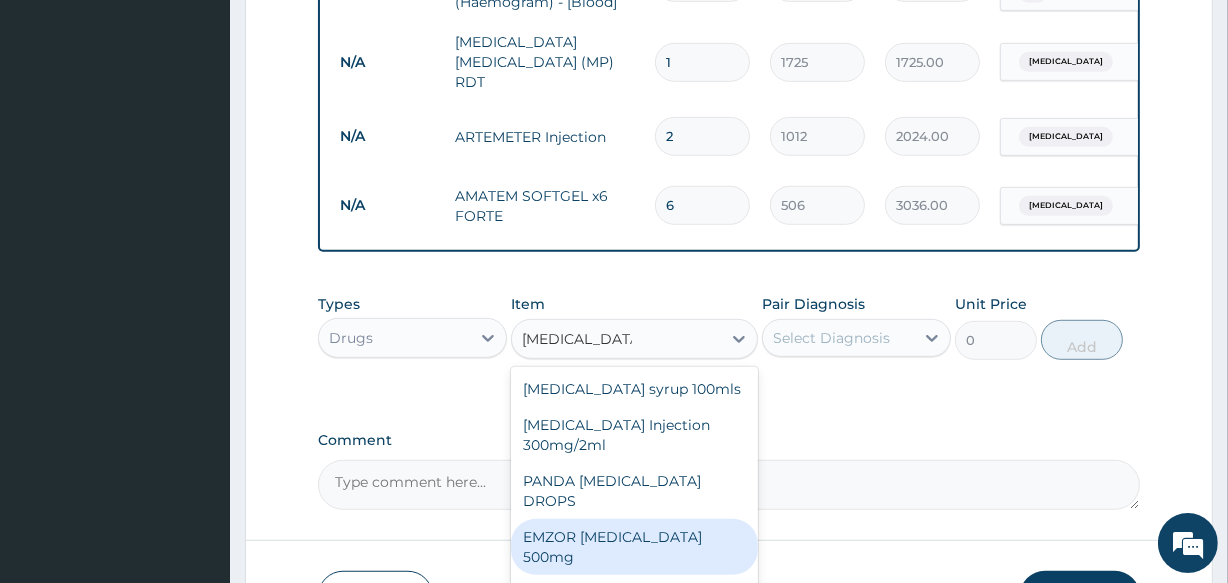 click on "EMZOR PARACETAMOL 500mg" at bounding box center (634, 547) 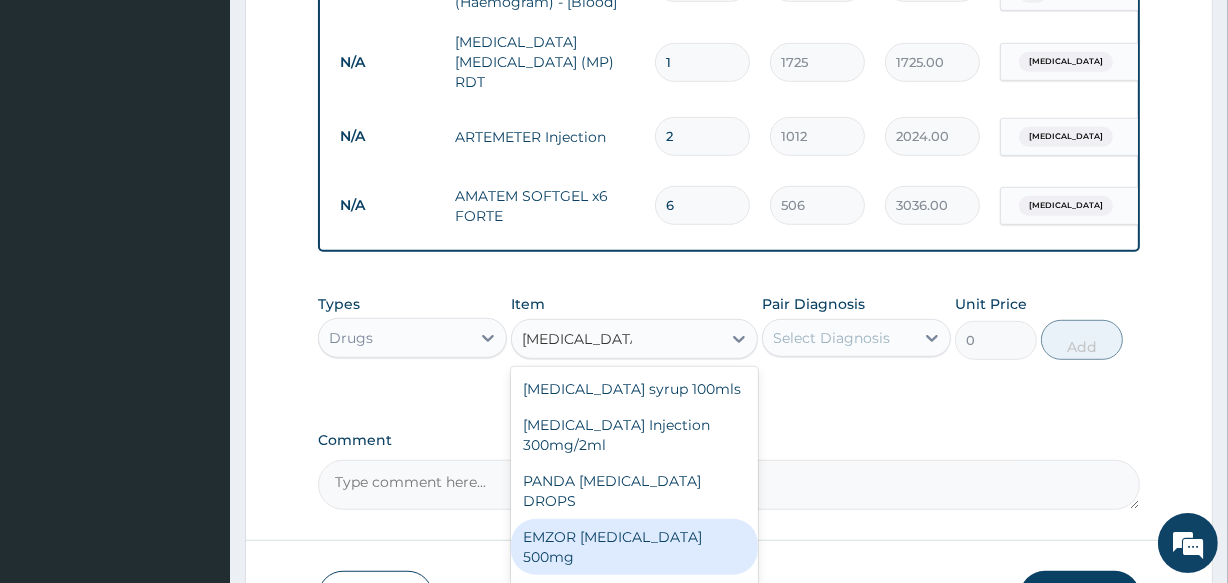 type 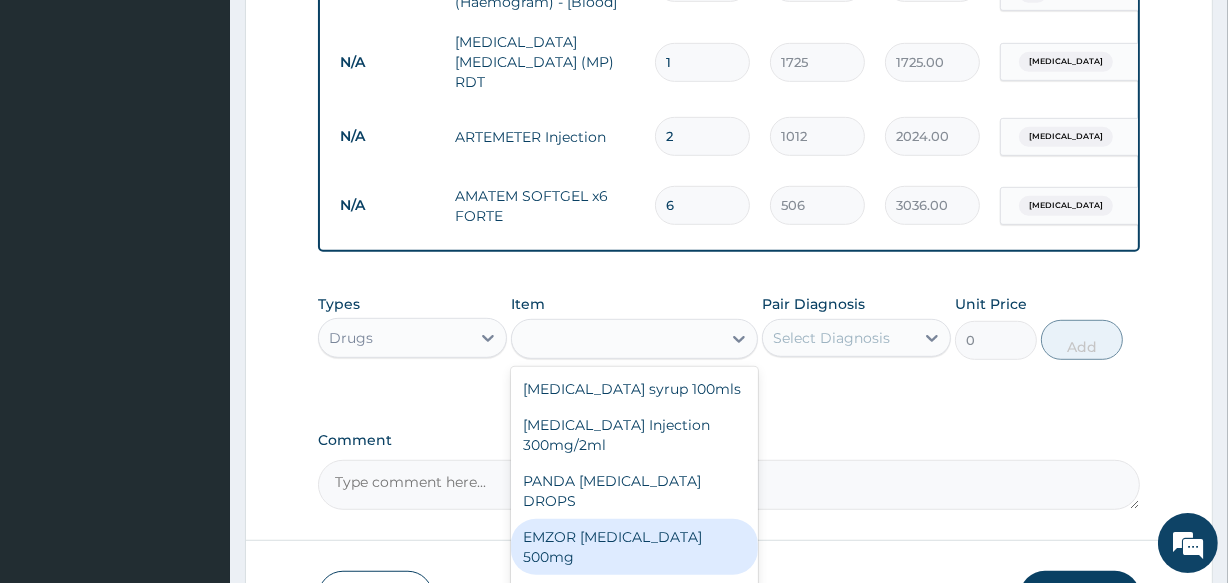 type on "25.3" 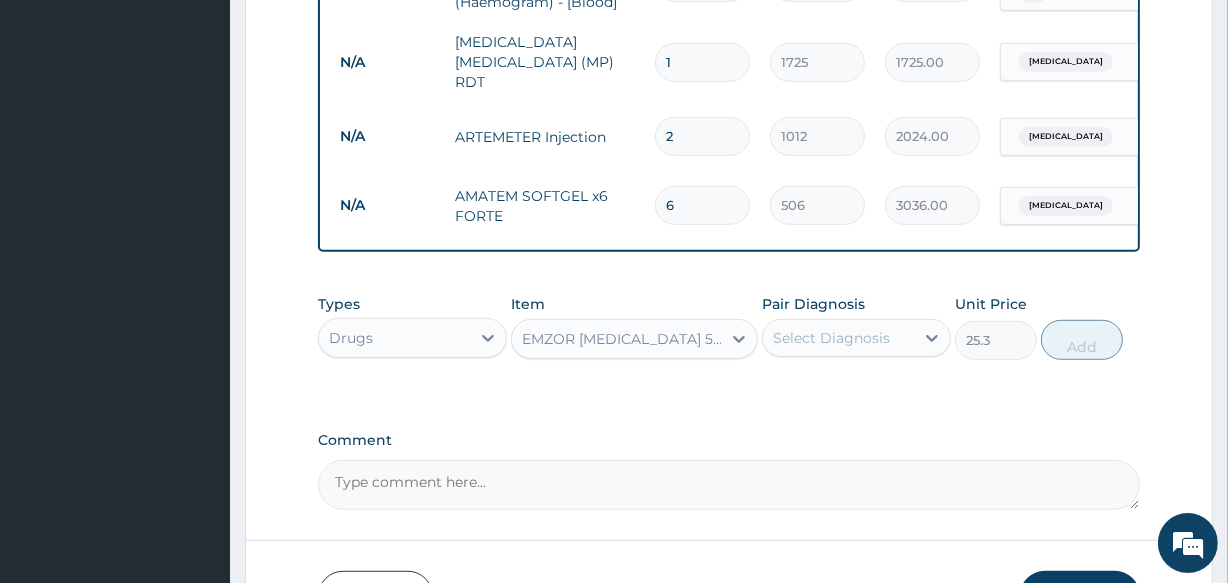 click on "Select Diagnosis" at bounding box center (831, 338) 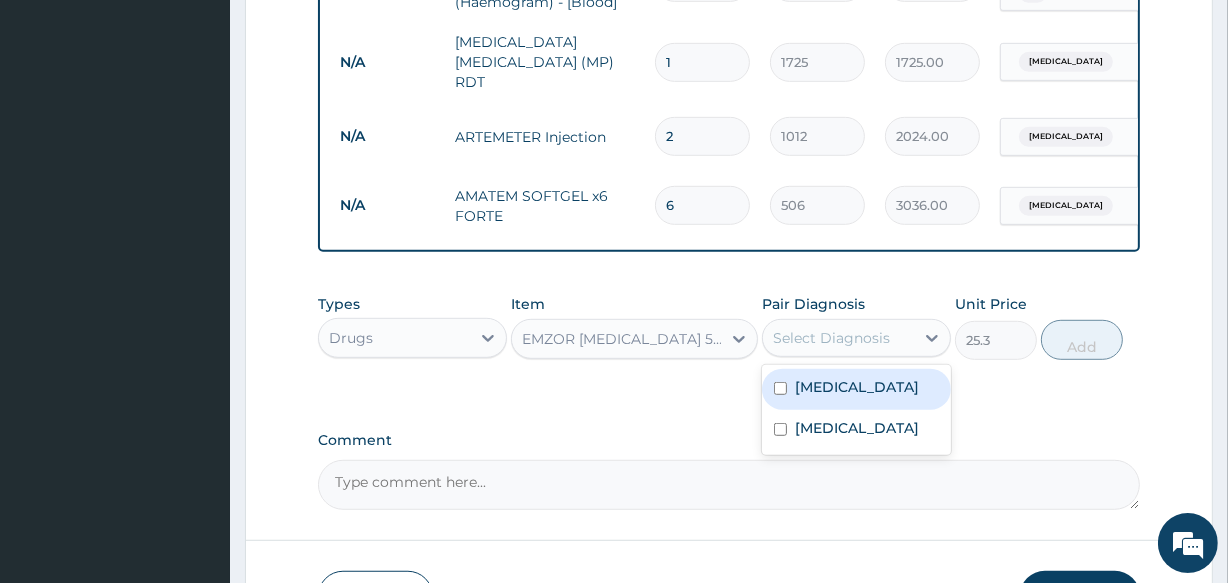click on "Falciparum malaria" at bounding box center [857, 387] 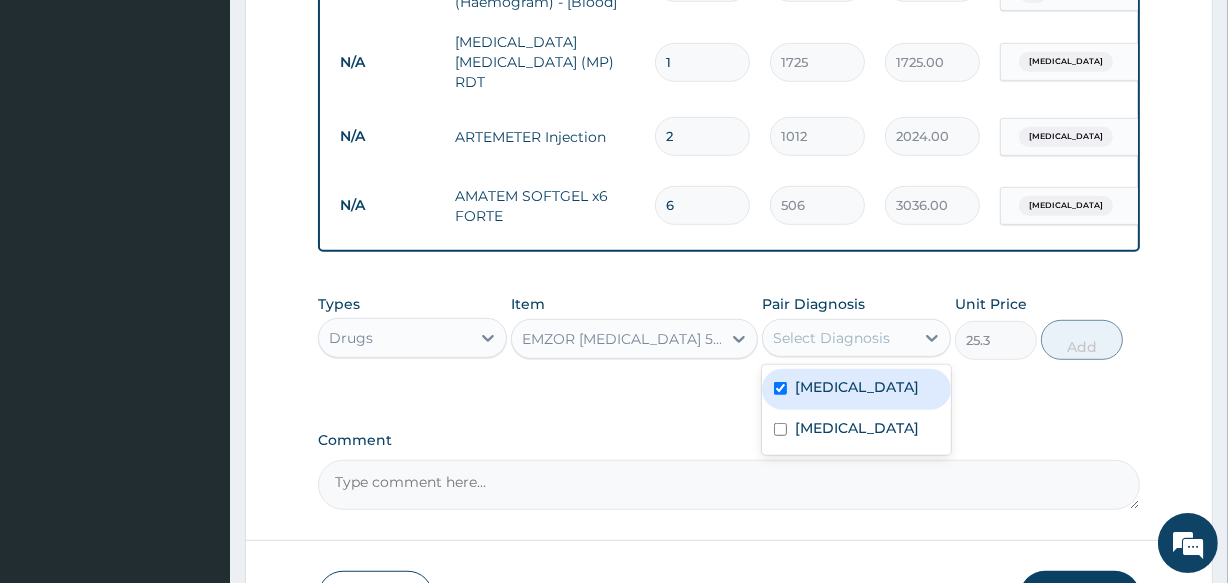 checkbox on "true" 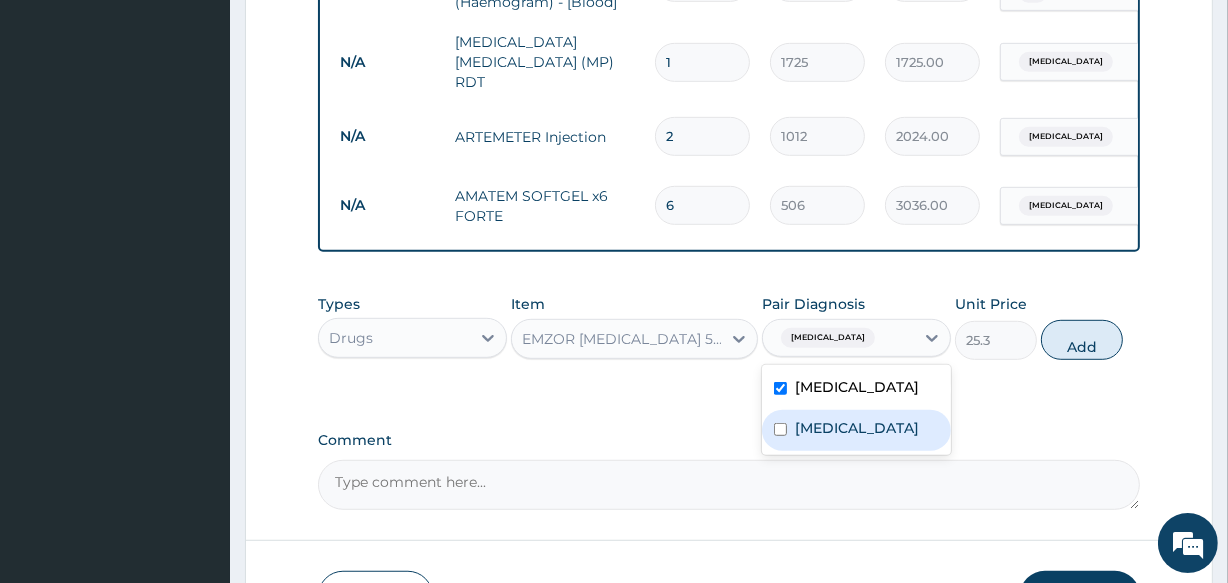 click on "Sepsis" at bounding box center (857, 428) 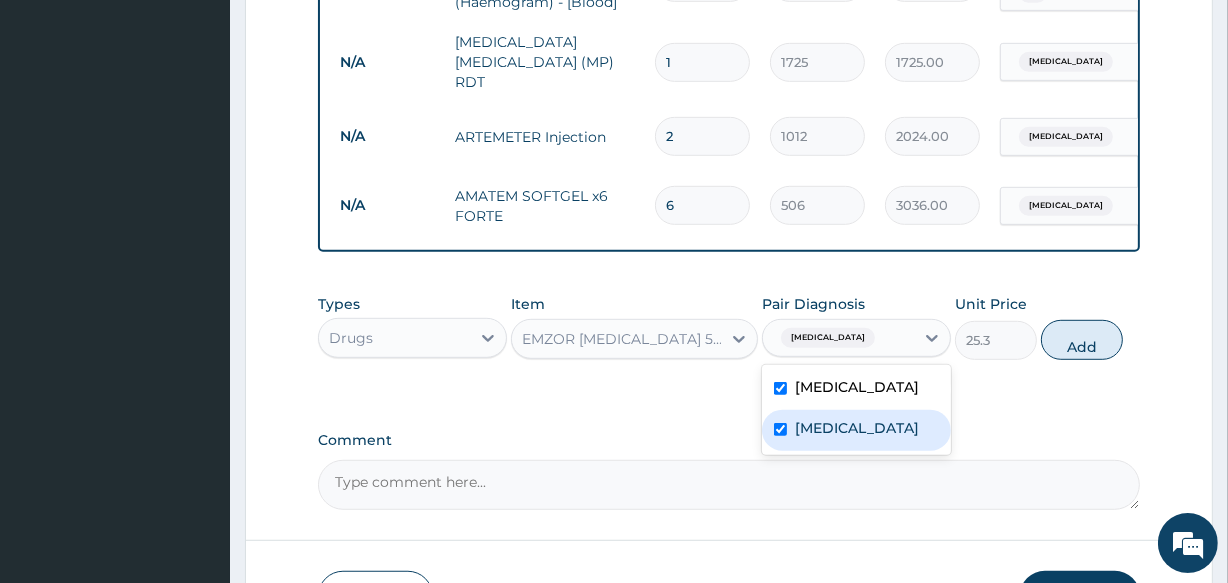 checkbox on "true" 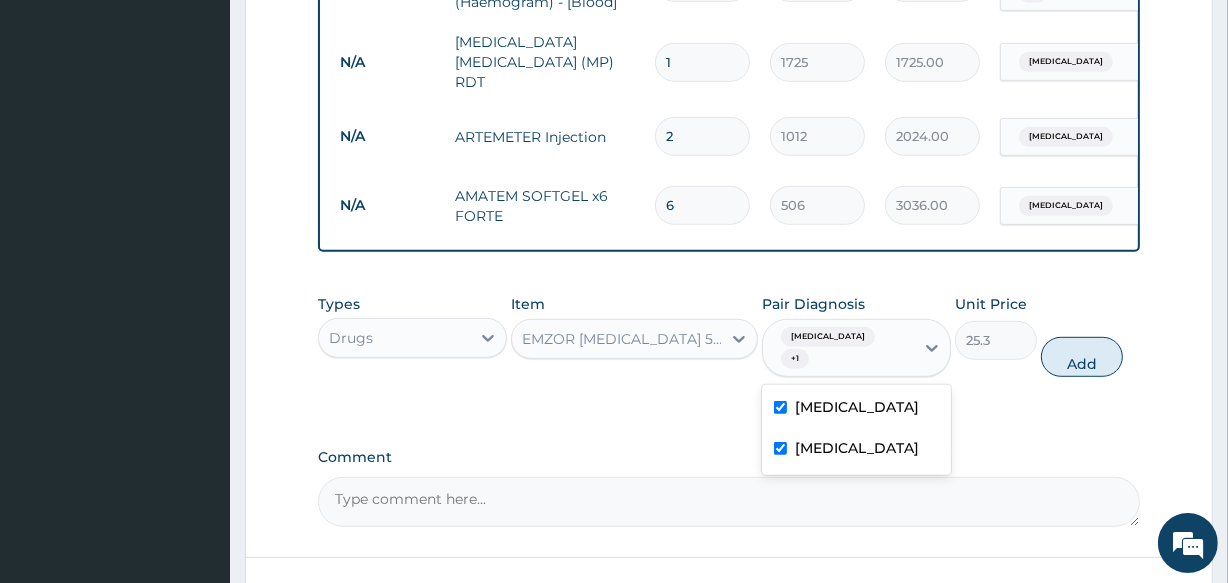 drag, startPoint x: 1076, startPoint y: 370, endPoint x: 794, endPoint y: 317, distance: 286.9373 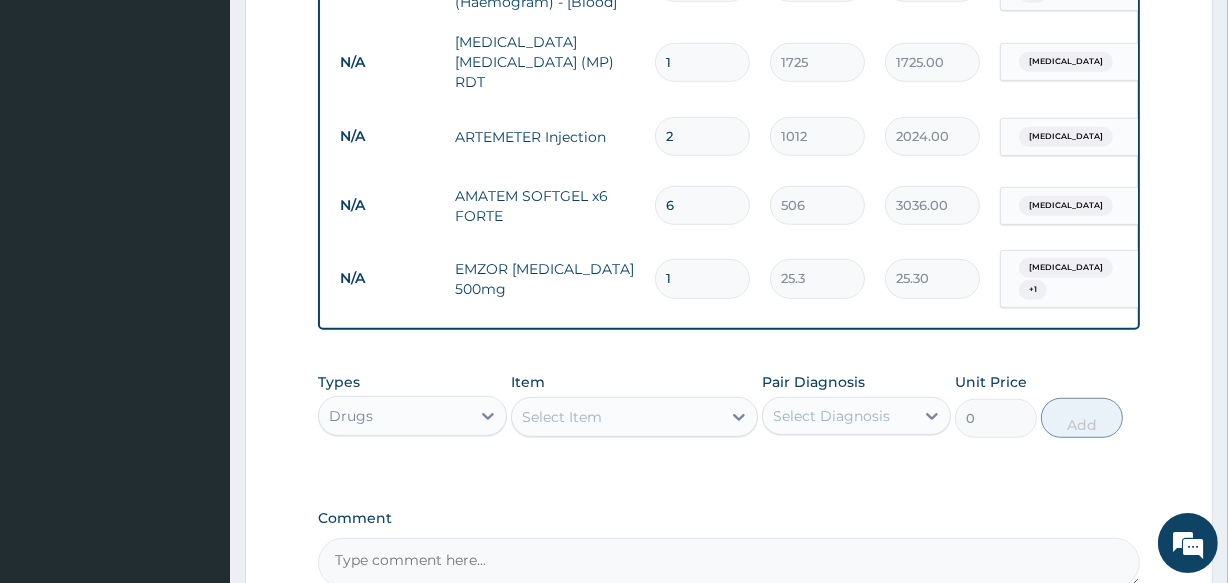 type on "18" 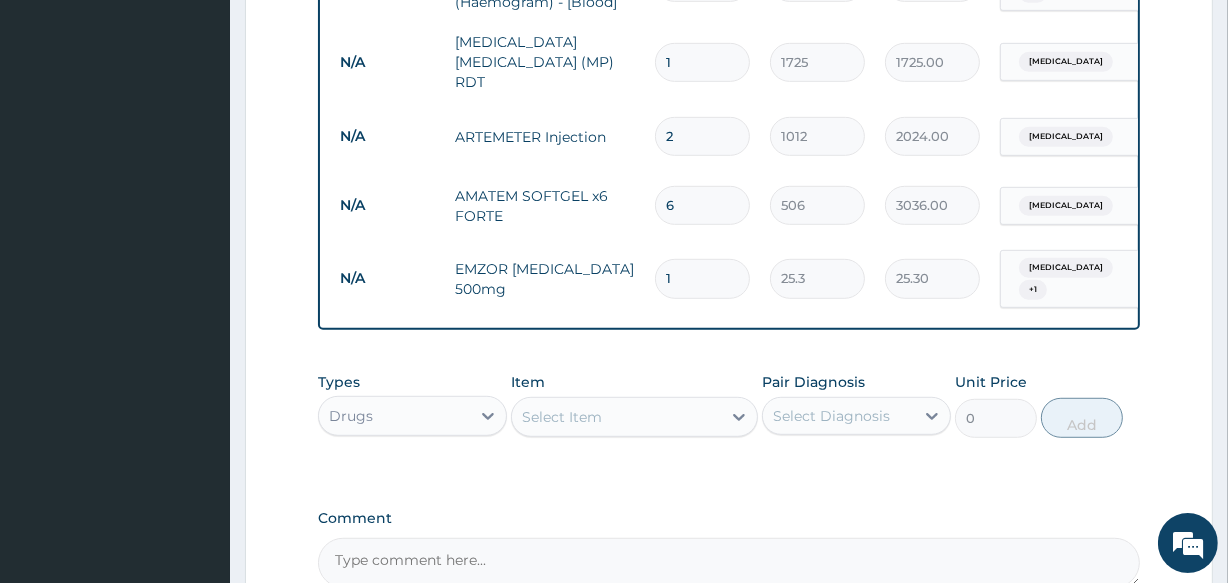 type on "455.40" 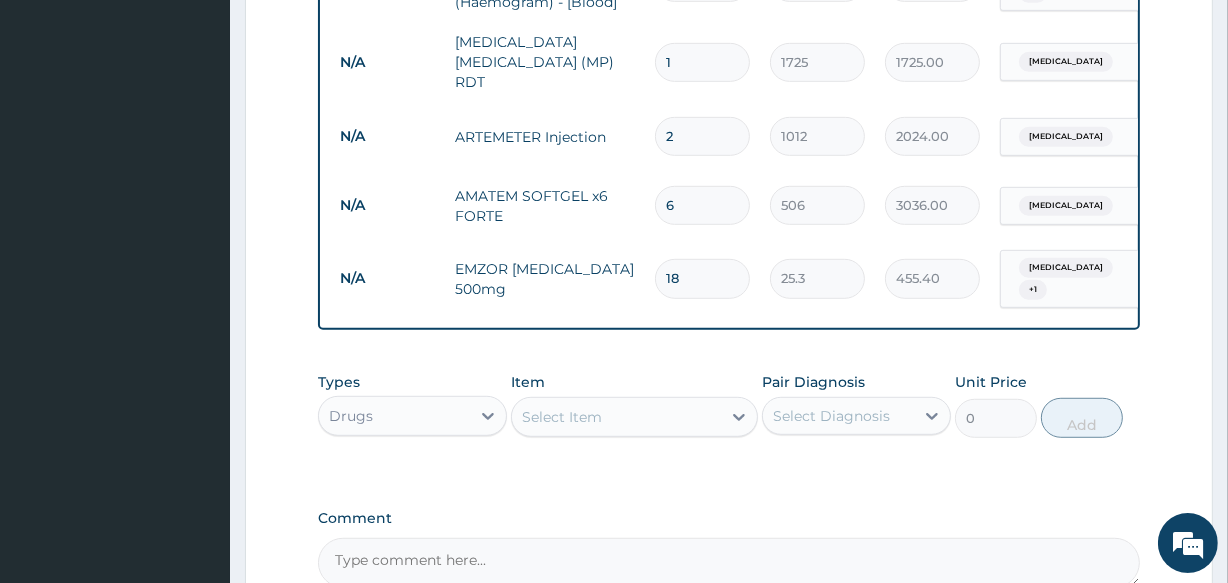 scroll, scrollTop: 1230, scrollLeft: 0, axis: vertical 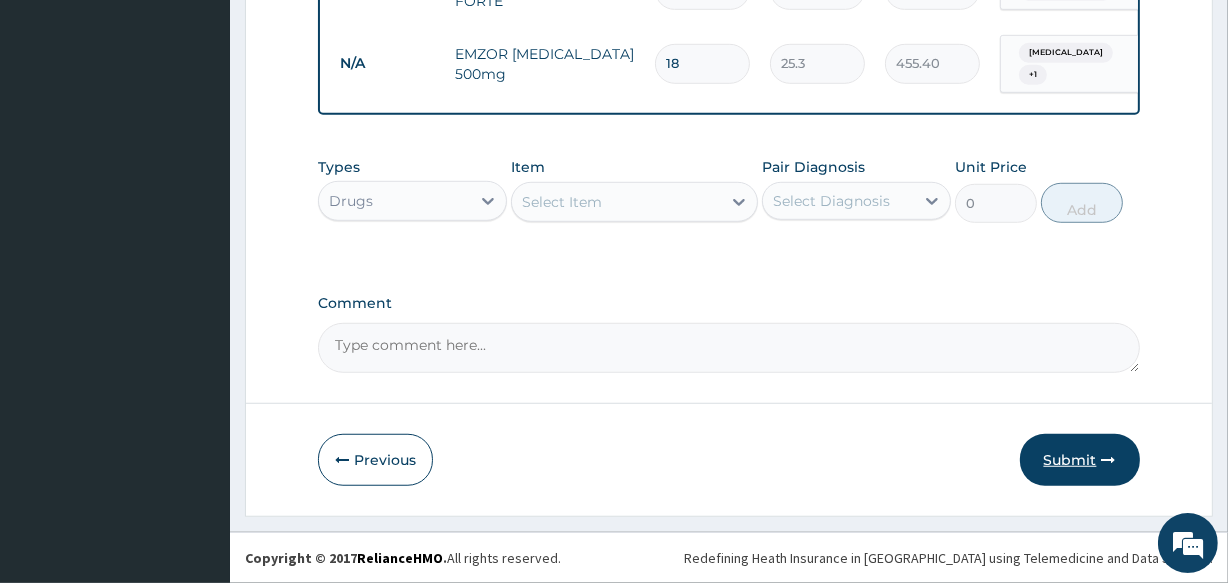 type on "18" 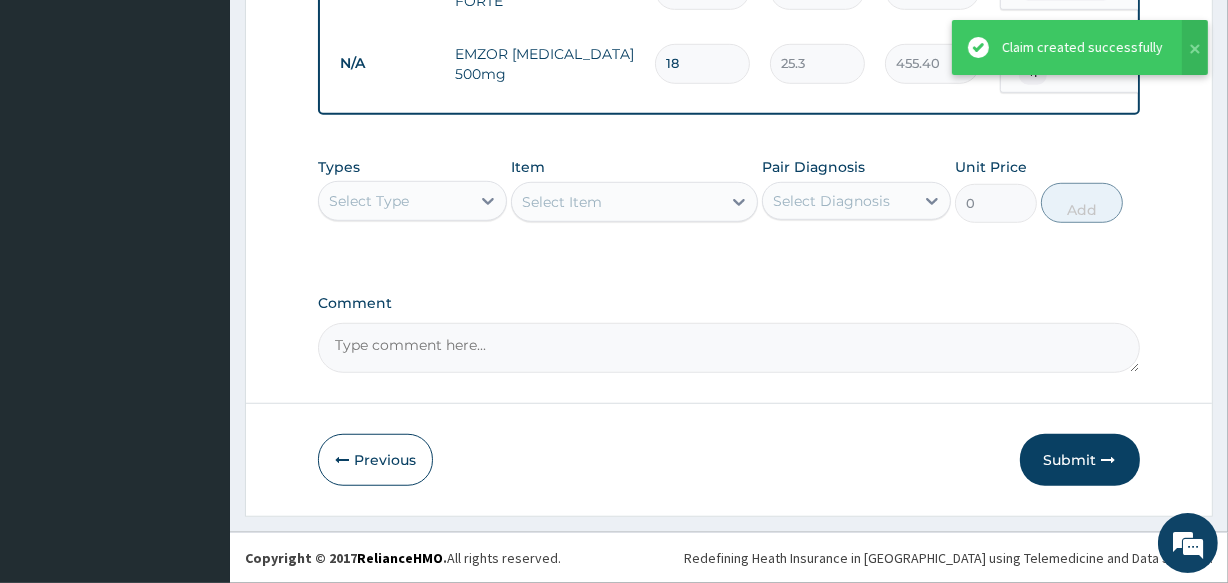scroll, scrollTop: 1048, scrollLeft: 0, axis: vertical 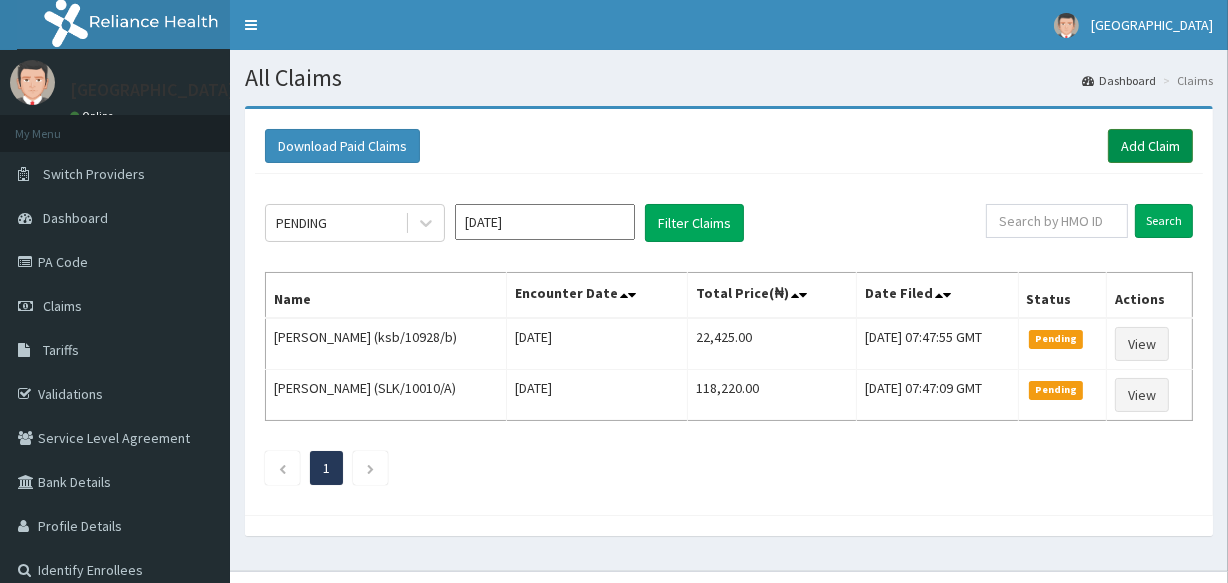 click on "Add Claim" at bounding box center [1150, 146] 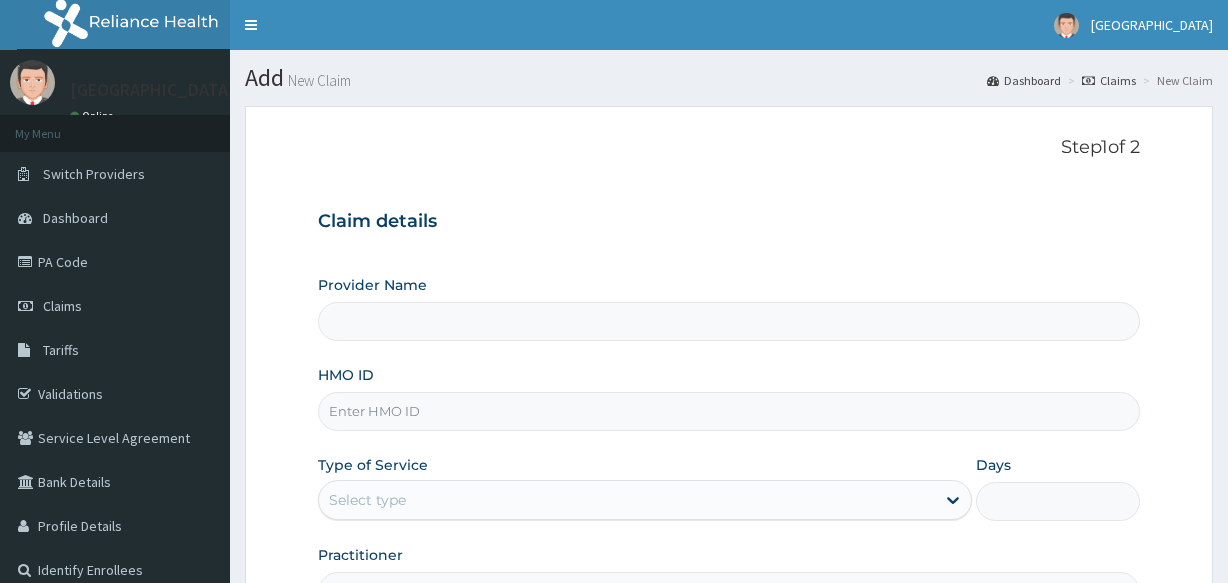 scroll, scrollTop: 90, scrollLeft: 0, axis: vertical 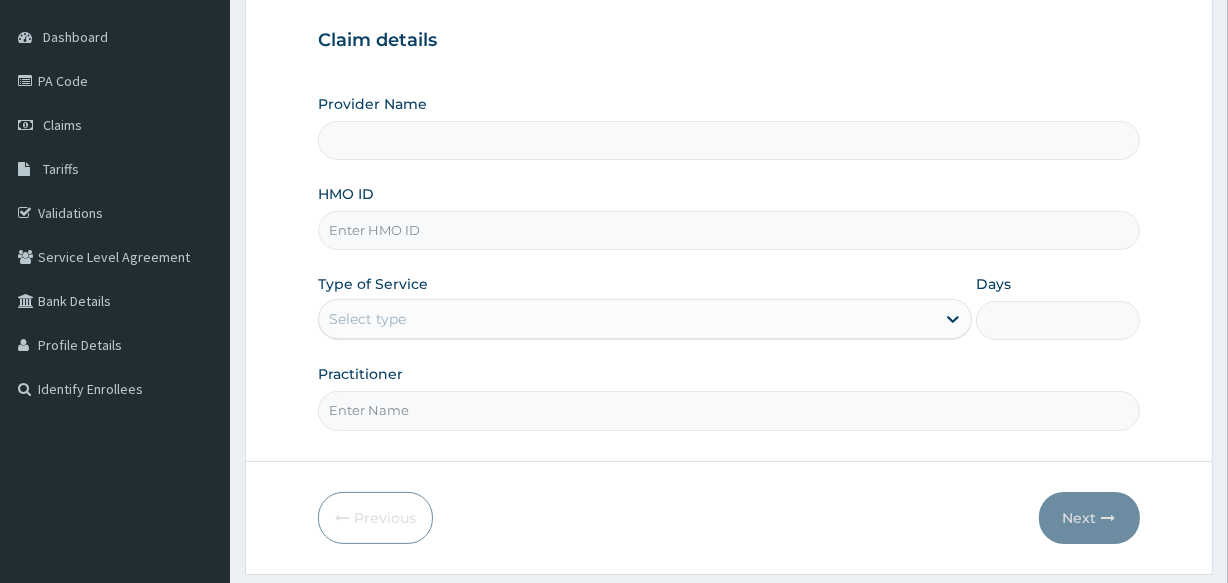 type on "[GEOGRAPHIC_DATA]" 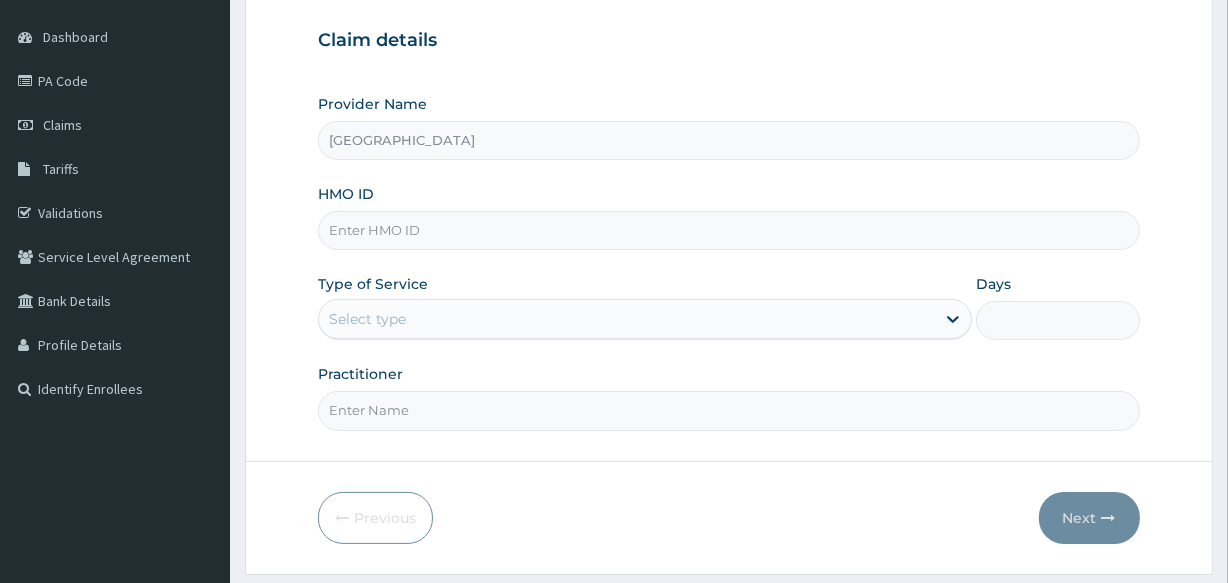 click on "HMO ID" at bounding box center (728, 230) 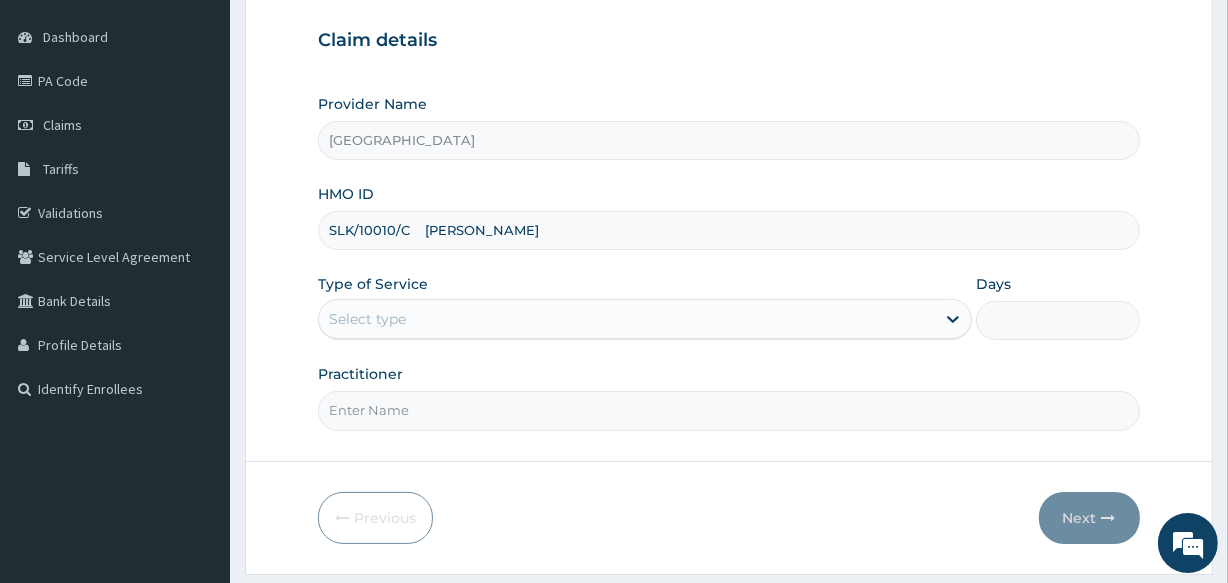 drag, startPoint x: 414, startPoint y: 234, endPoint x: 541, endPoint y: 233, distance: 127.00394 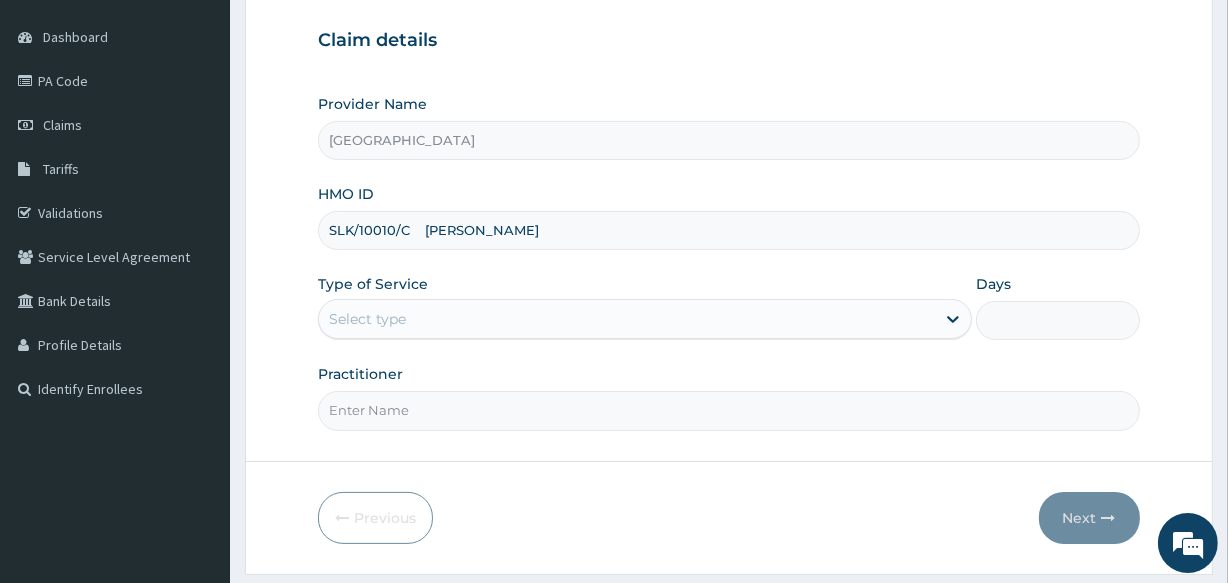 click on "SLK/10010/C	[PERSON_NAME]" at bounding box center (728, 230) 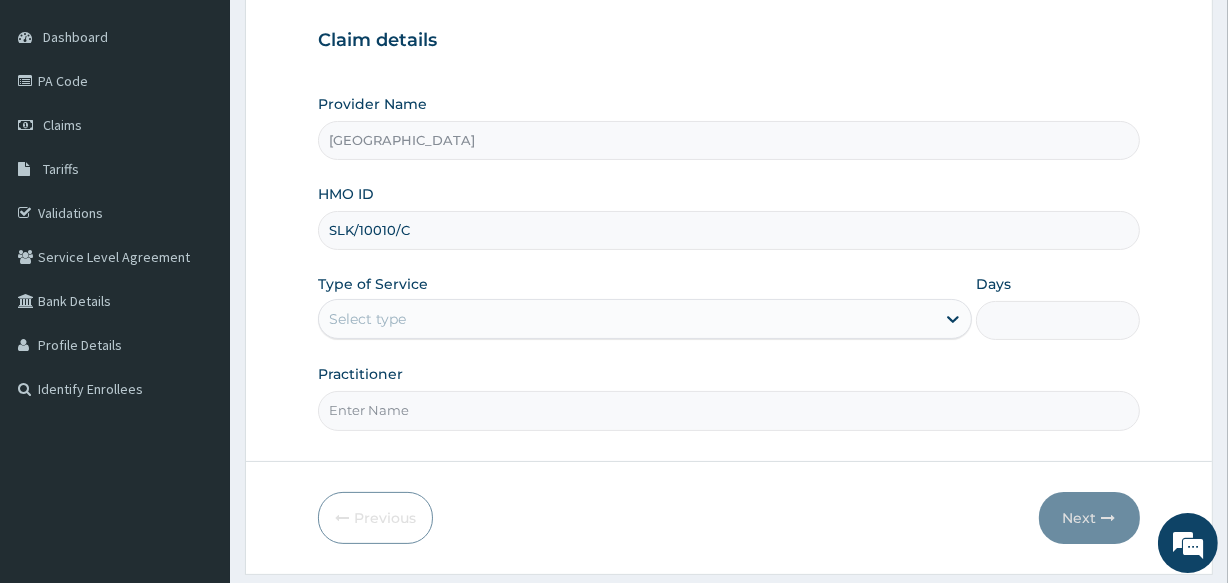 type on "SLK/10010/C" 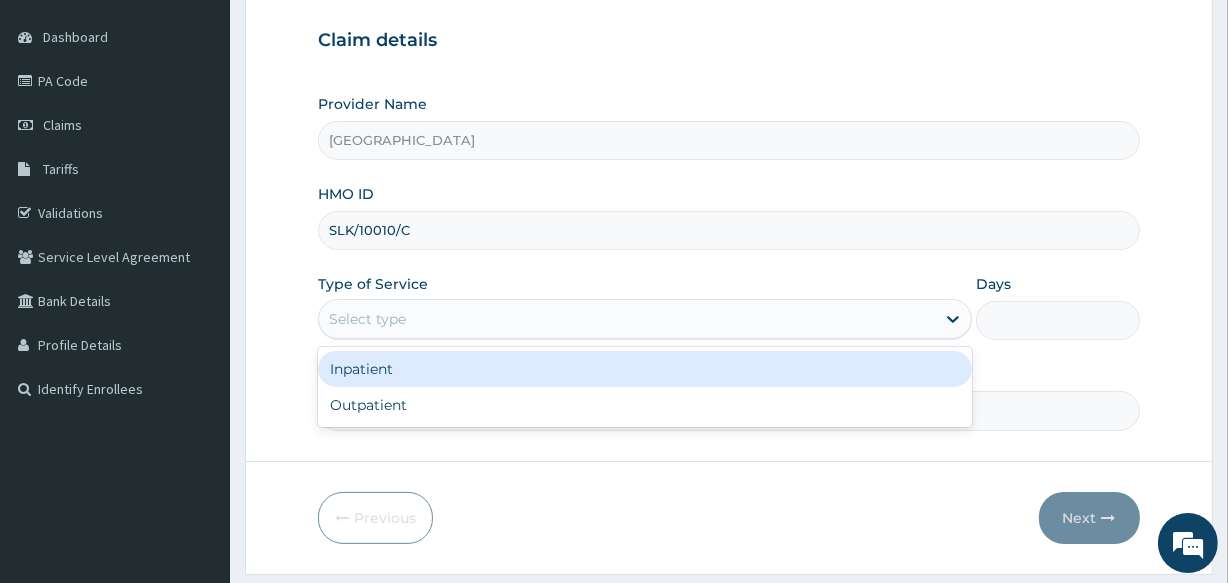 click on "Select type" at bounding box center (367, 319) 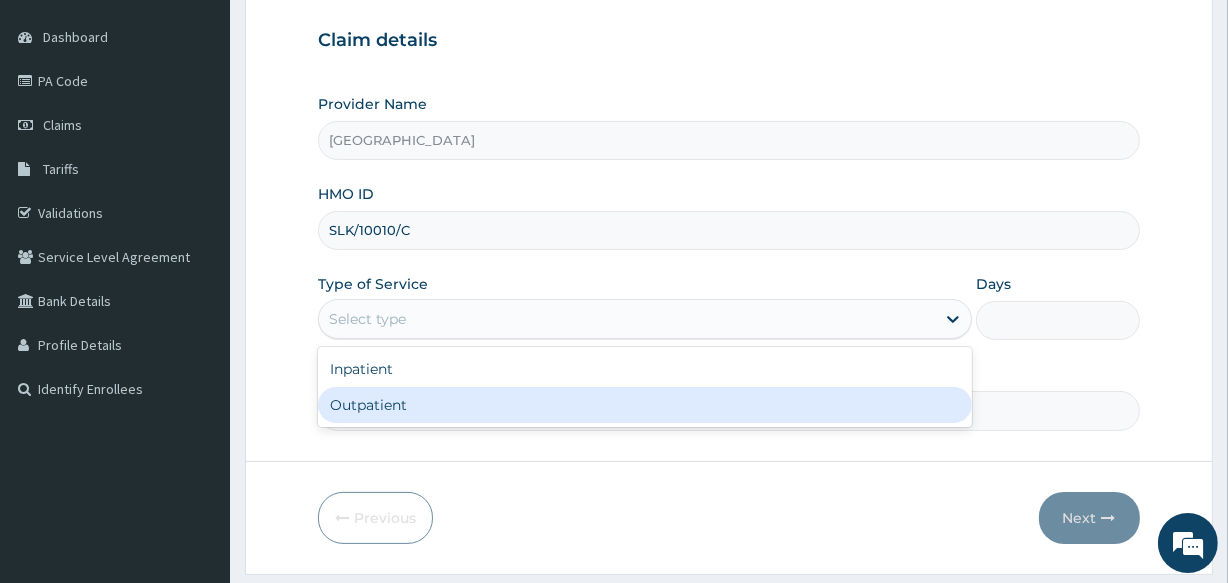 click on "Outpatient" at bounding box center [645, 405] 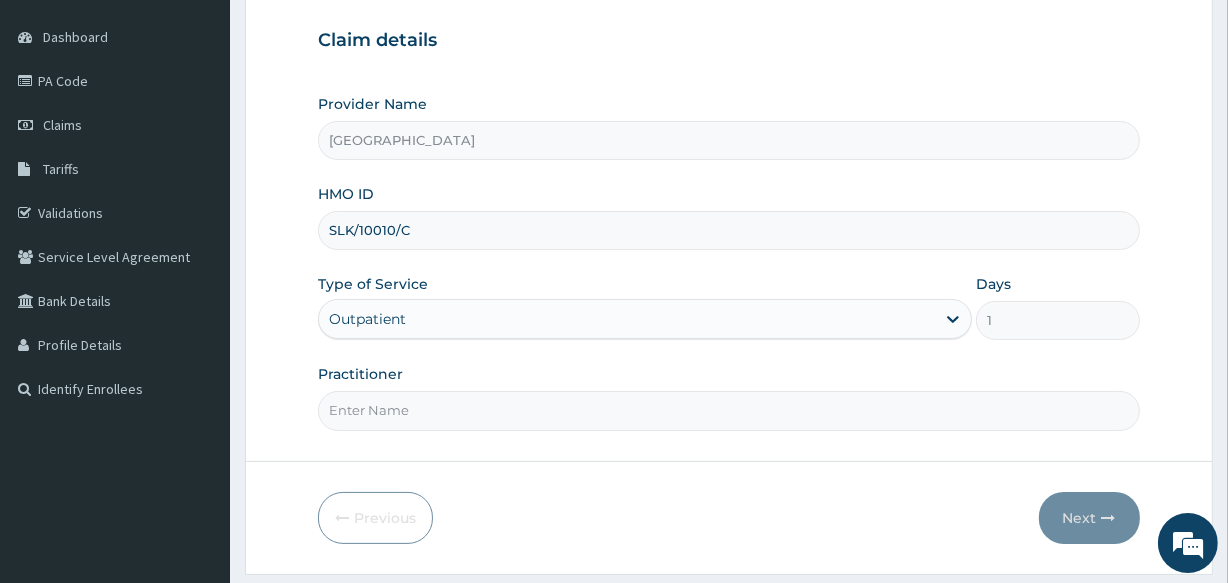 click on "Practitioner" at bounding box center (728, 410) 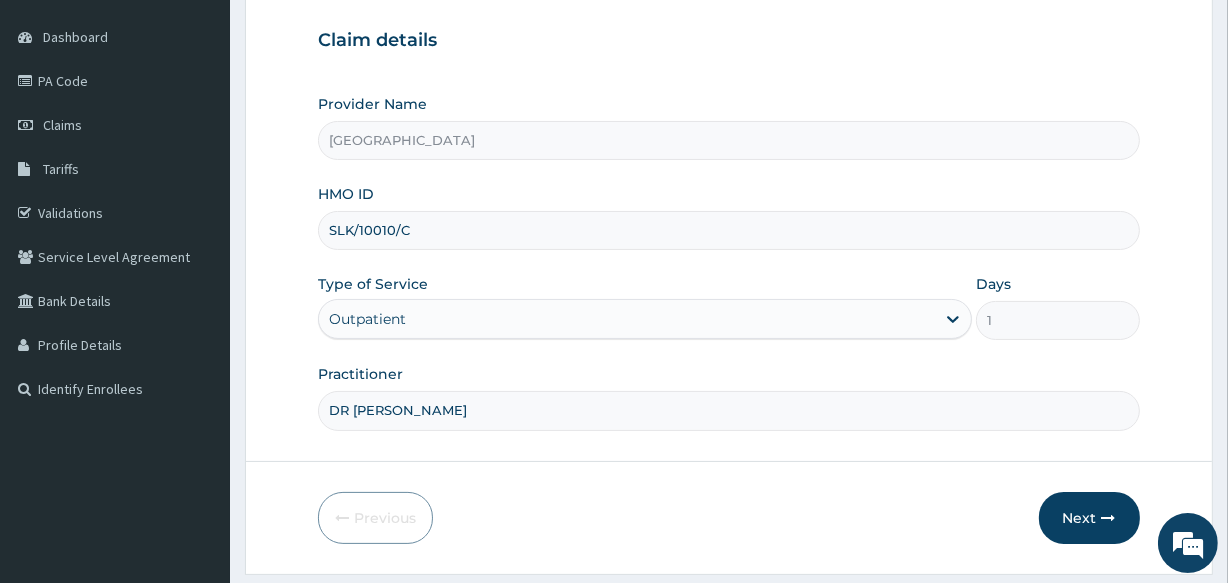 scroll, scrollTop: 0, scrollLeft: 0, axis: both 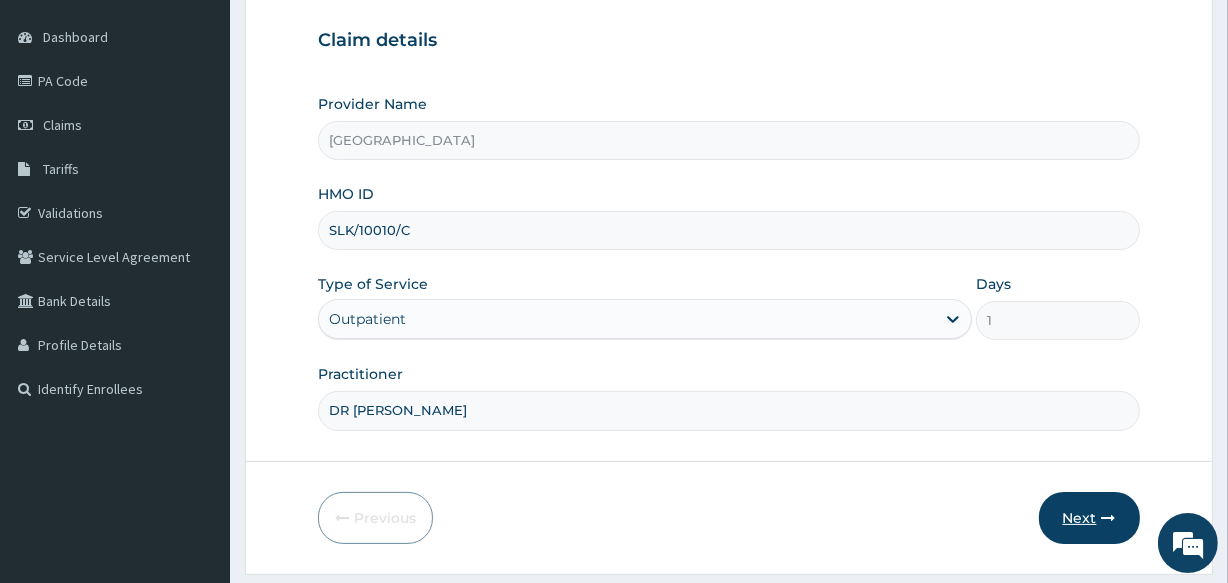 type on "DR ELIZABETH" 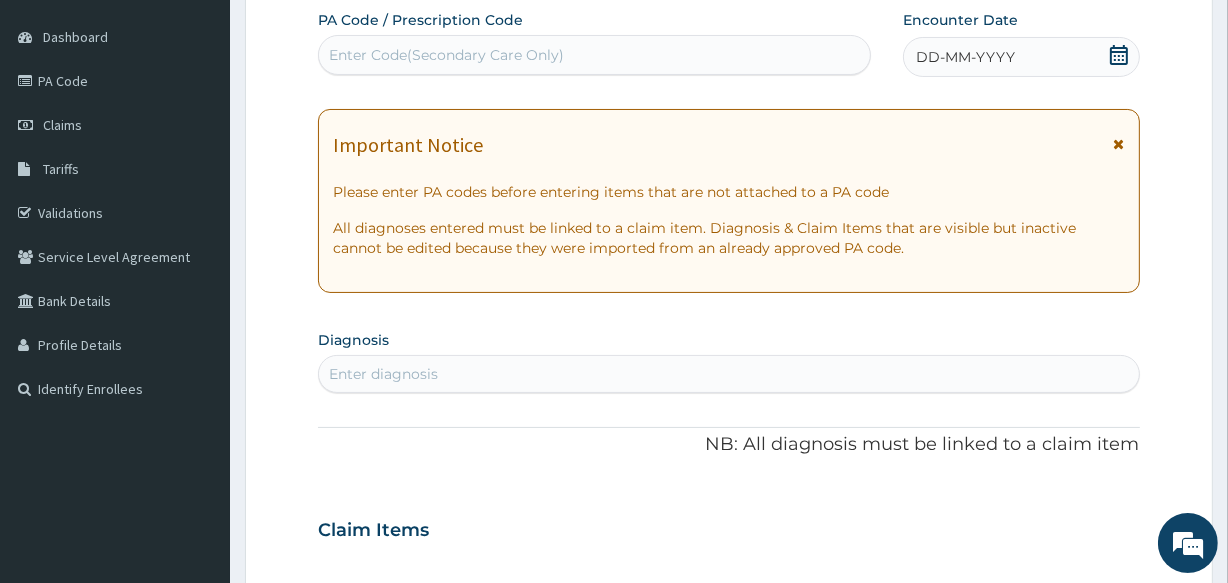 scroll, scrollTop: 0, scrollLeft: 0, axis: both 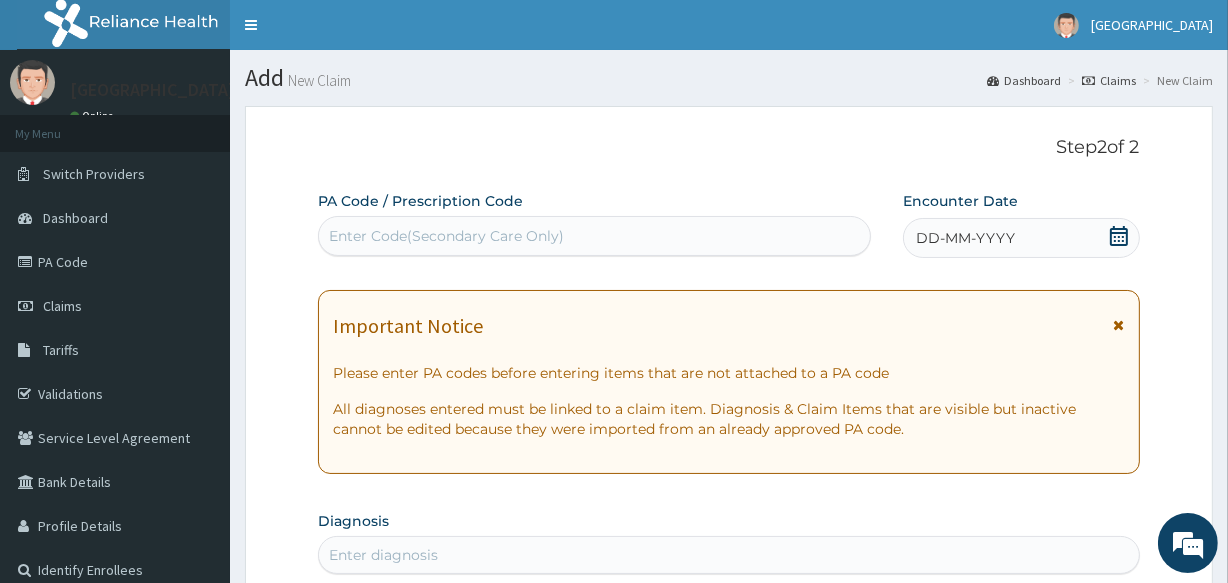 click on "DD-MM-YYYY" at bounding box center (1021, 238) 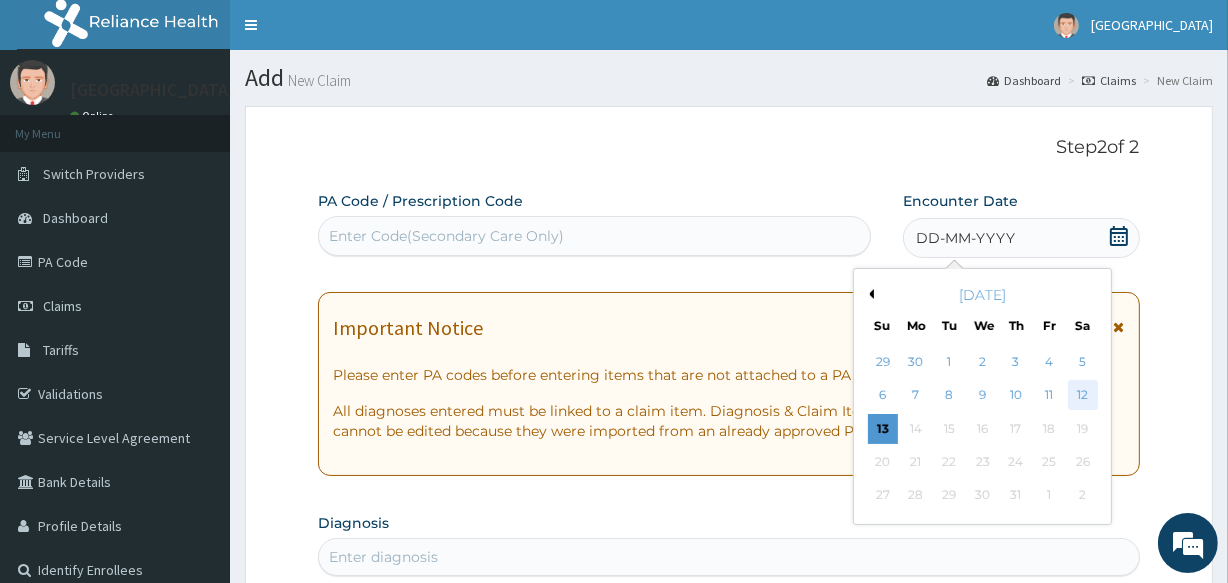click on "12" at bounding box center [1082, 396] 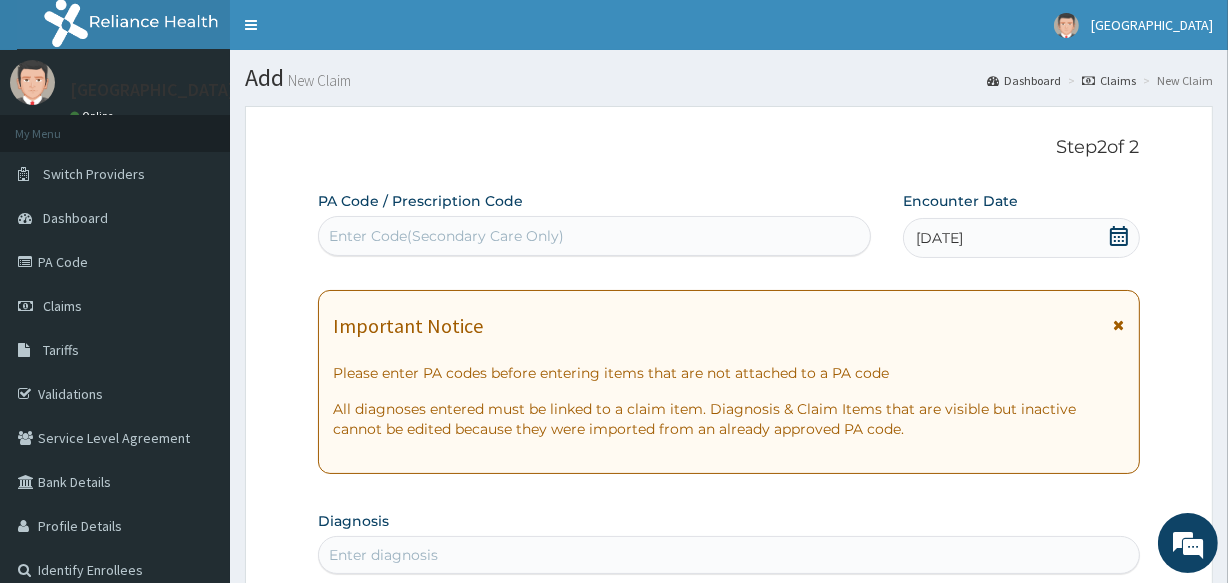 click 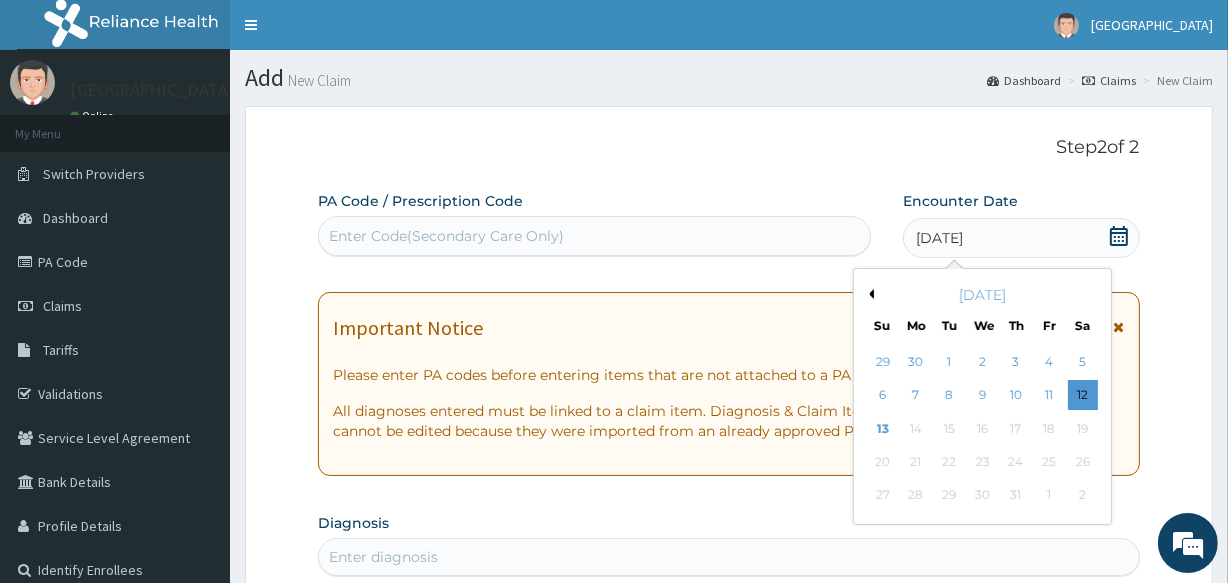 click on "13" at bounding box center (882, 429) 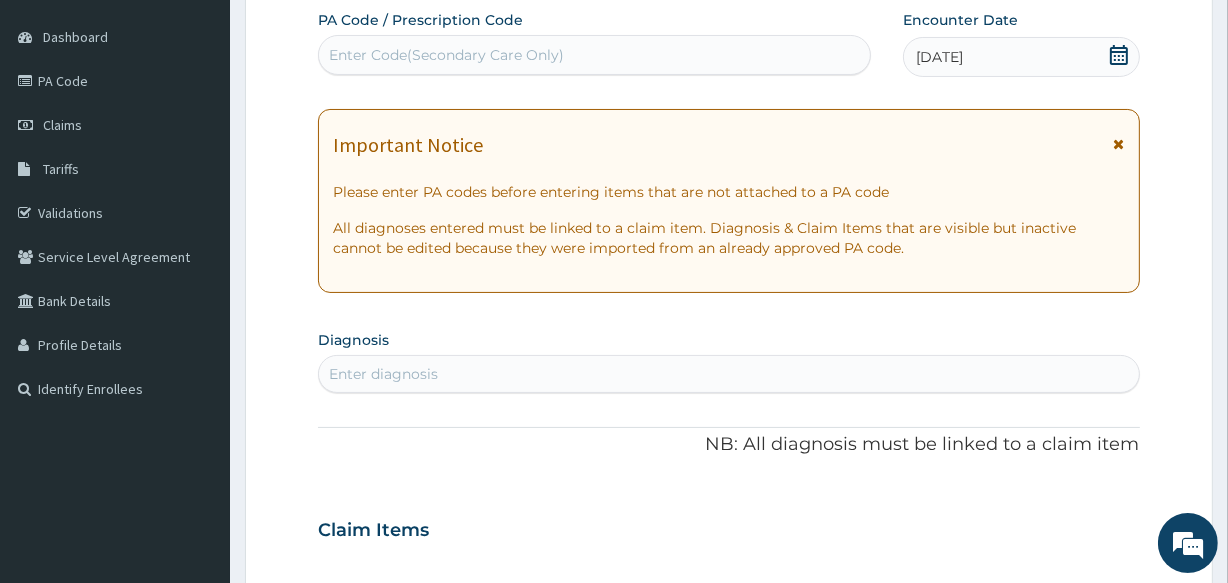 scroll, scrollTop: 272, scrollLeft: 0, axis: vertical 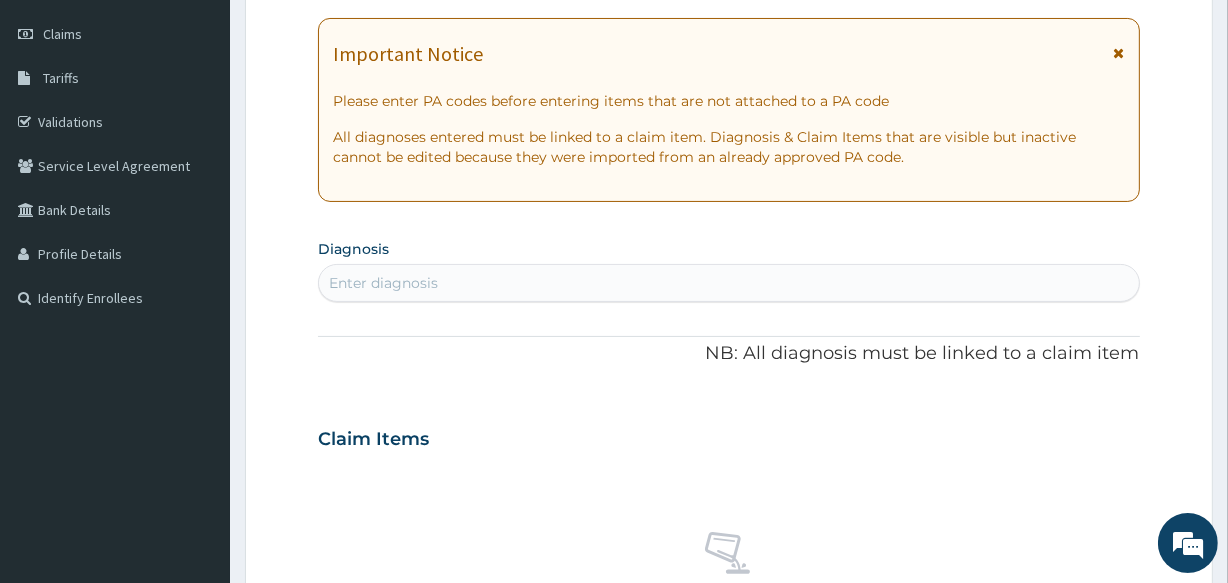 click on "Enter diagnosis" at bounding box center (728, 283) 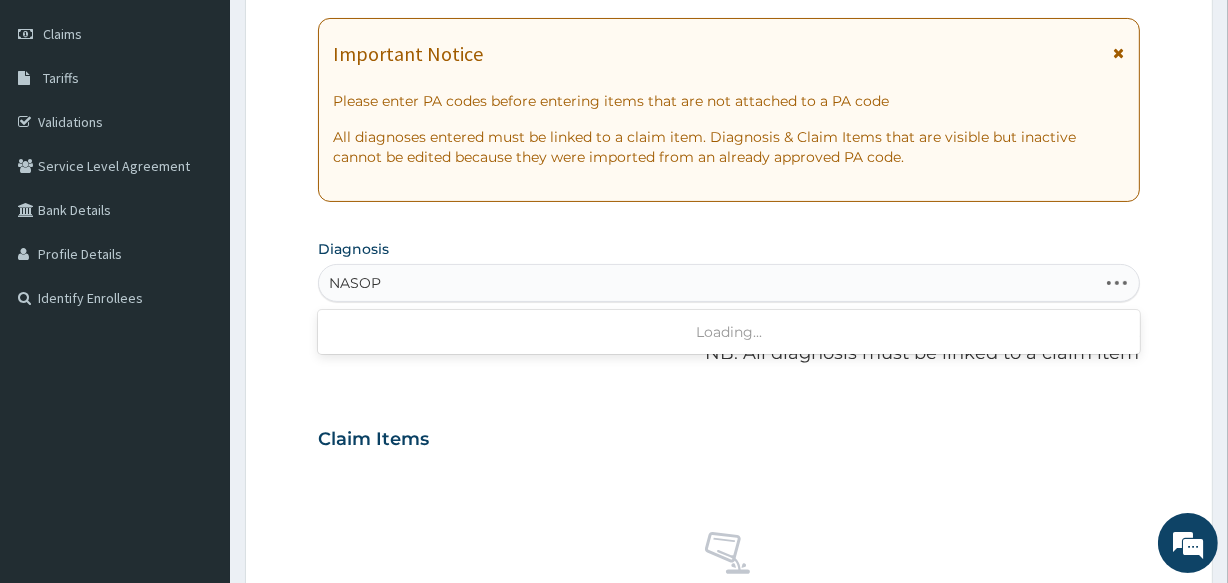 type on "NASOPH" 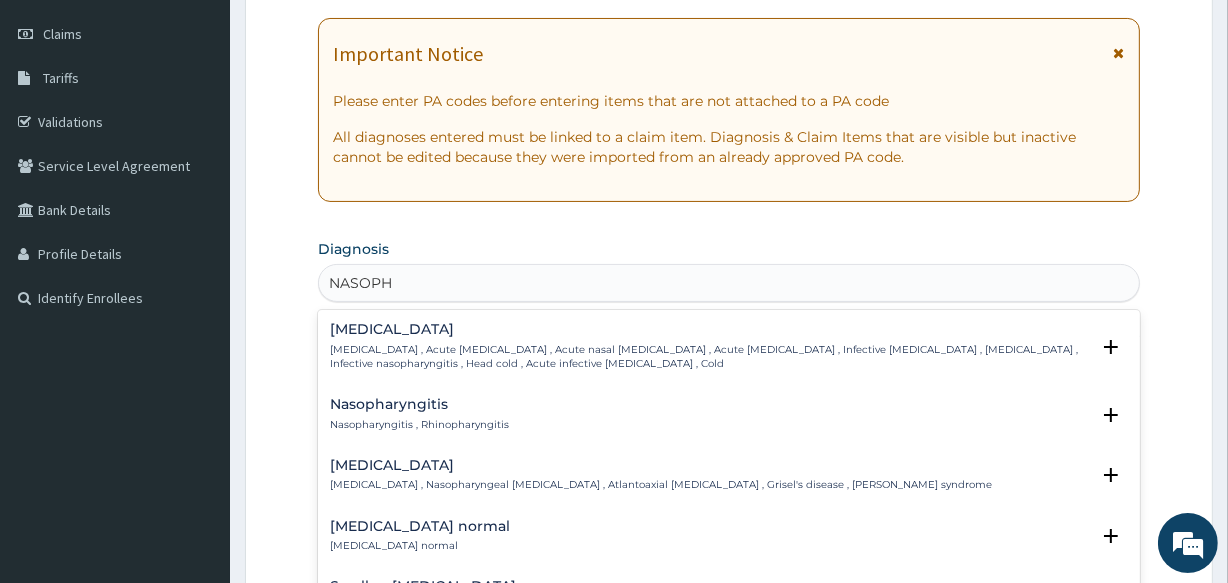 click on "Nasopharyngitis" at bounding box center [419, 404] 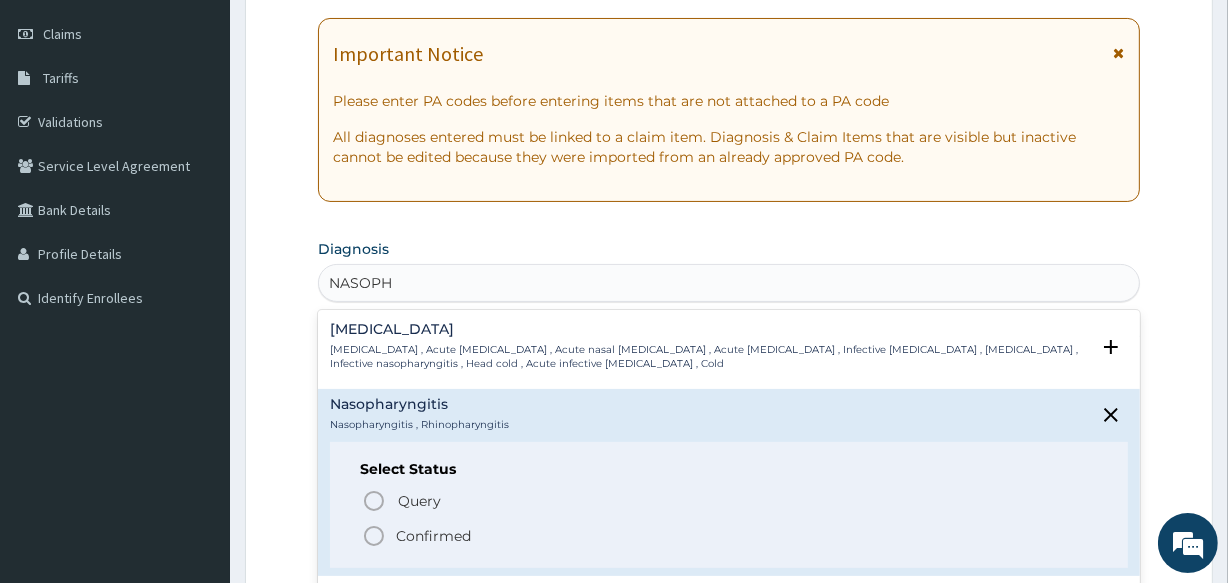 click on "Confirmed" at bounding box center [433, 536] 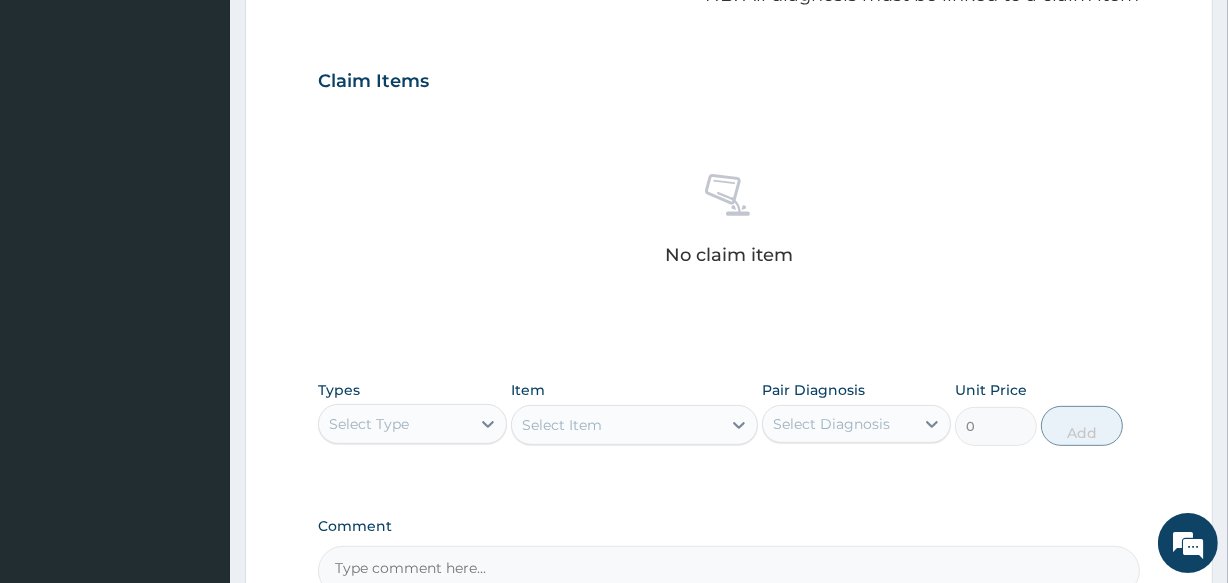 scroll, scrollTop: 858, scrollLeft: 0, axis: vertical 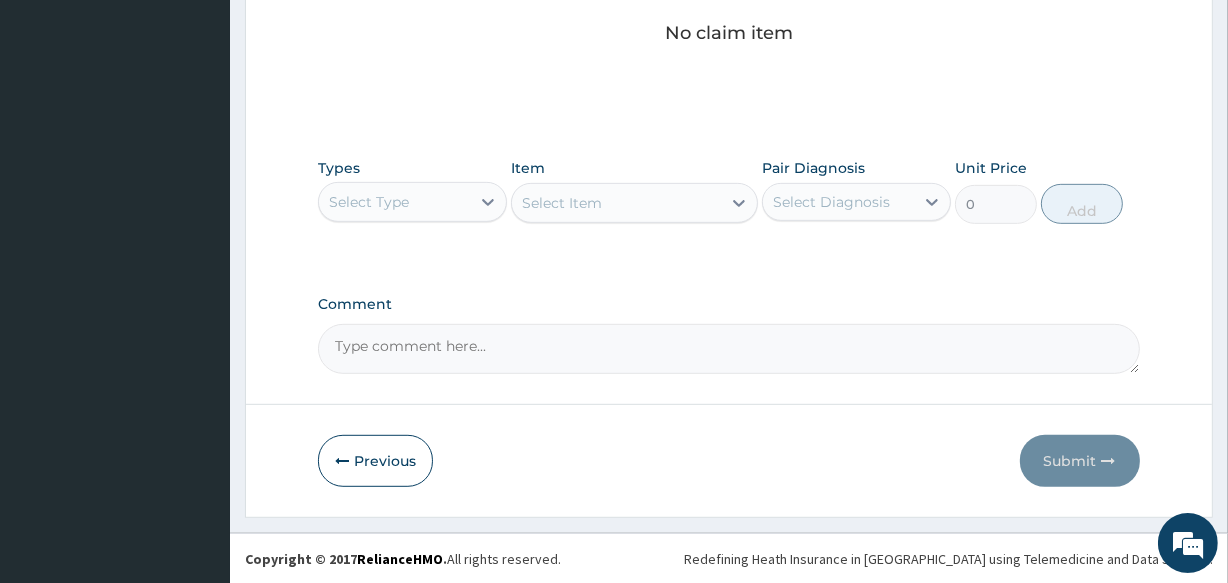 click on "Select Type" at bounding box center [394, 202] 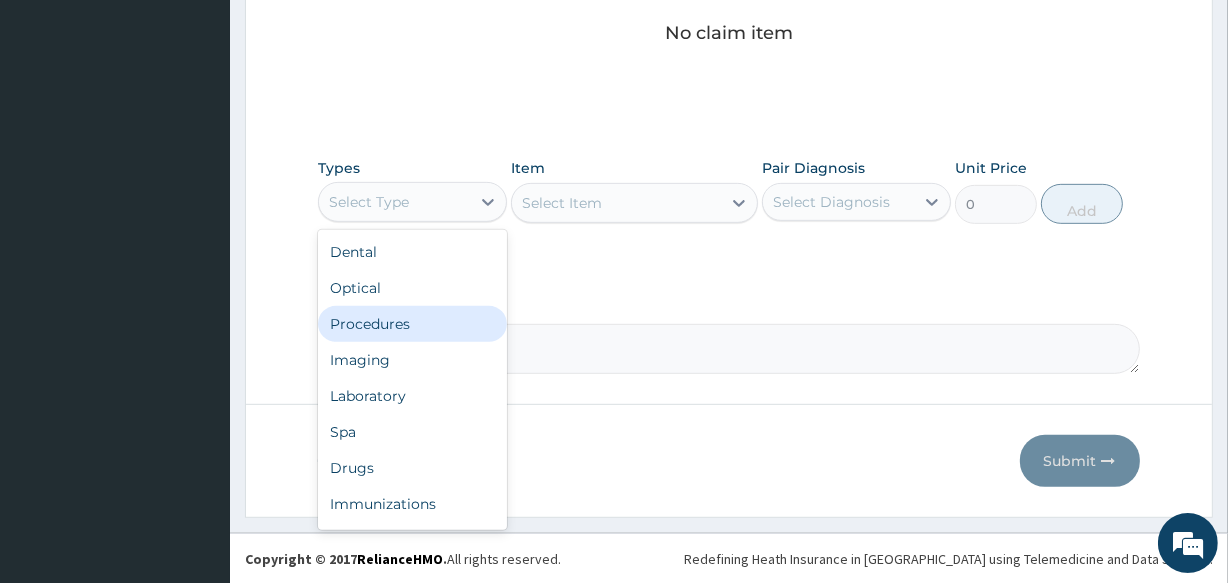 drag, startPoint x: 398, startPoint y: 331, endPoint x: 753, endPoint y: 251, distance: 363.90247 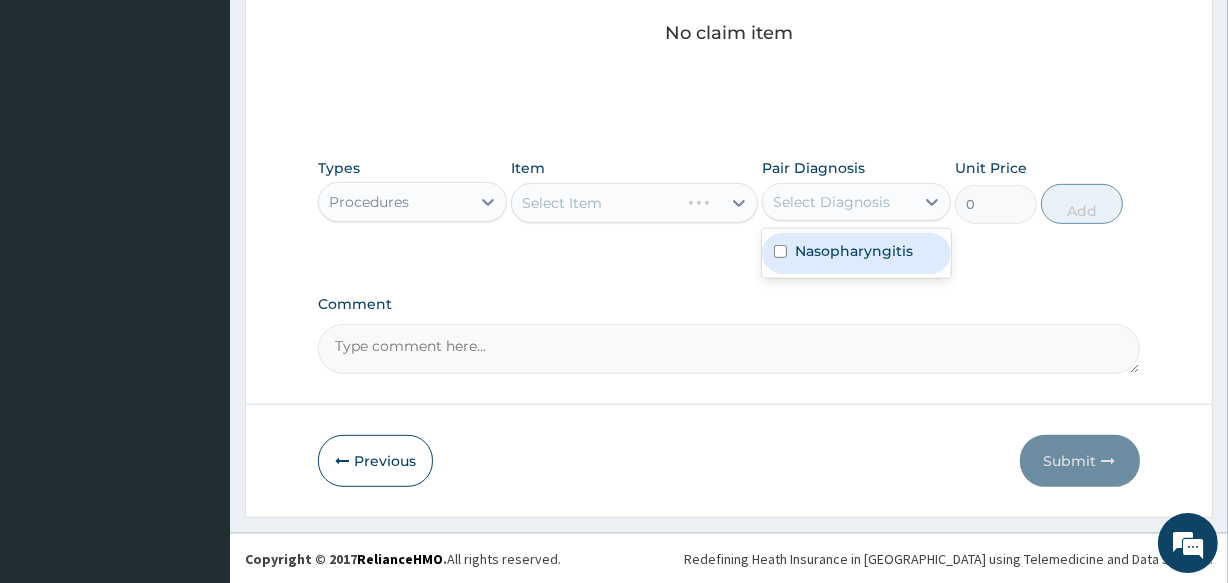 drag, startPoint x: 841, startPoint y: 210, endPoint x: 838, endPoint y: 233, distance: 23.194826 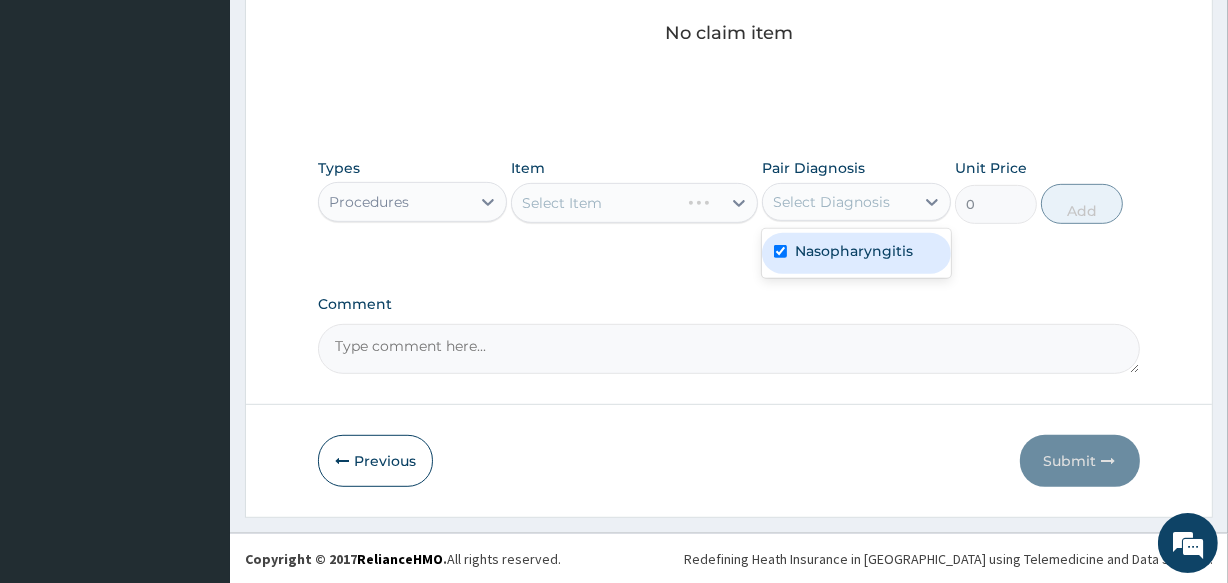 checkbox on "true" 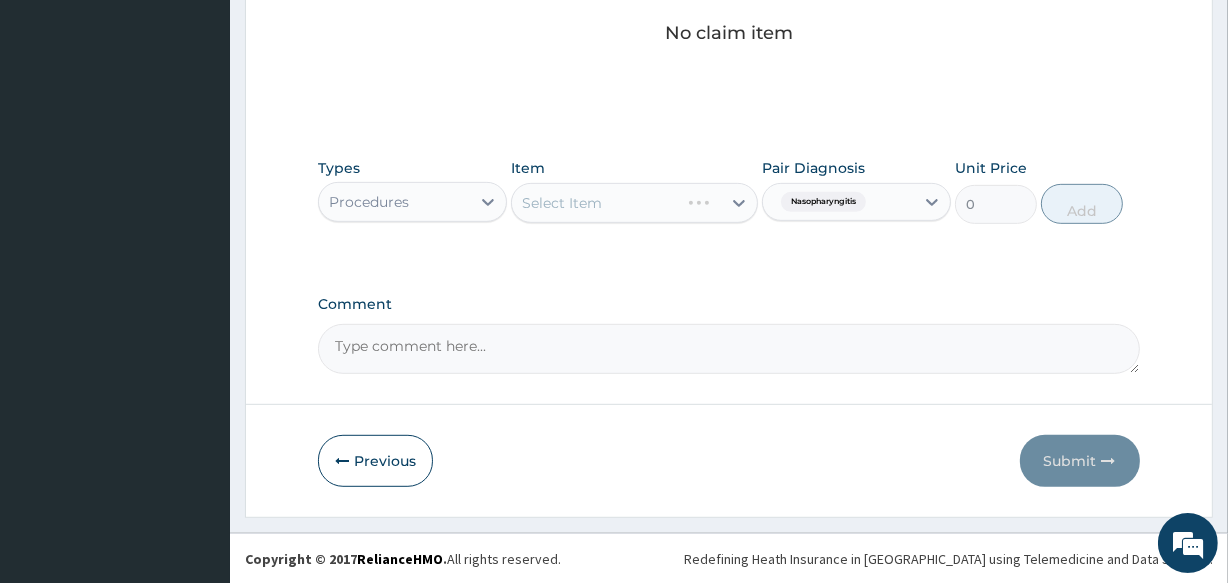 click on "Select Item" at bounding box center (634, 203) 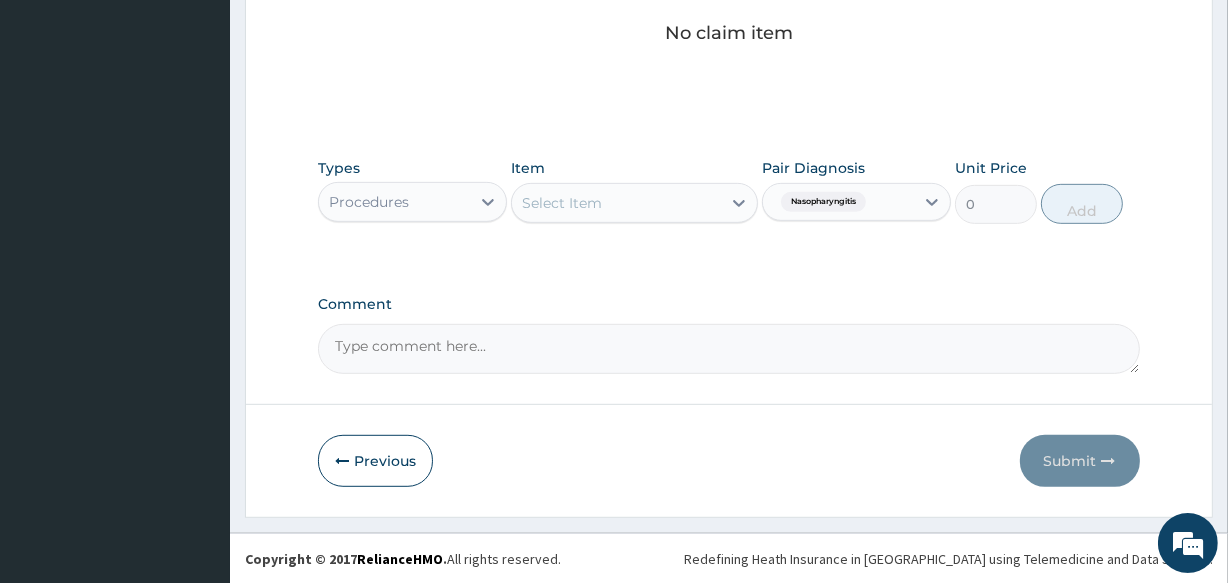 click on "Select Item" at bounding box center (616, 203) 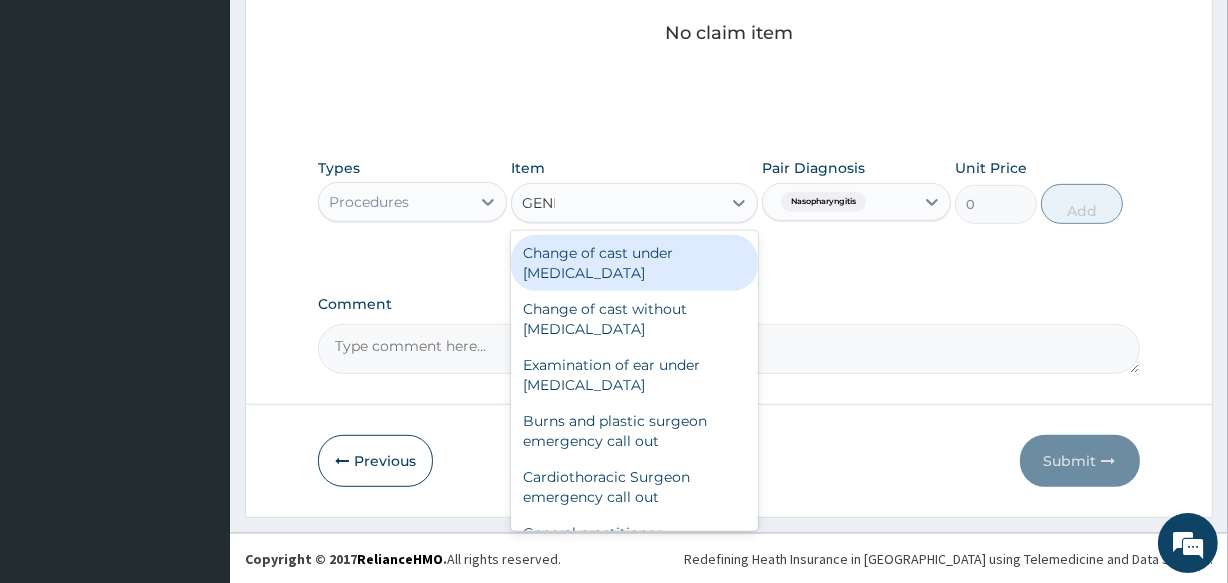 type on "GENER" 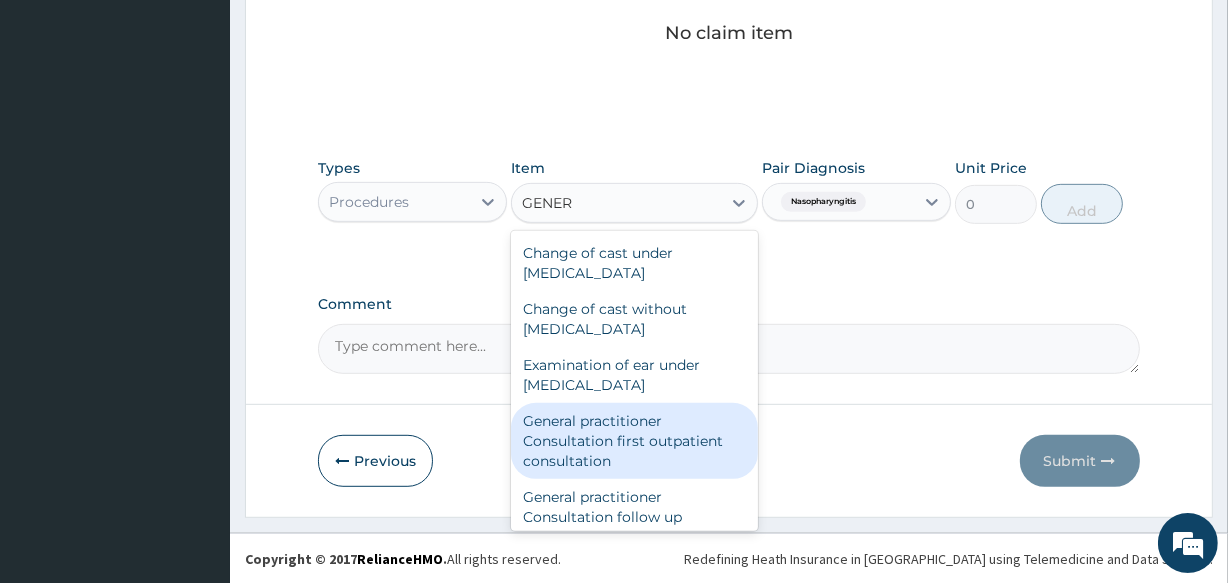 click on "General practitioner Consultation first outpatient consultation" at bounding box center [634, 441] 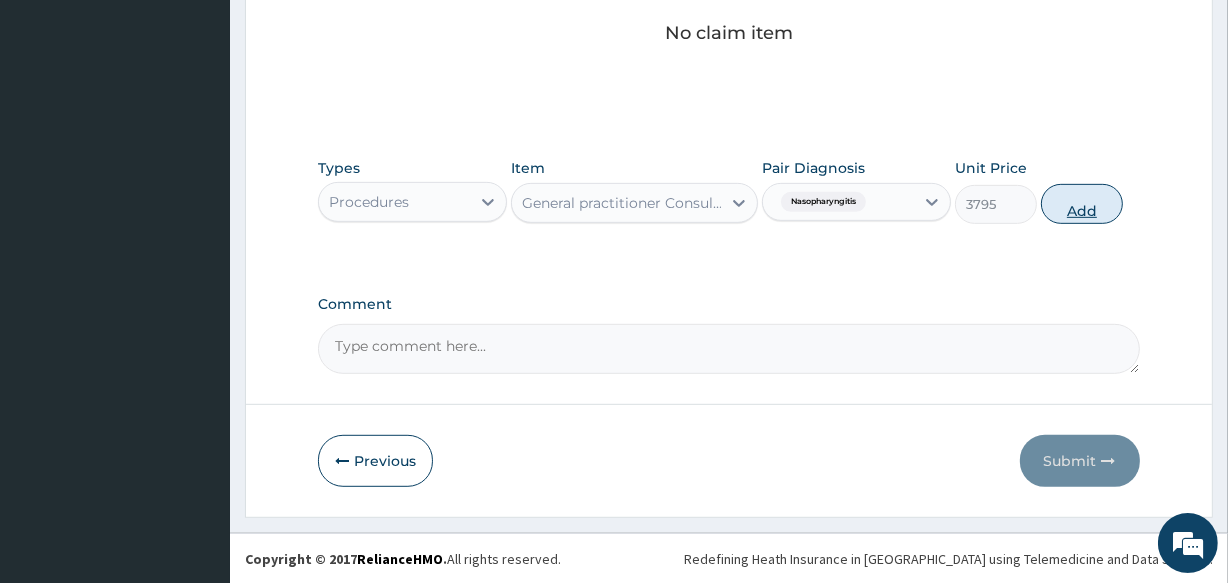 click on "Add" at bounding box center [1082, 204] 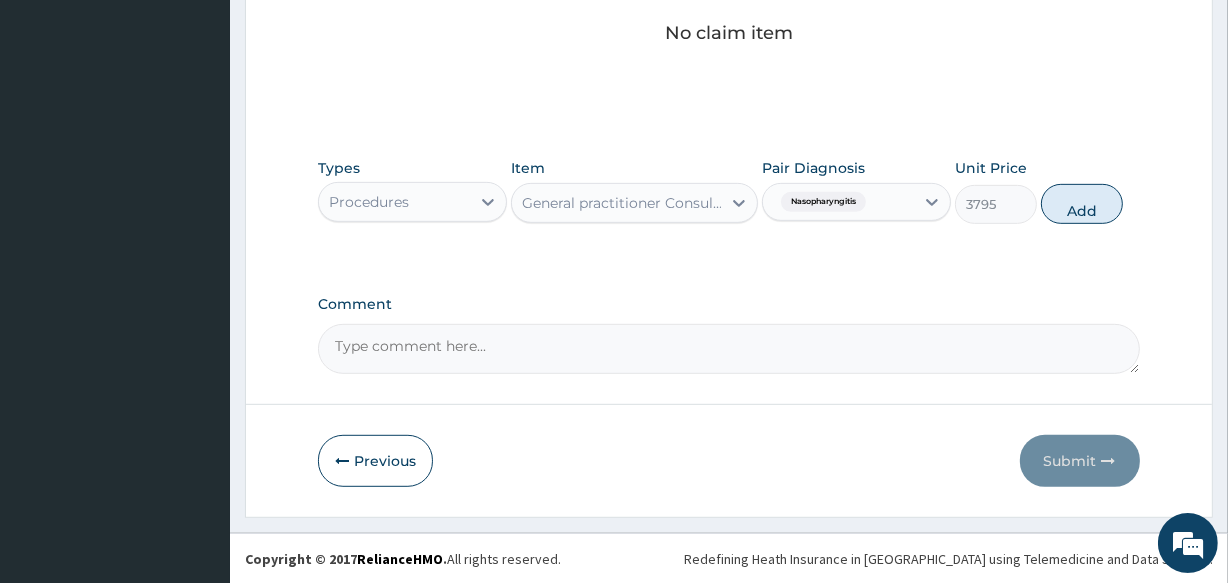 type on "0" 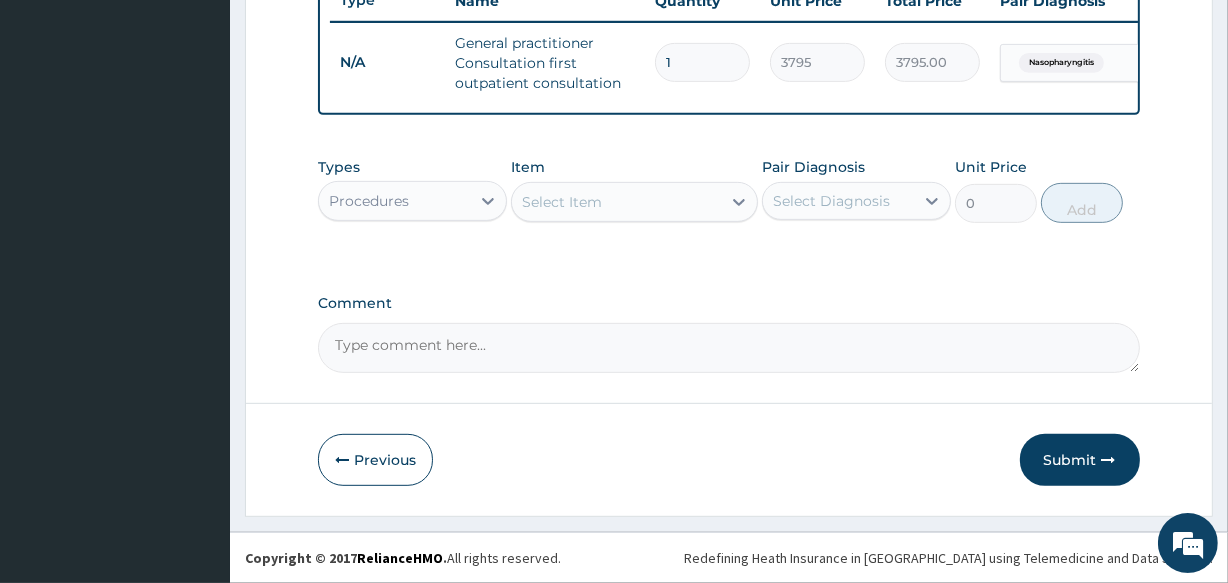 scroll, scrollTop: 787, scrollLeft: 0, axis: vertical 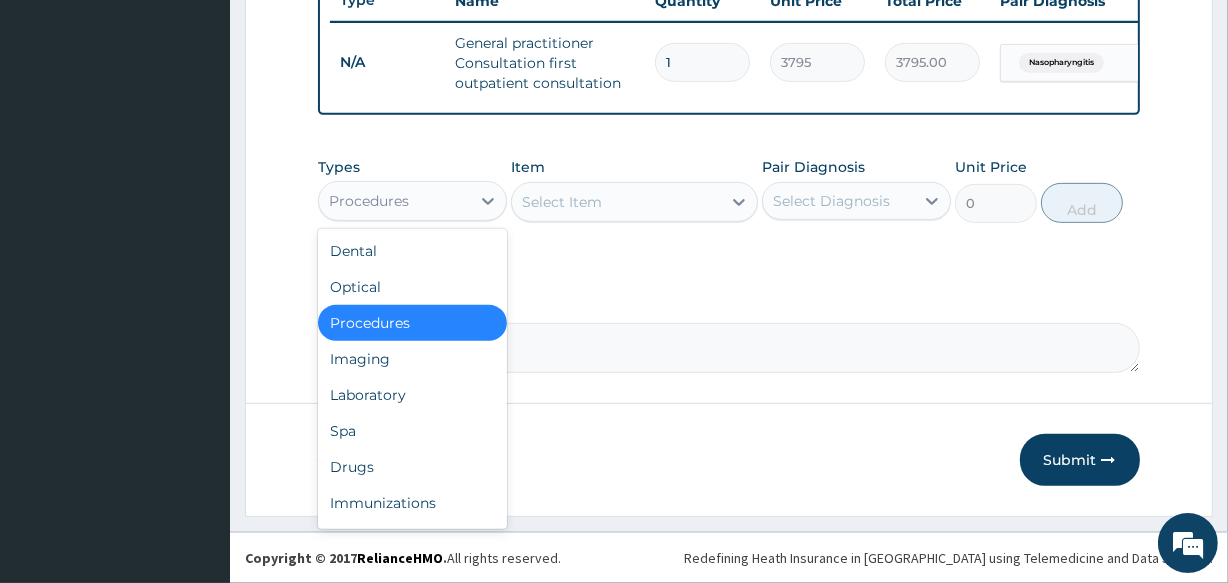 click on "Procedures" at bounding box center [394, 201] 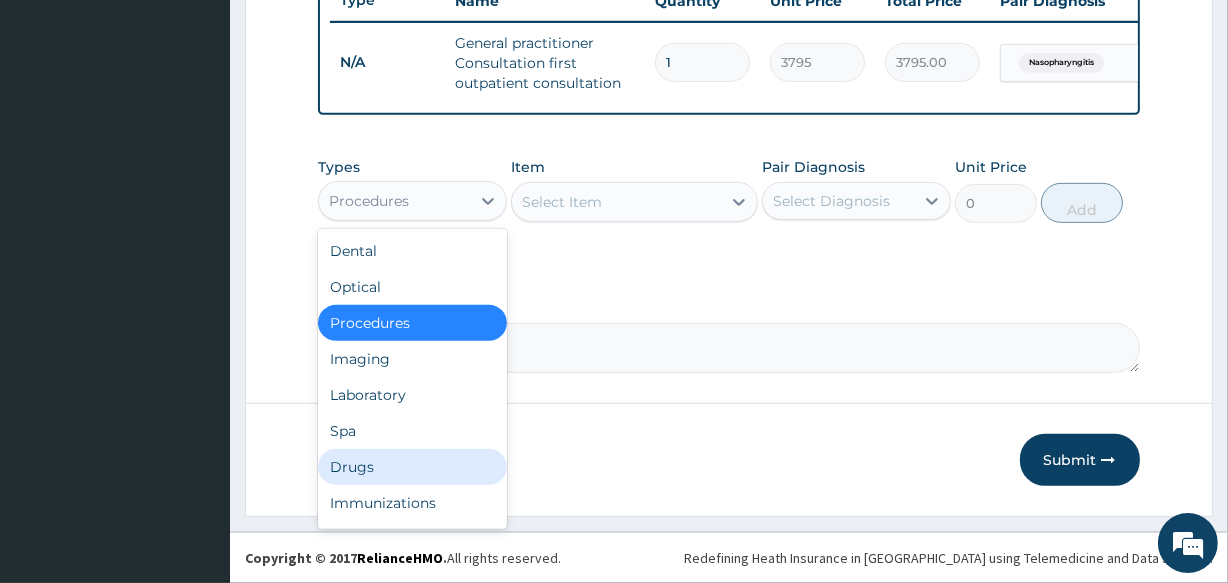 click on "Drugs" at bounding box center (412, 467) 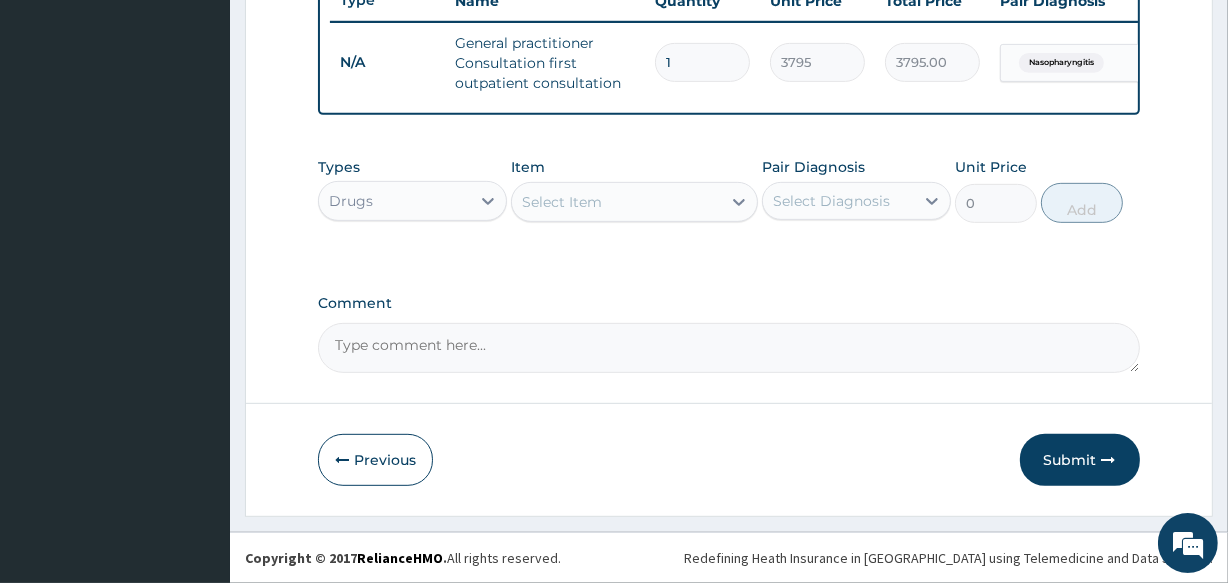 click on "Select Item" at bounding box center (616, 202) 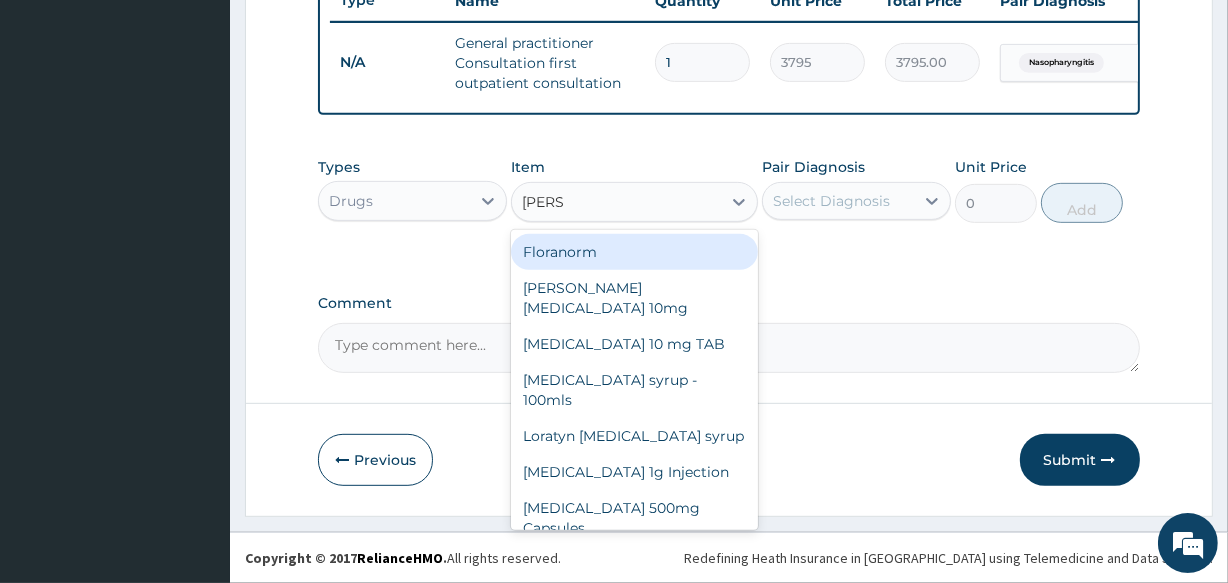 type on "LORAT" 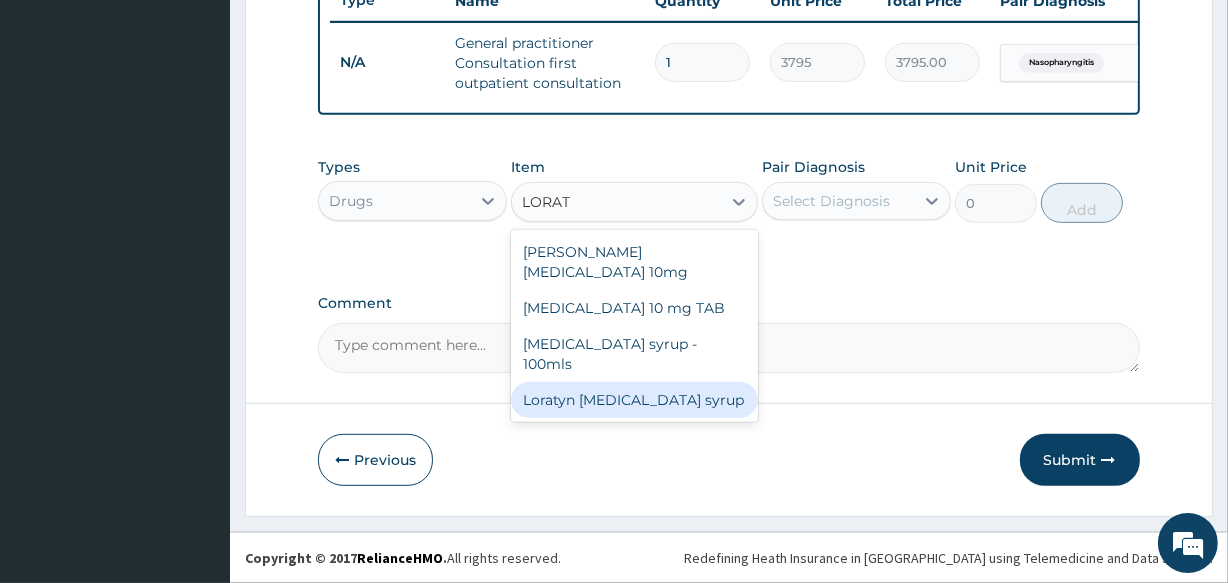 drag, startPoint x: 676, startPoint y: 351, endPoint x: 695, endPoint y: 313, distance: 42.48529 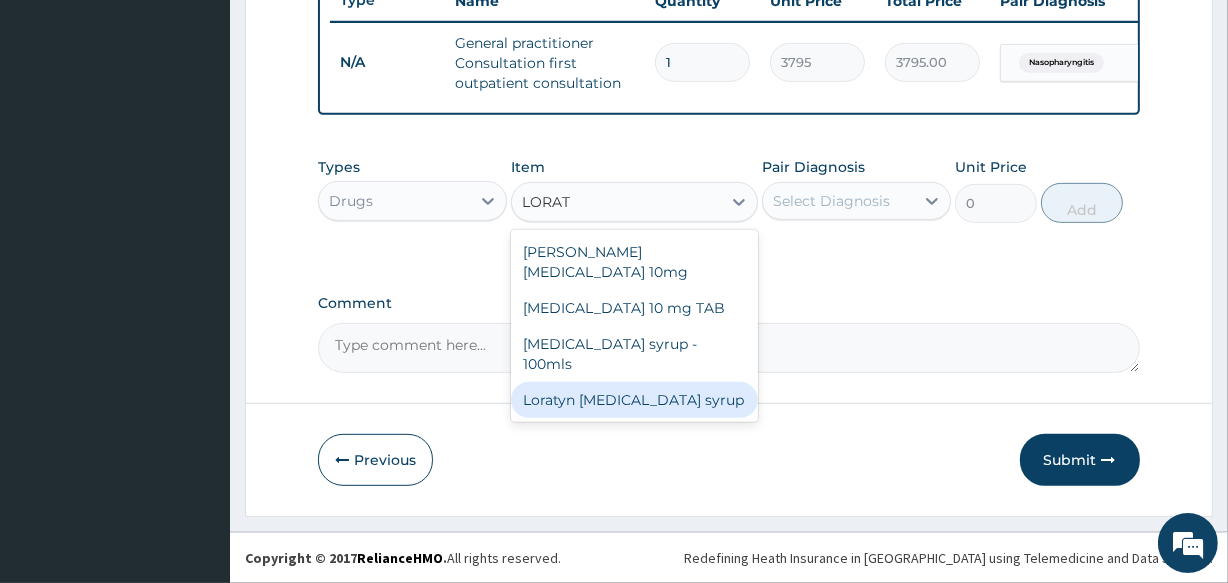 click on "Loratyn Loratadine syrup" at bounding box center (634, 400) 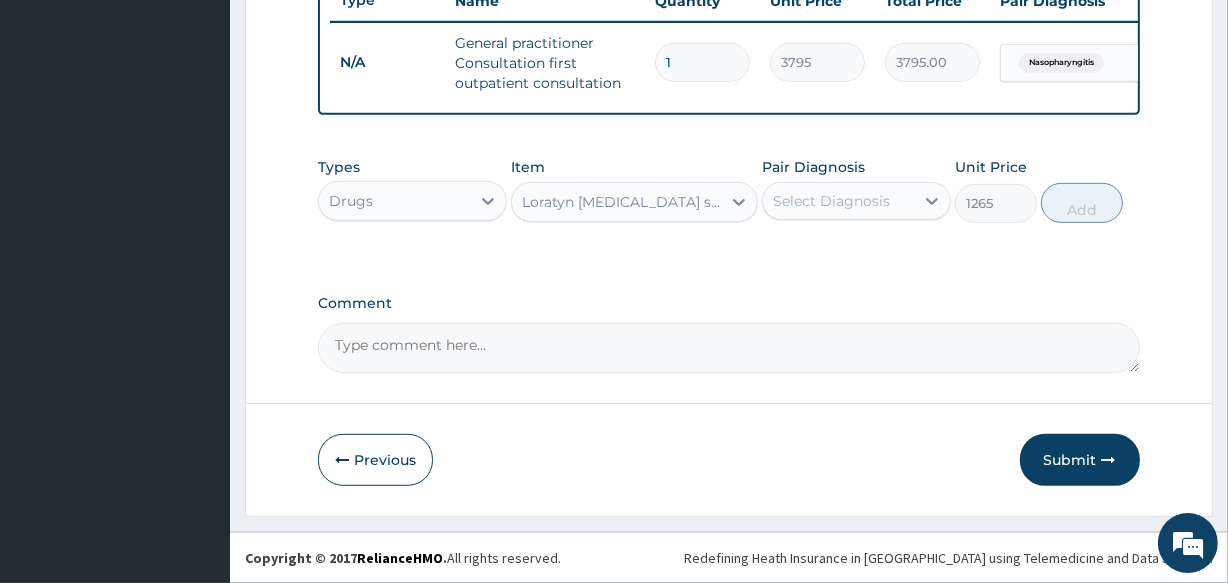 click on "Select Diagnosis" at bounding box center (831, 201) 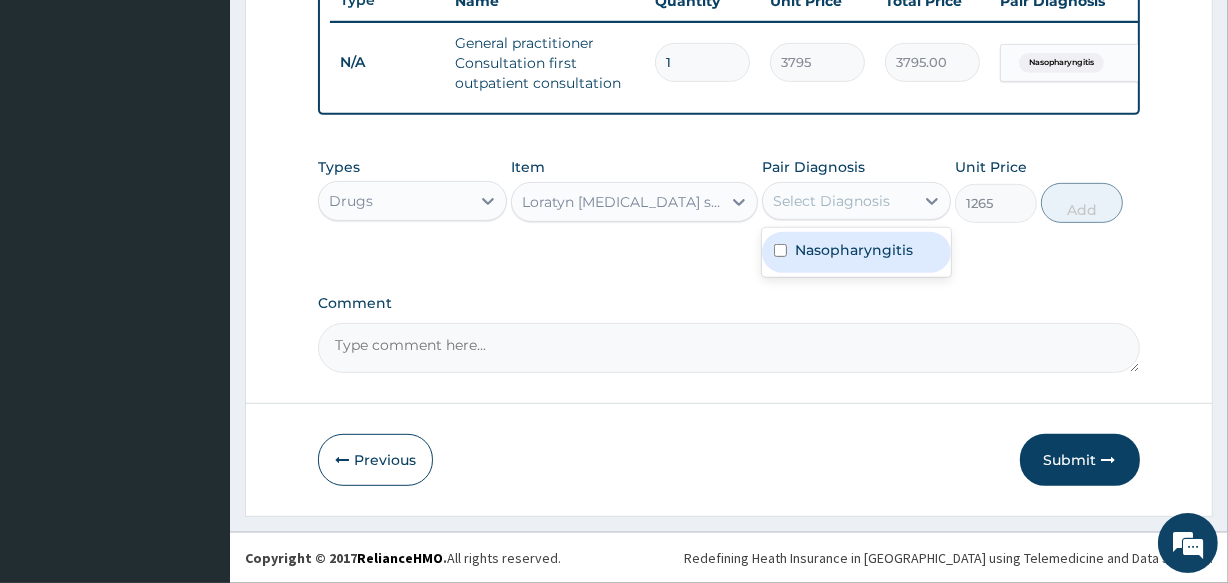 click on "Nasopharyngitis" at bounding box center (854, 250) 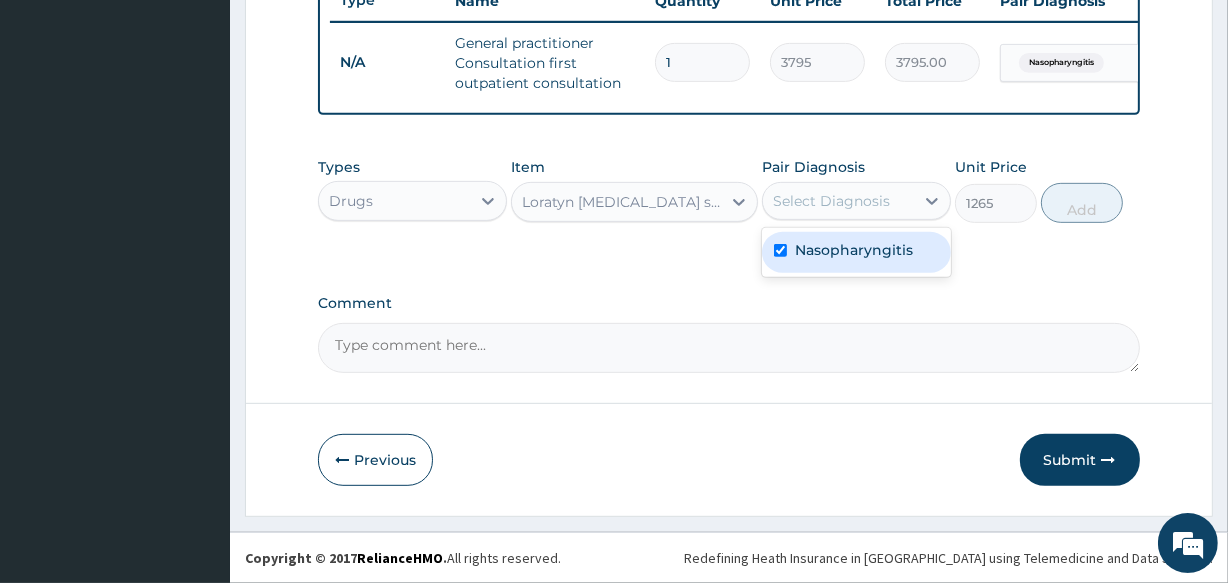 checkbox on "true" 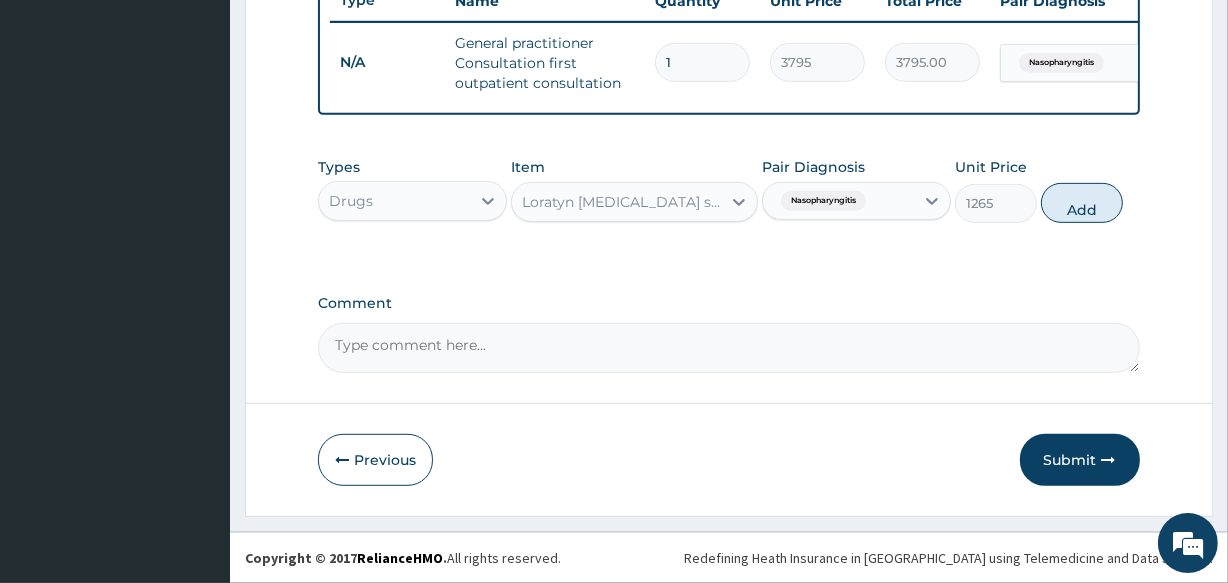 drag, startPoint x: 1076, startPoint y: 215, endPoint x: 1057, endPoint y: 199, distance: 24.839485 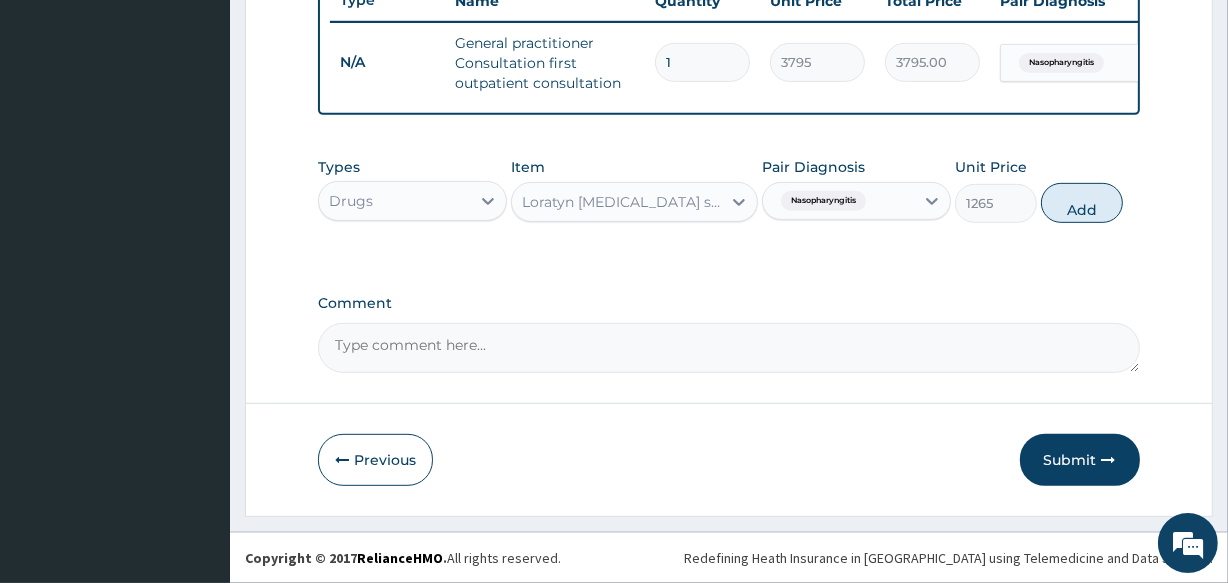click on "Add" at bounding box center [1082, 203] 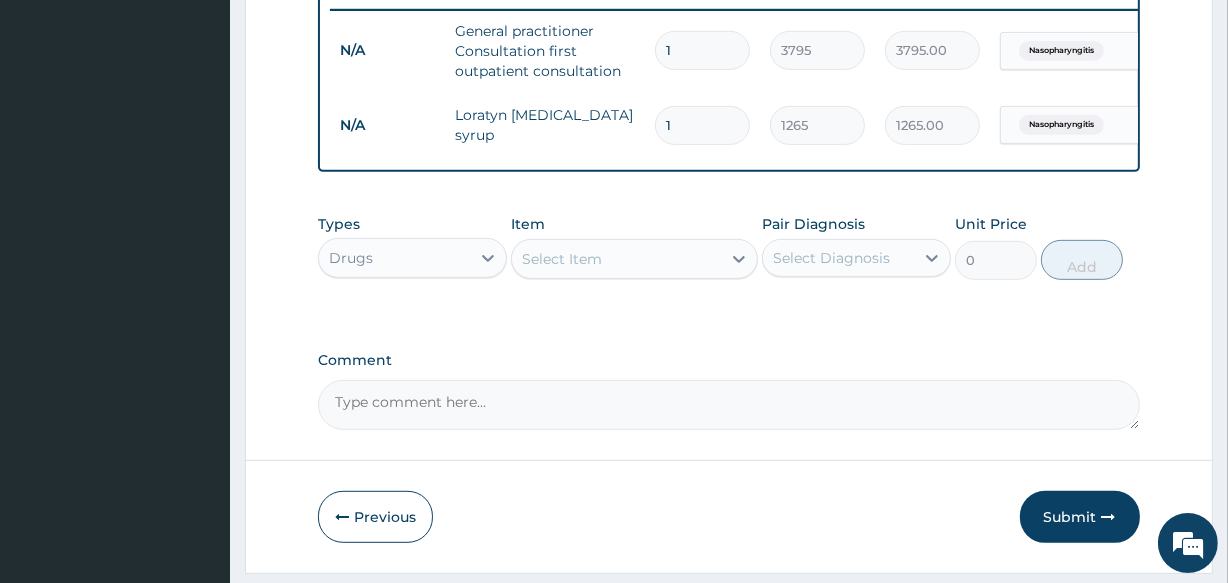 click on "Select Item" at bounding box center (562, 259) 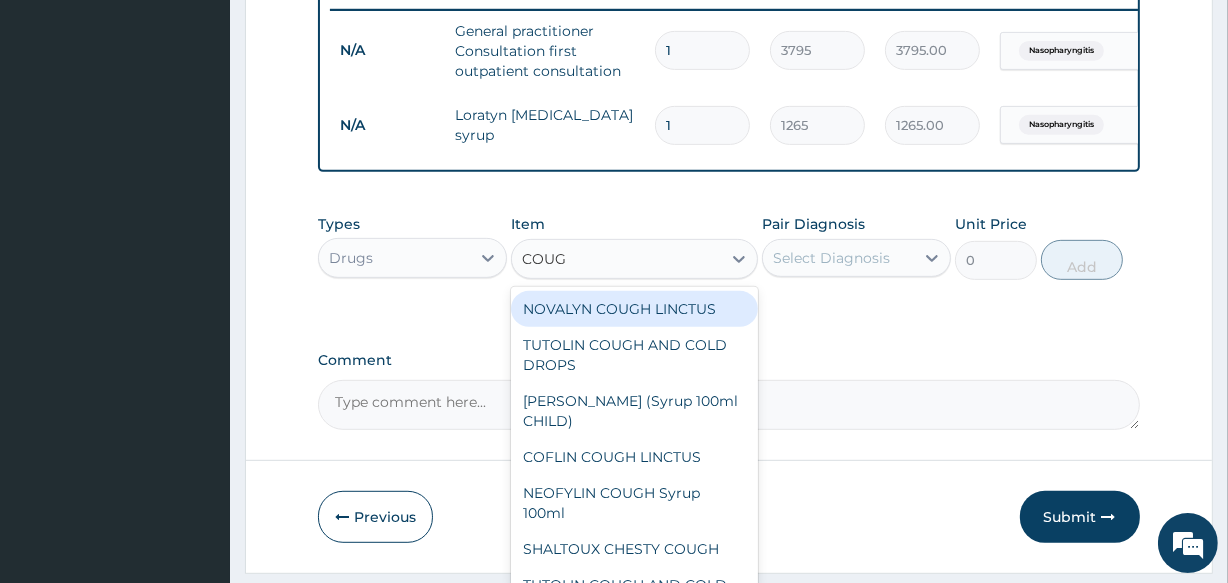 type on "COUGH" 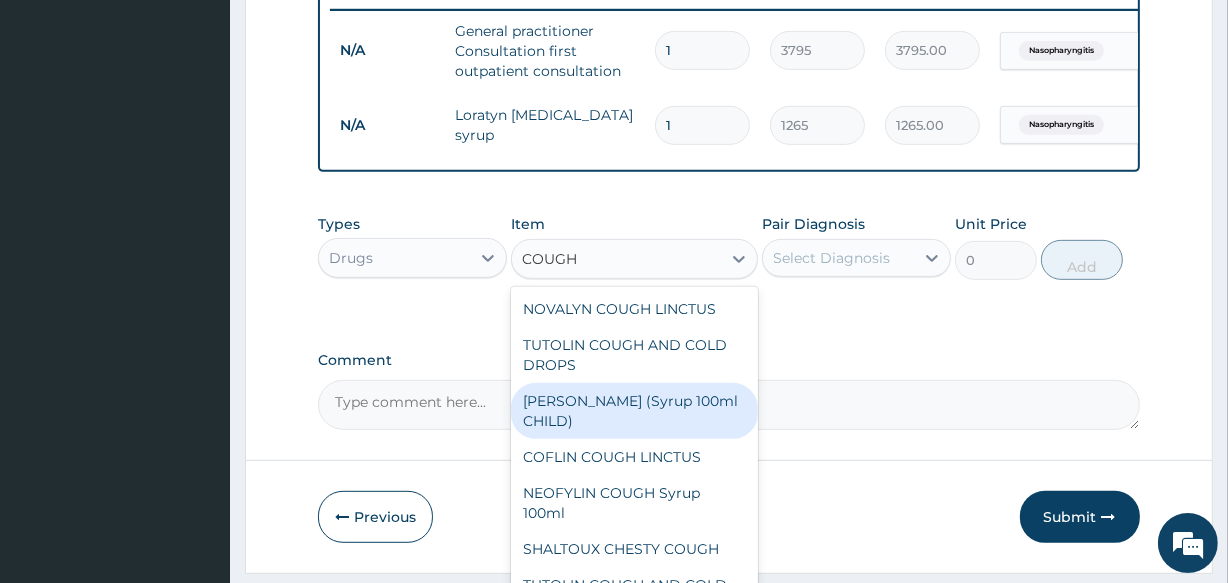 click on "EMZOLYN COUGH (Syrup 100ml CHILD)" at bounding box center [634, 411] 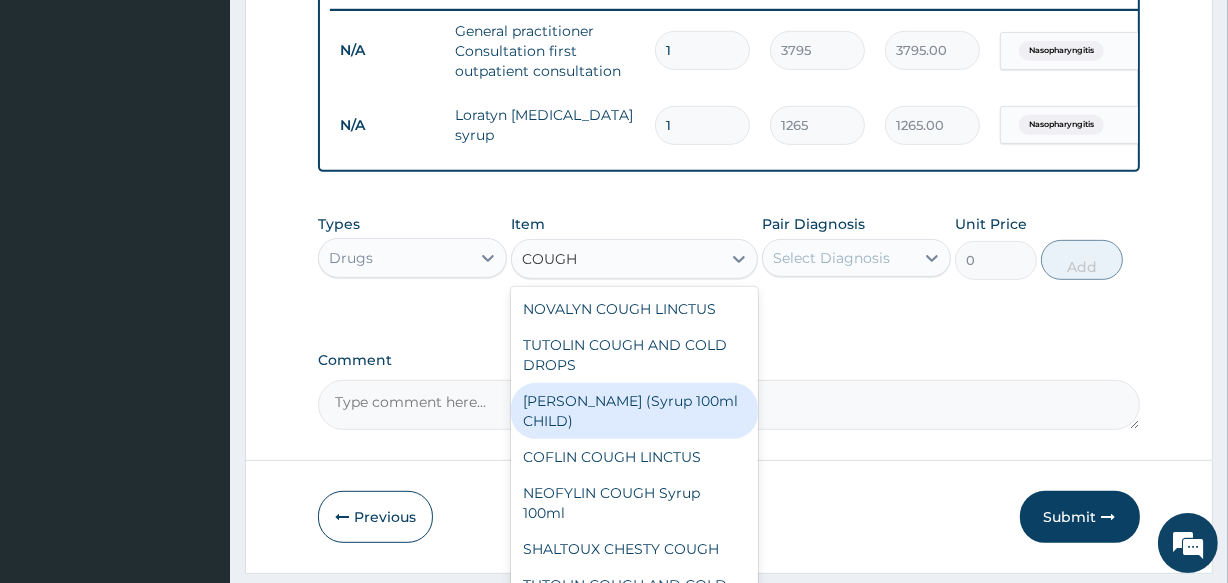 type 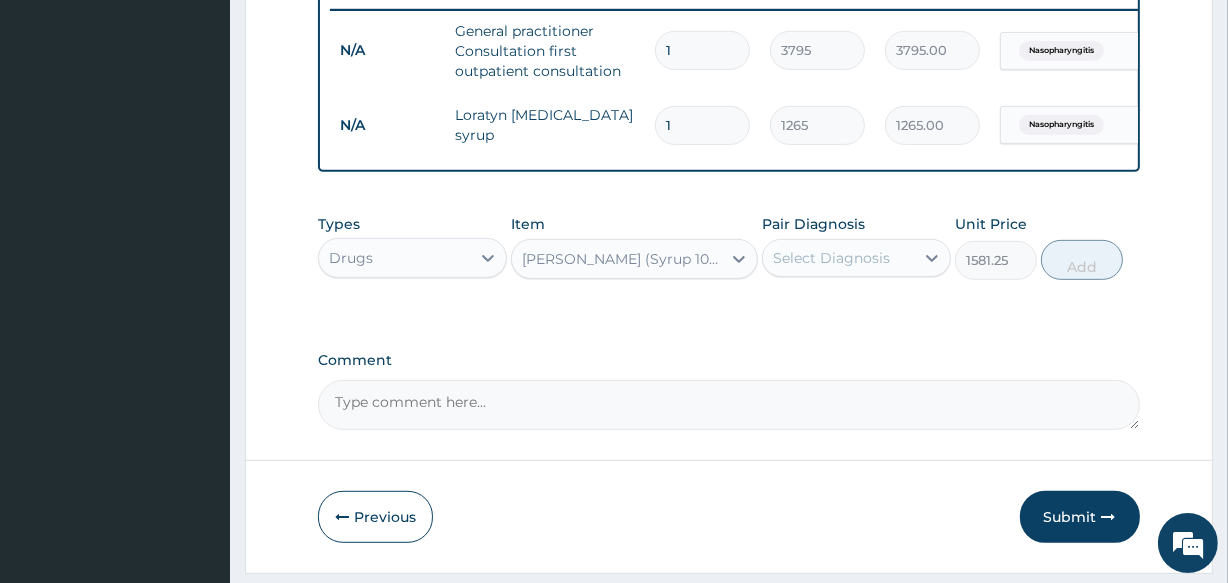 click on "Select Diagnosis" at bounding box center [831, 258] 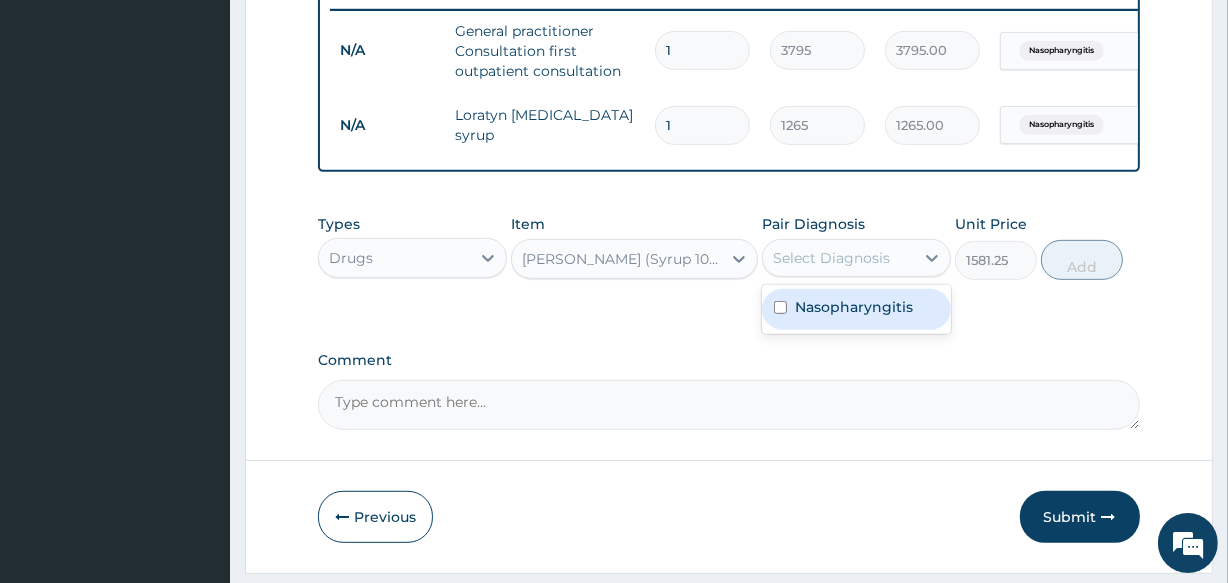 drag, startPoint x: 824, startPoint y: 338, endPoint x: 850, endPoint y: 326, distance: 28.635643 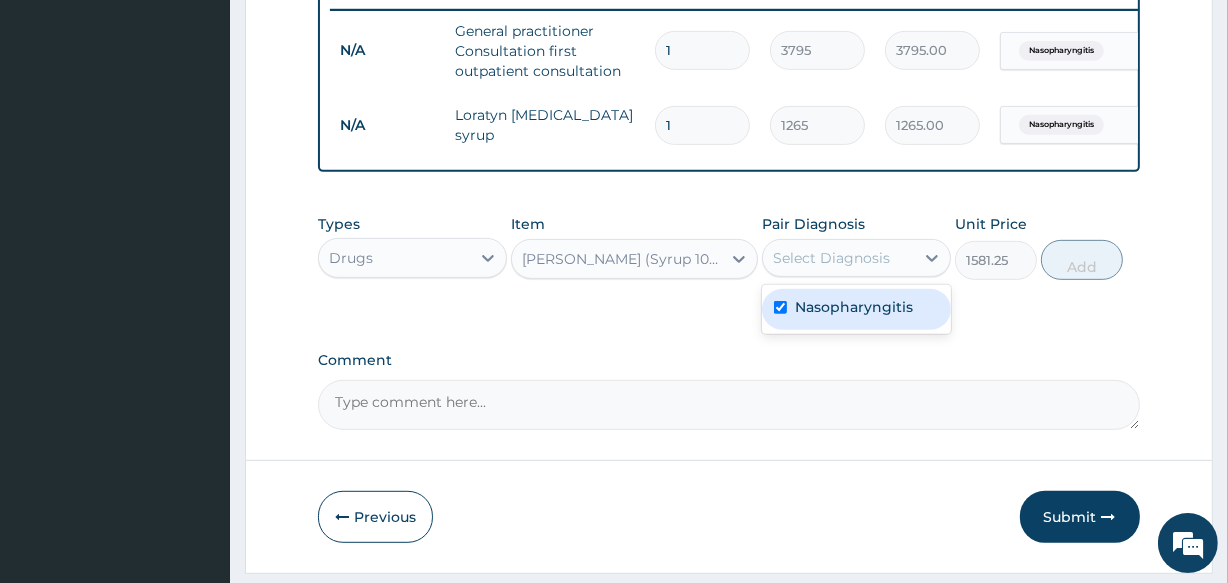 checkbox on "true" 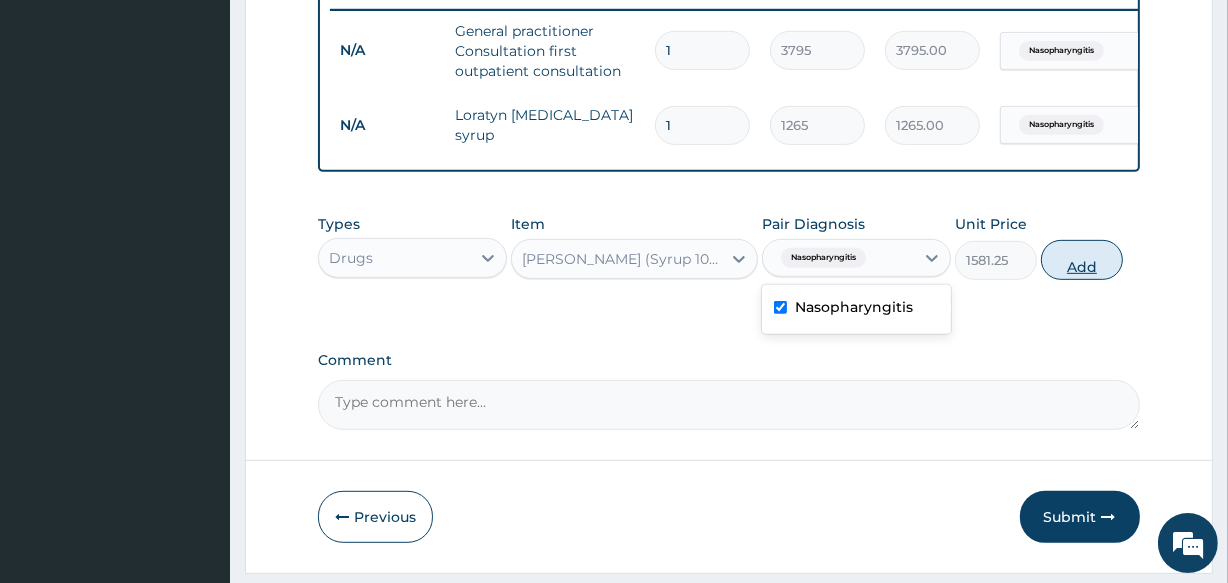 click on "Add" at bounding box center (1082, 260) 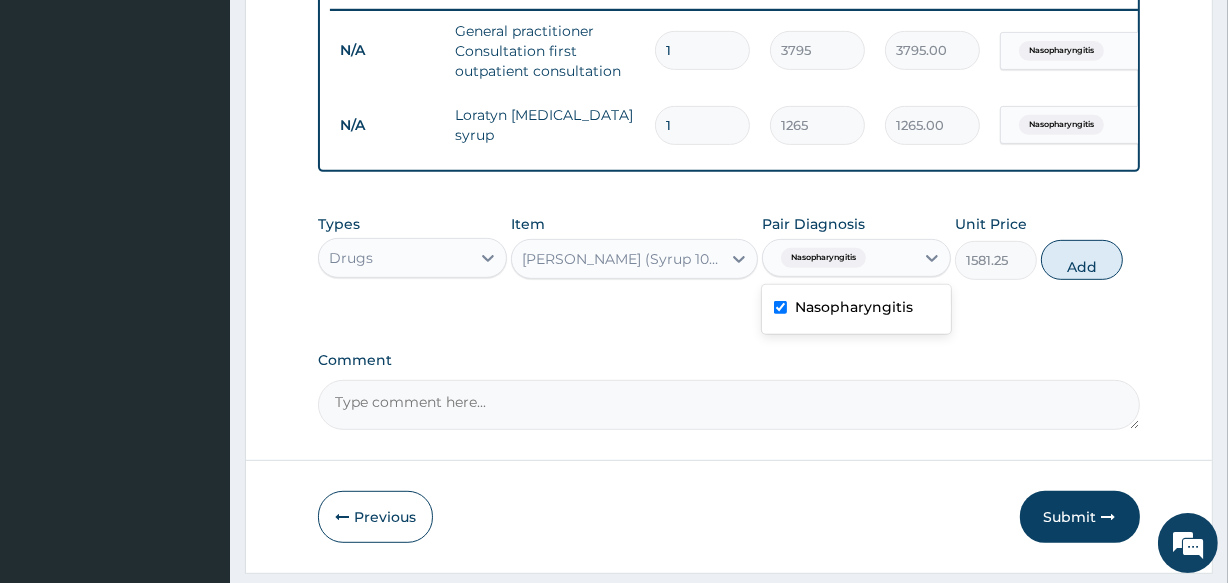 type on "0" 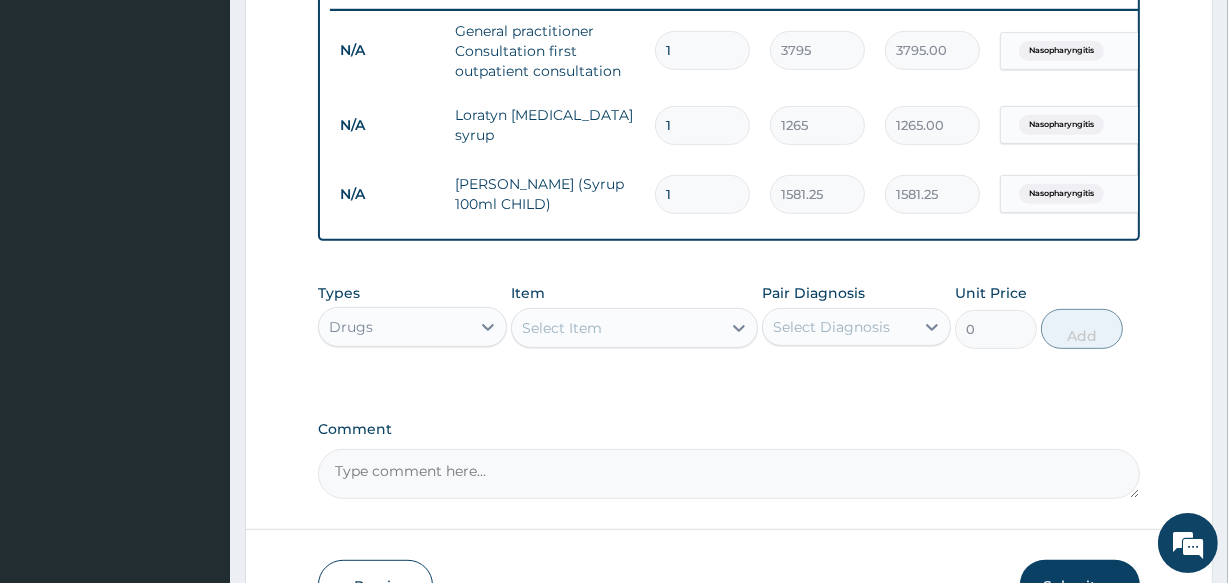 click on "Select Item" at bounding box center [562, 328] 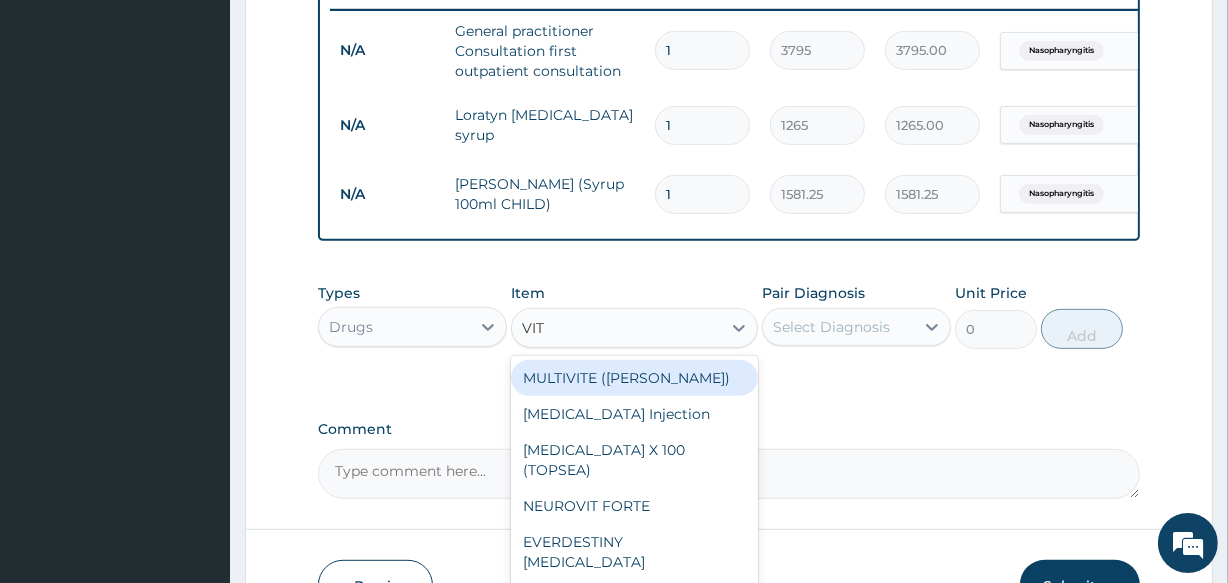 type on "VIT" 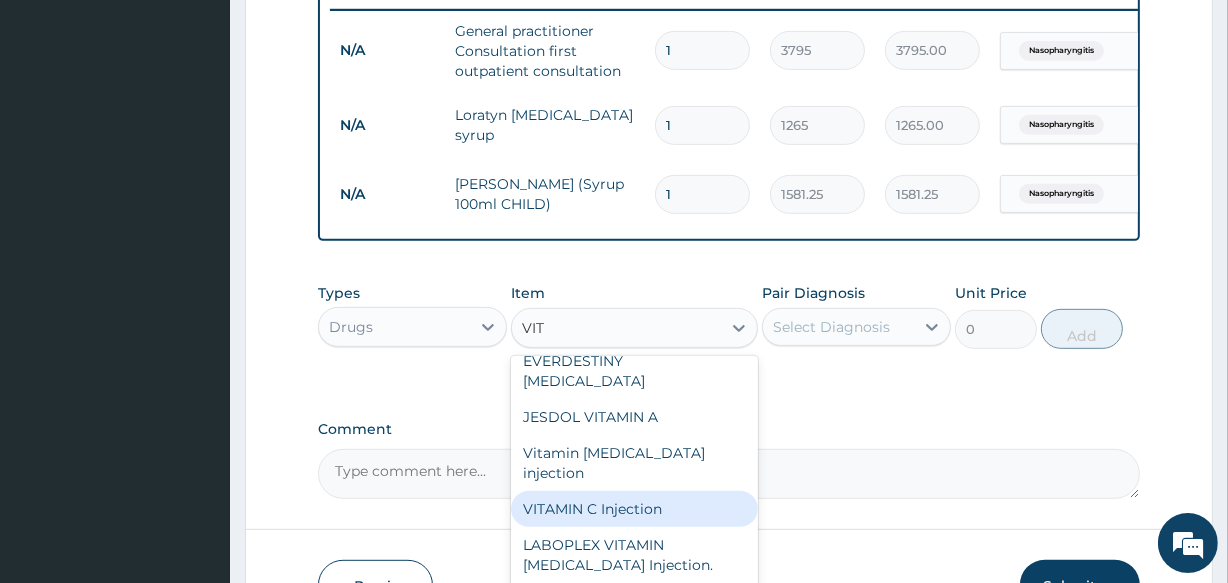scroll, scrollTop: 272, scrollLeft: 0, axis: vertical 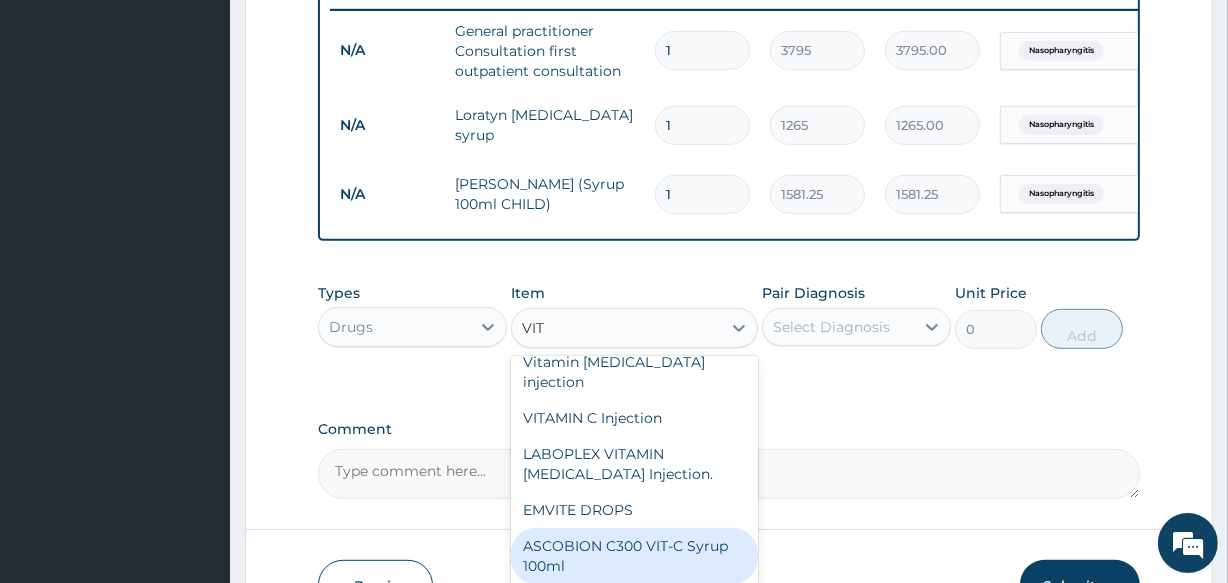 click on "ASCOBION C300 VIT-C Syrup 100ml" at bounding box center (634, 556) 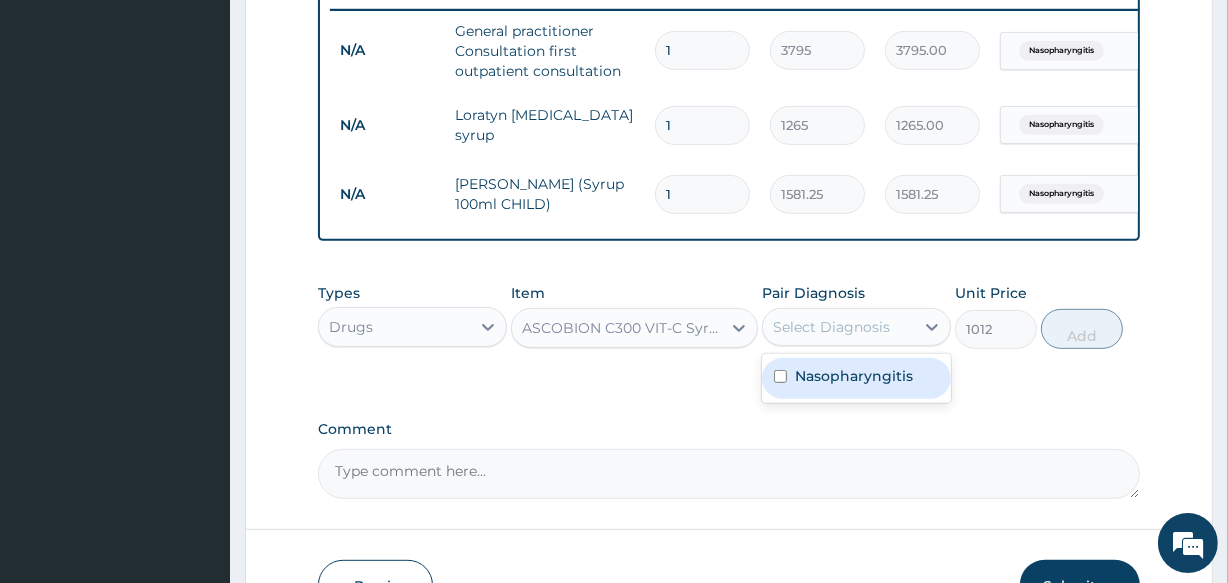 drag, startPoint x: 830, startPoint y: 330, endPoint x: 834, endPoint y: 345, distance: 15.524175 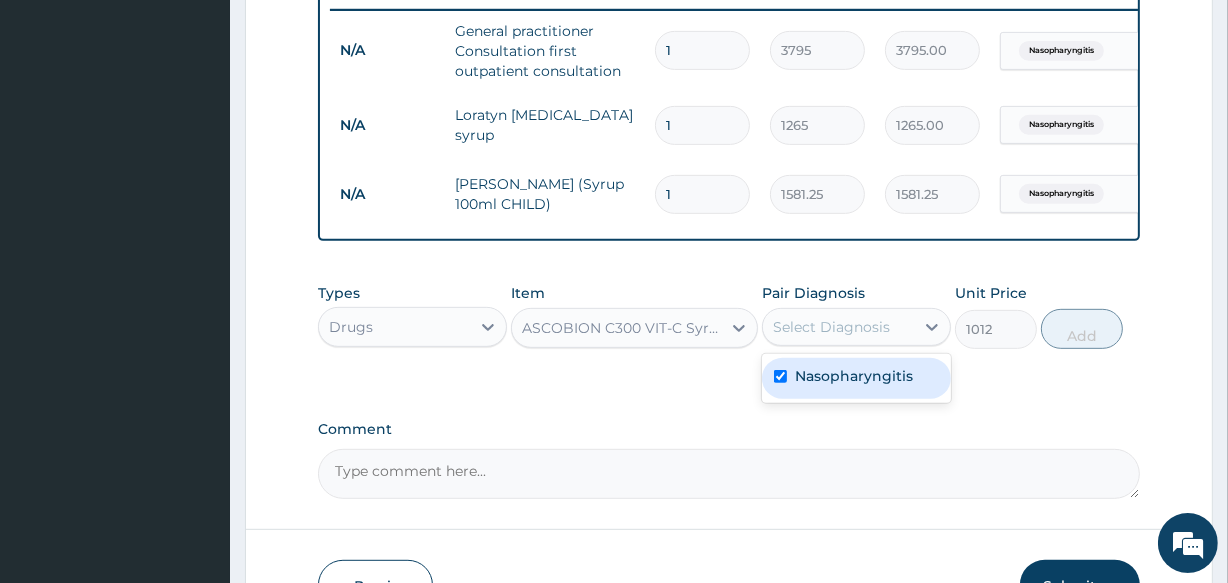 checkbox on "true" 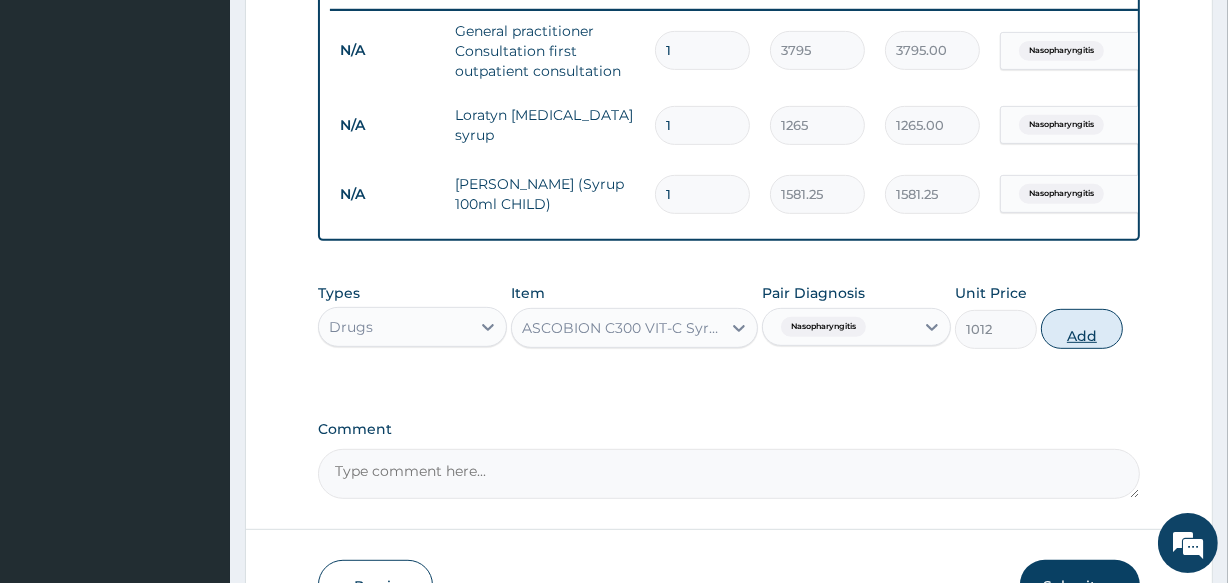click on "Add" at bounding box center (1082, 329) 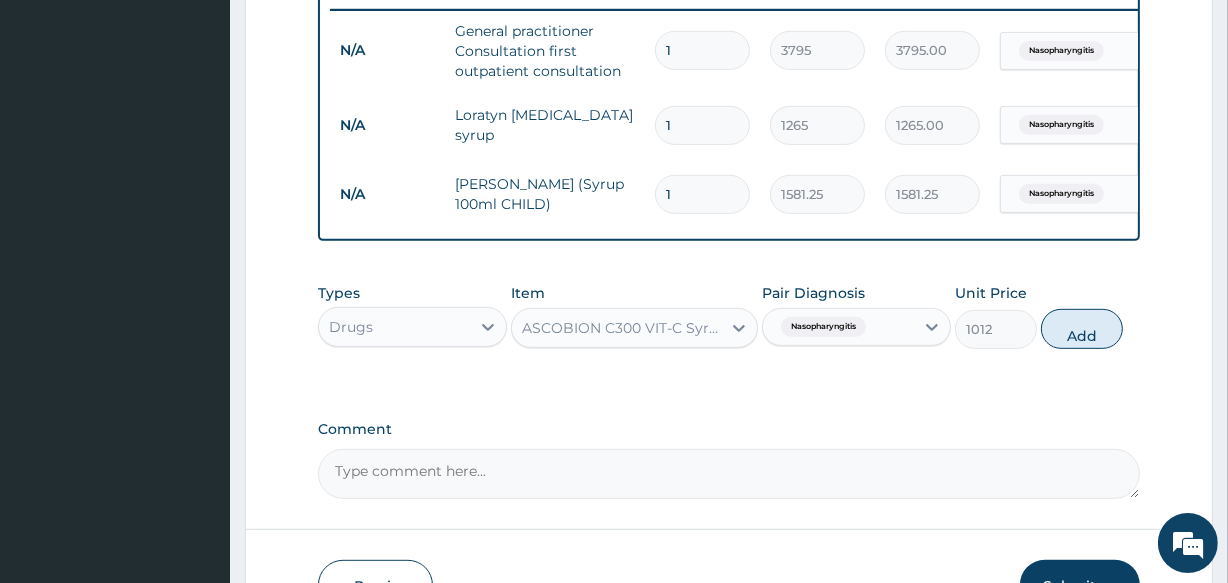 type on "0" 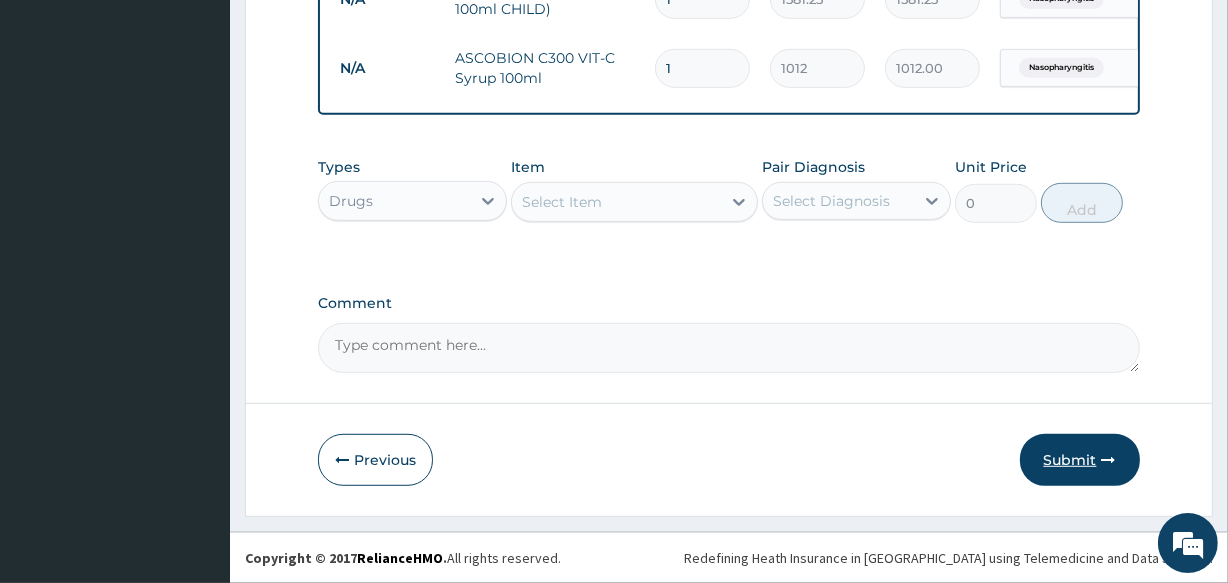 click on "Submit" at bounding box center (1080, 460) 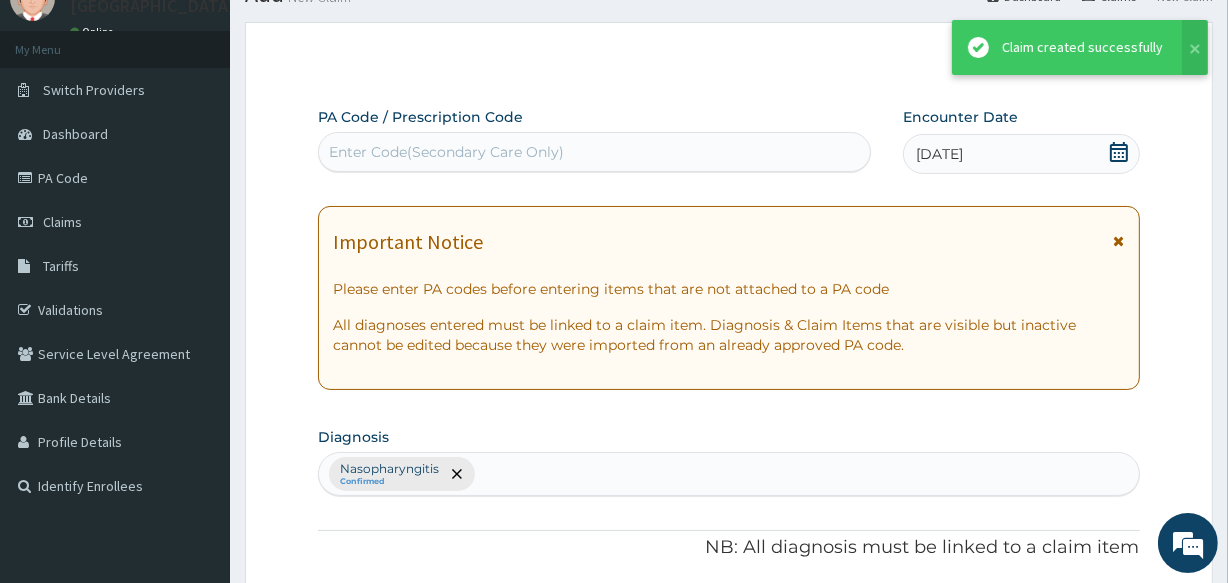 scroll, scrollTop: 995, scrollLeft: 0, axis: vertical 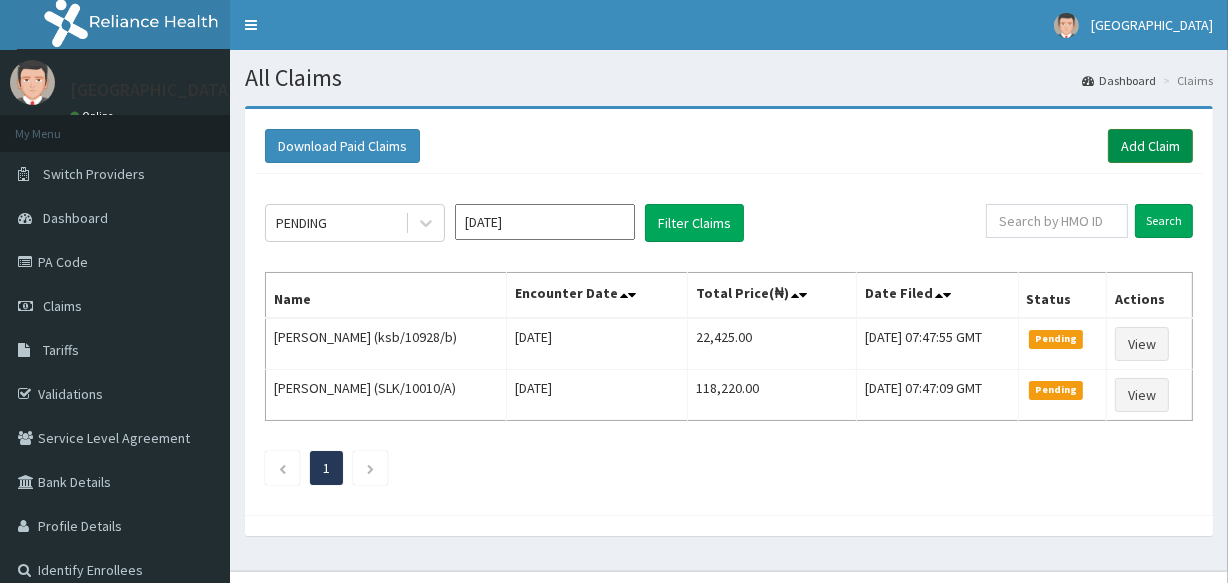 click on "Add Claim" at bounding box center [1150, 146] 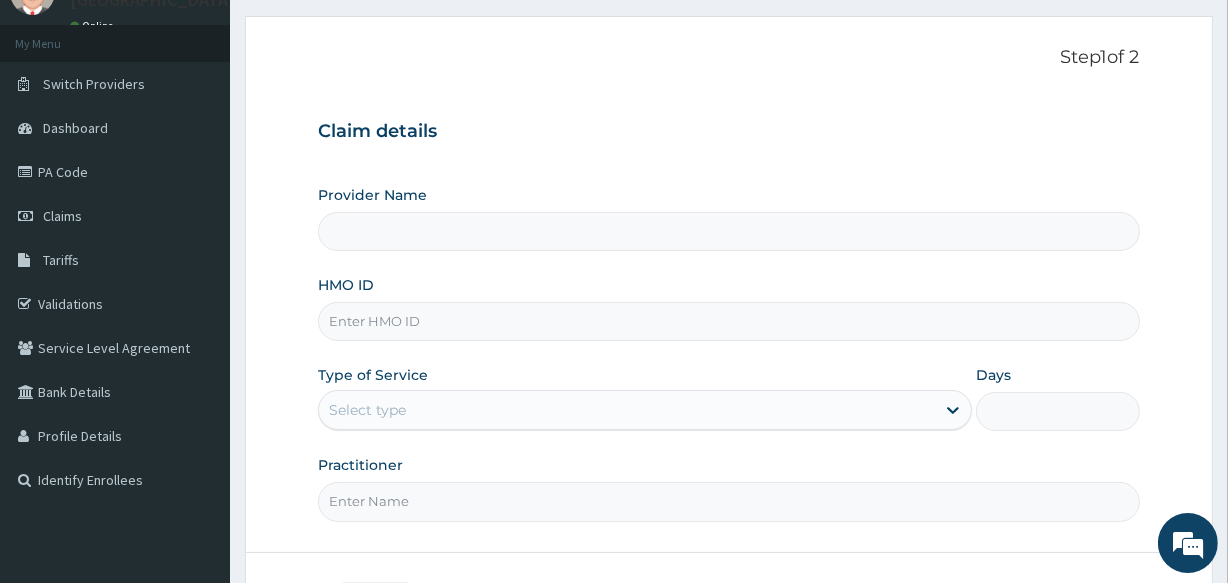 scroll, scrollTop: 90, scrollLeft: 0, axis: vertical 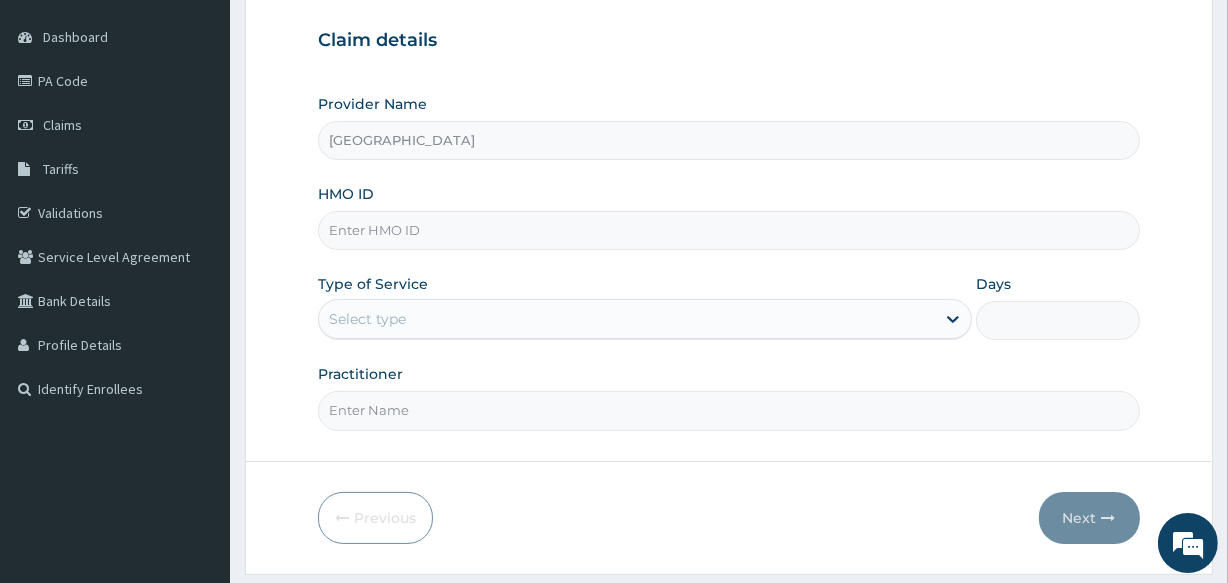 click on "HMO ID" at bounding box center (728, 230) 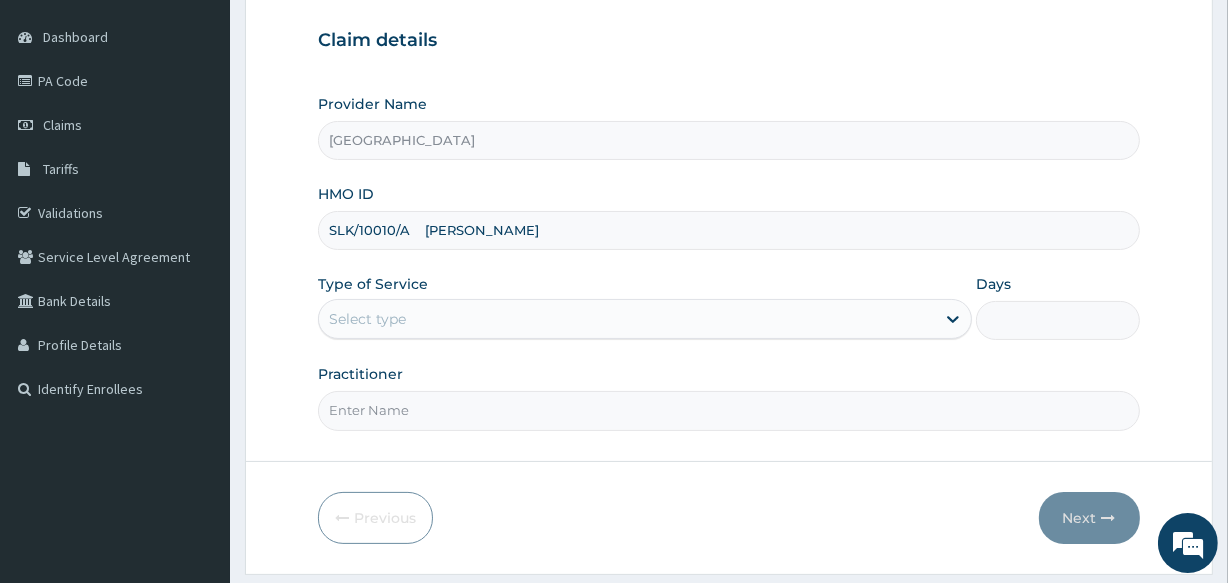 drag, startPoint x: 418, startPoint y: 226, endPoint x: 557, endPoint y: 229, distance: 139.03236 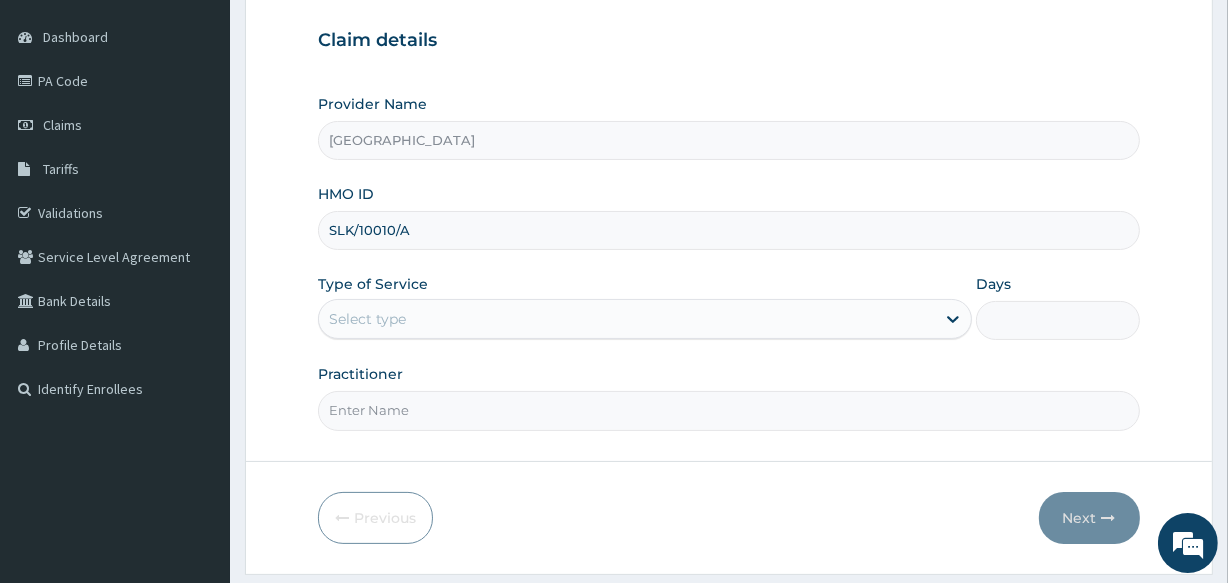 type on "SLK/10010/A" 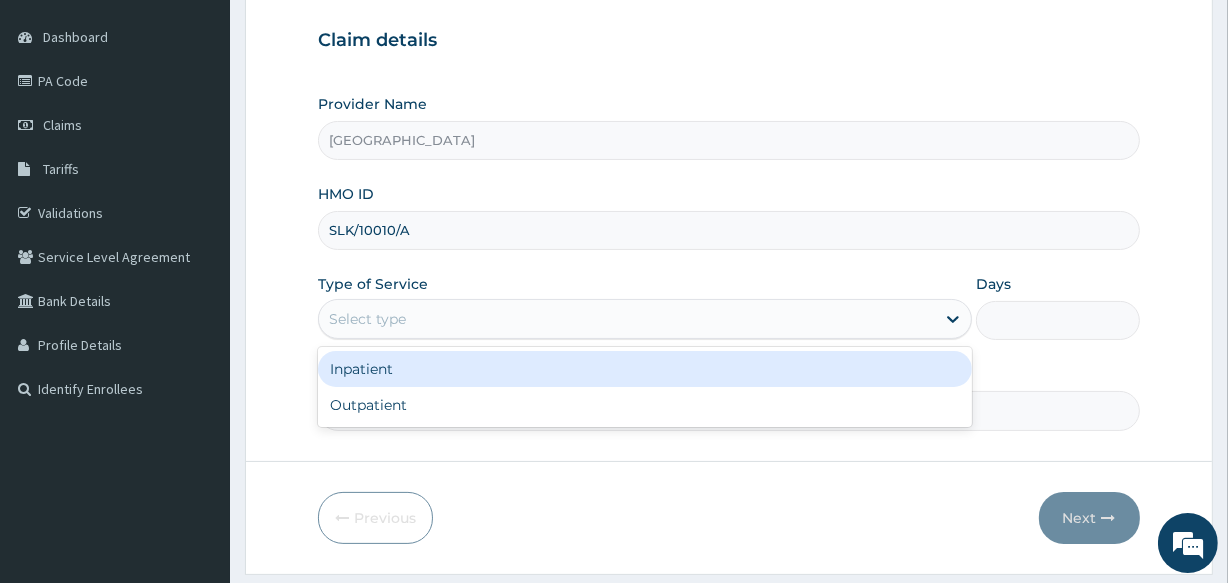 click on "Select type" at bounding box center (627, 319) 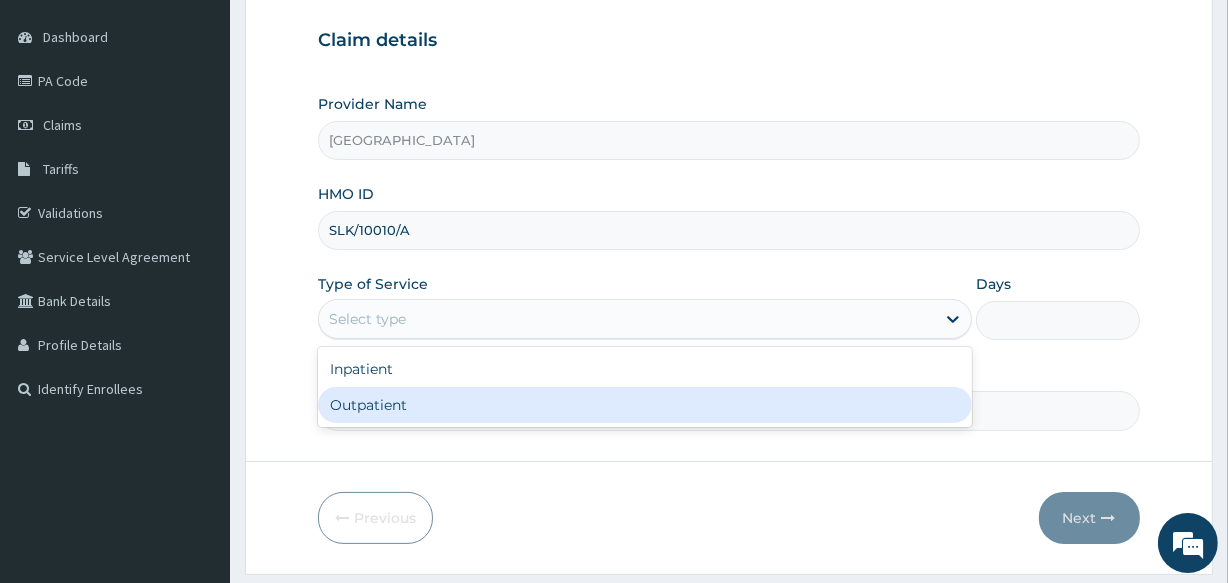 click on "Outpatient" at bounding box center [645, 405] 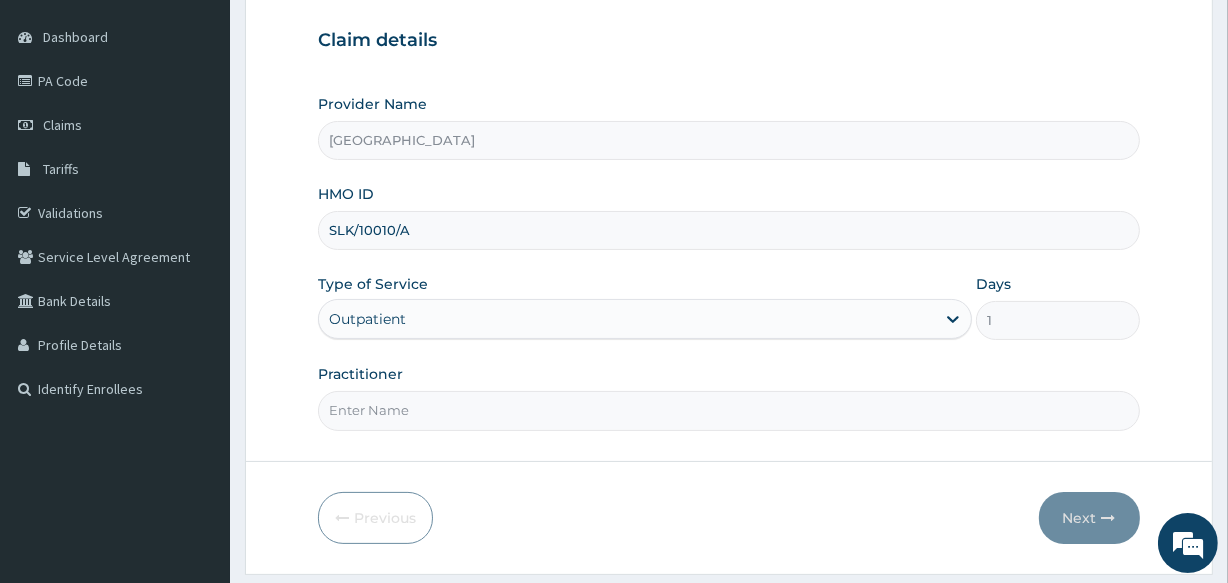 scroll, scrollTop: 0, scrollLeft: 0, axis: both 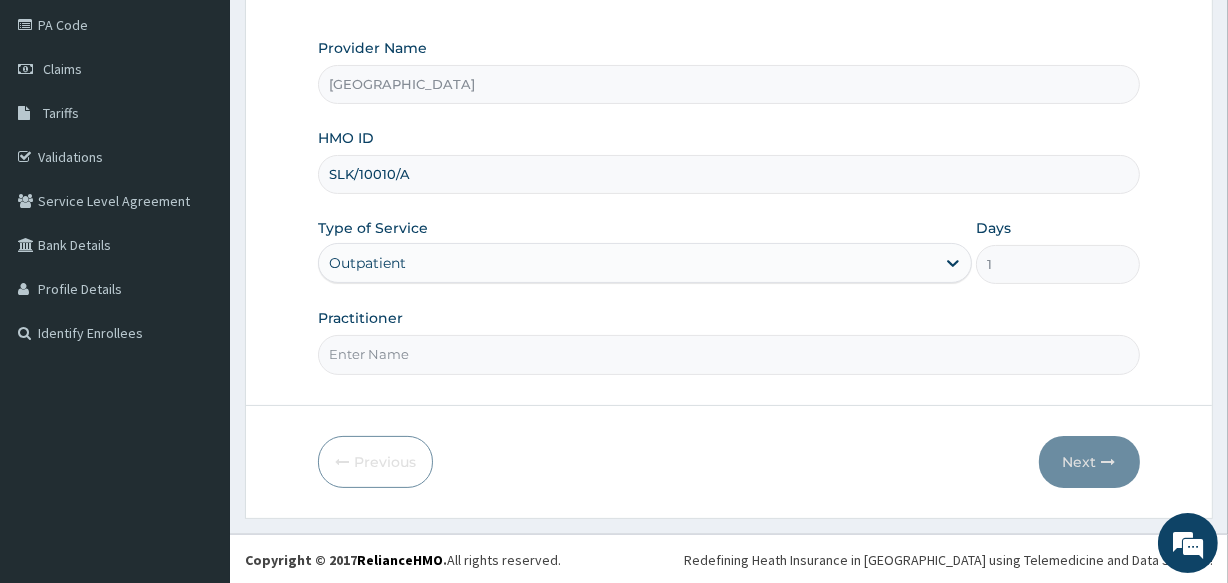 click on "Practitioner" at bounding box center [728, 354] 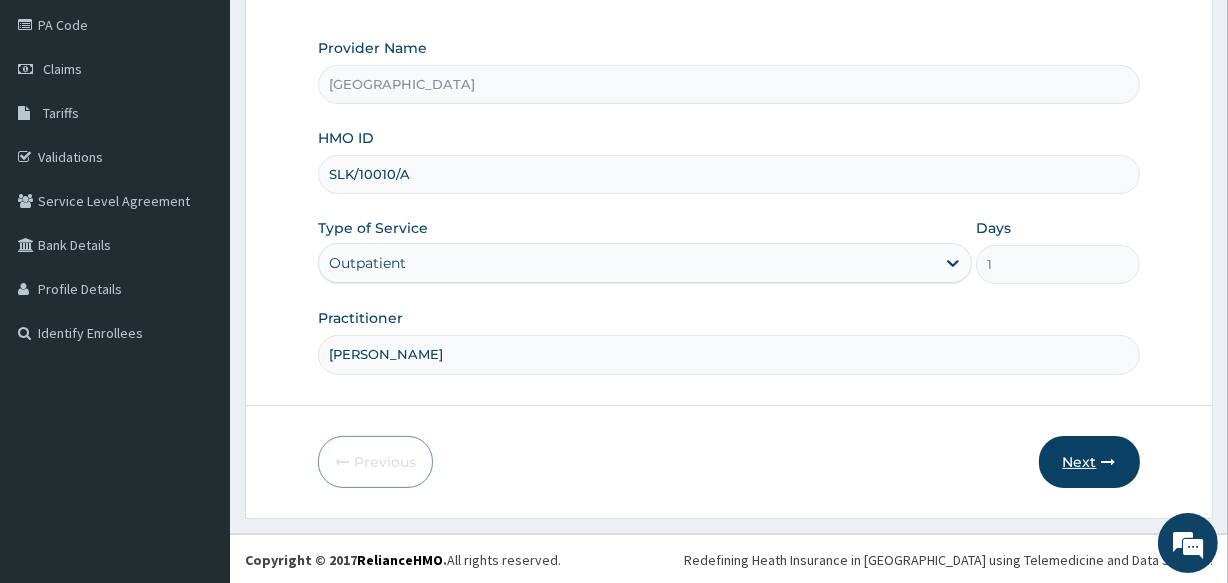 type on "[PERSON_NAME]" 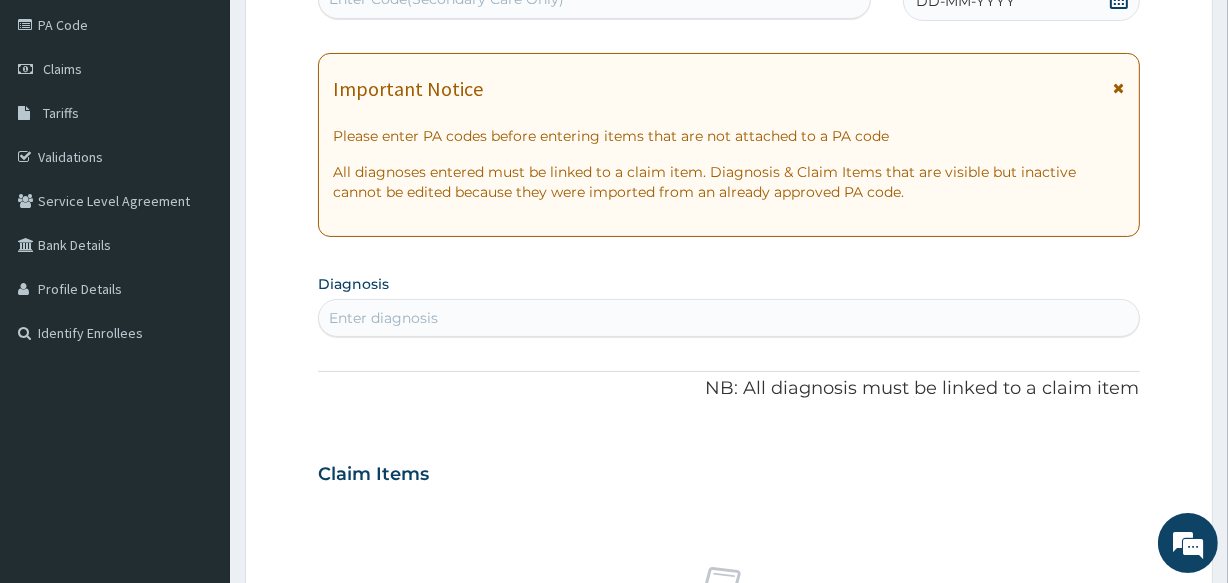 scroll, scrollTop: 0, scrollLeft: 0, axis: both 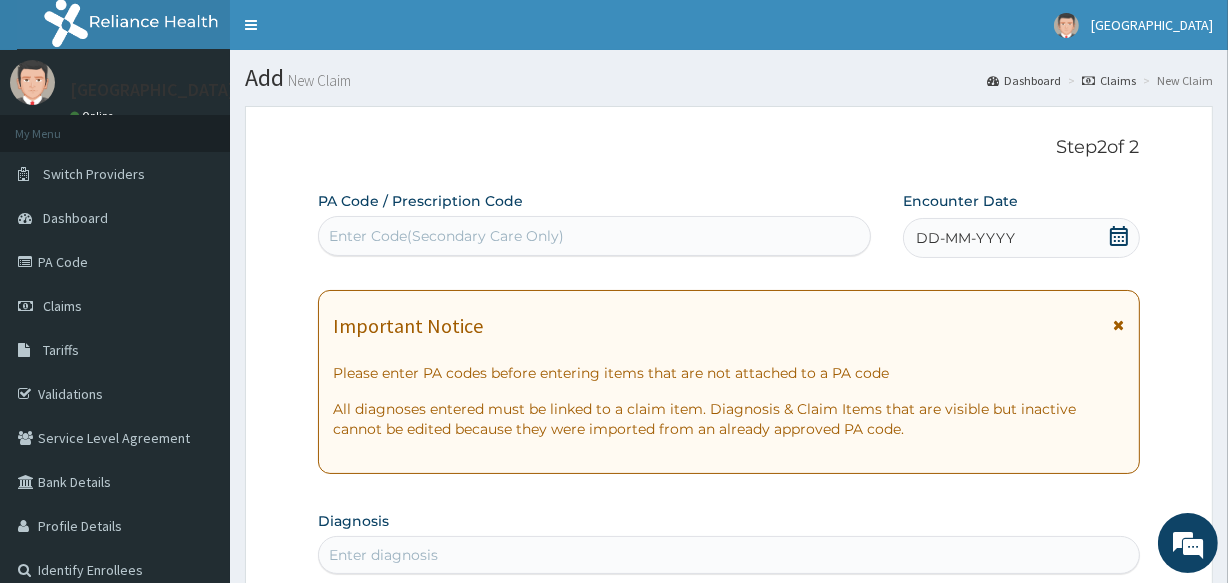 click on "Enter Code(Secondary Care Only)" at bounding box center (446, 236) 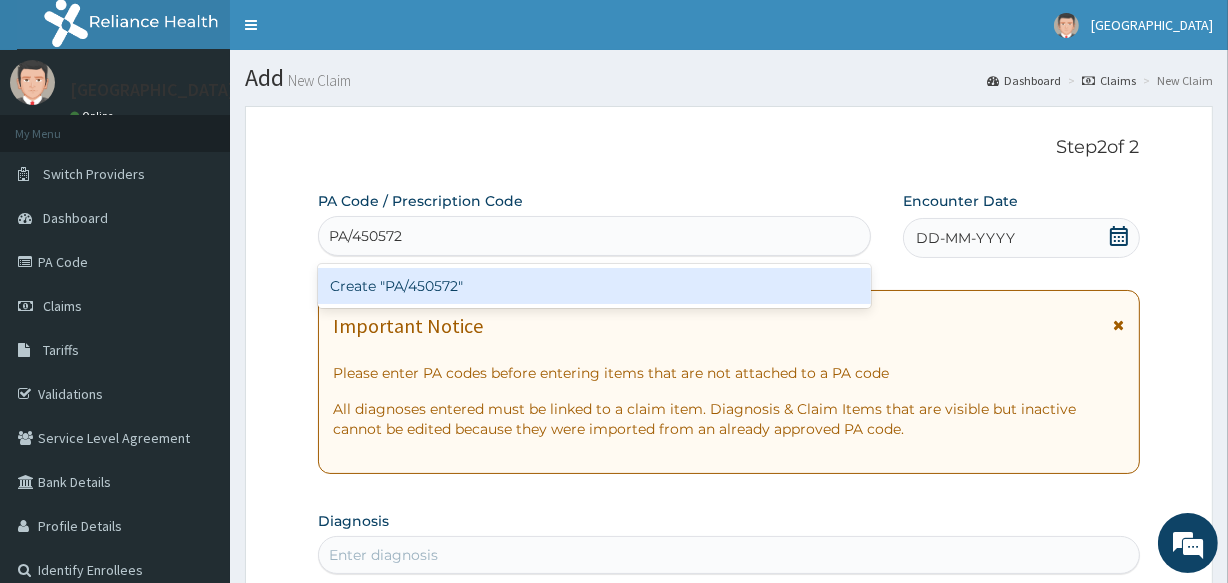 click on "Create "PA/450572"" at bounding box center (594, 286) 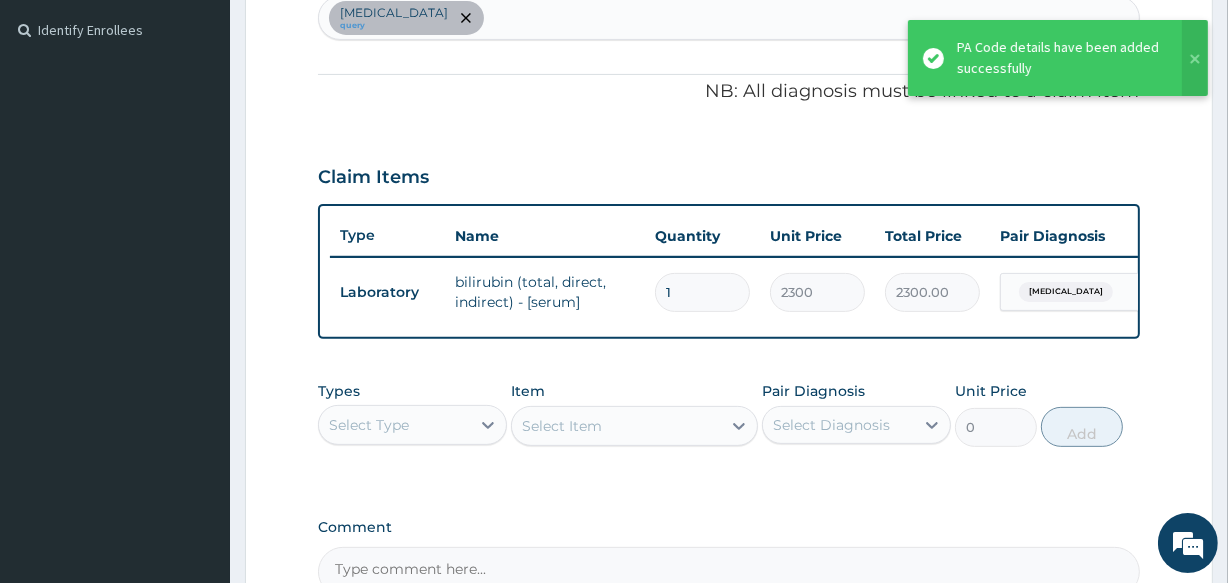 scroll, scrollTop: 358, scrollLeft: 0, axis: vertical 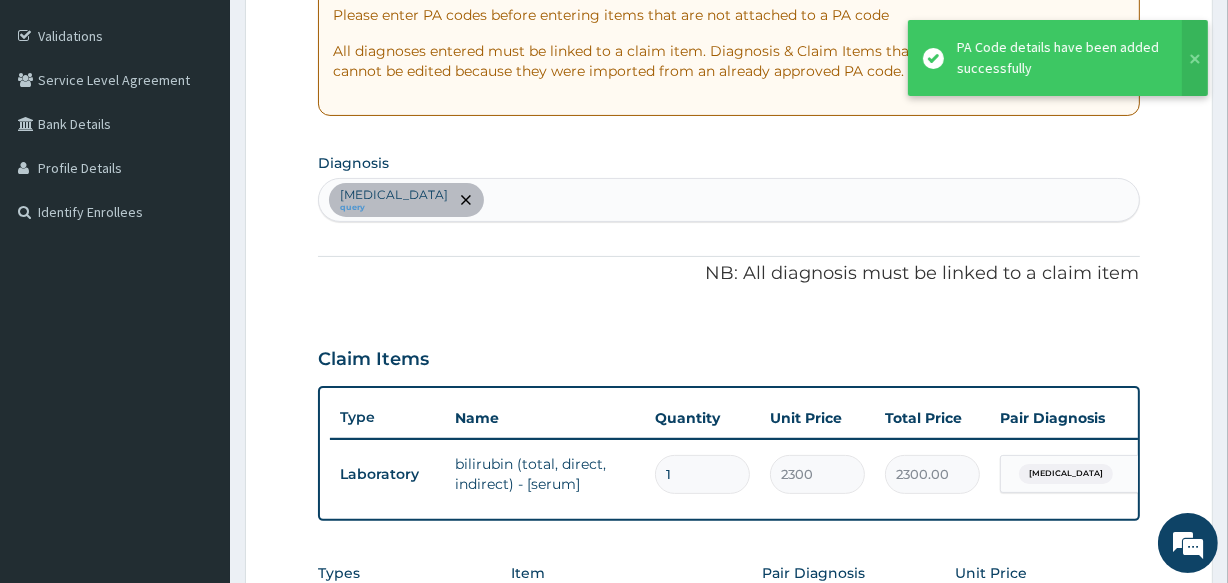 click on "[MEDICAL_DATA] query" at bounding box center [728, 200] 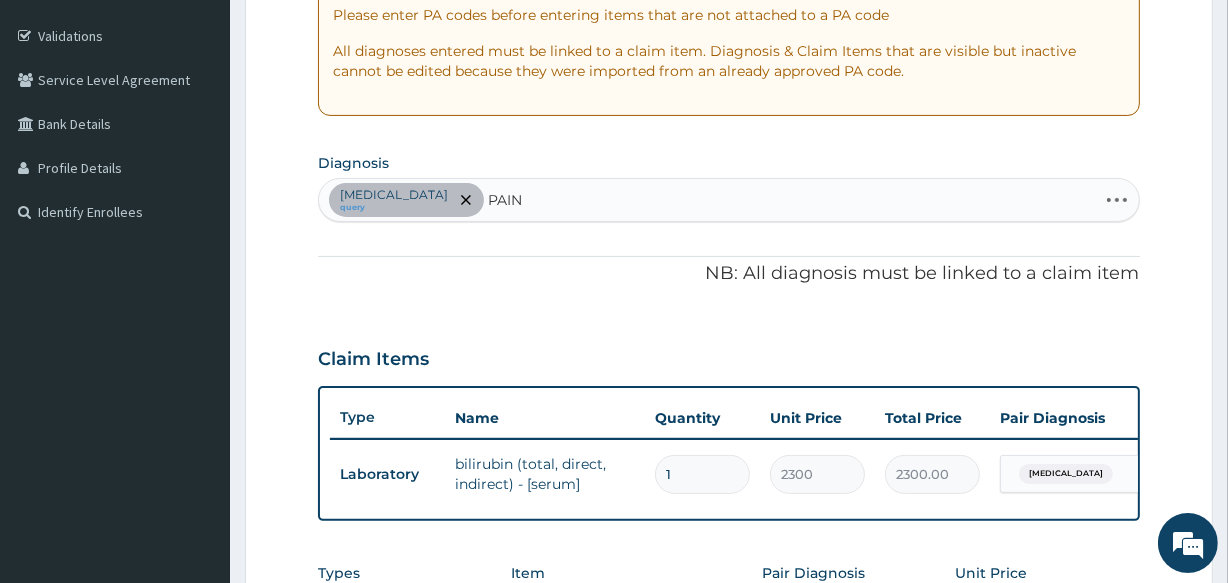 type on "PAIN" 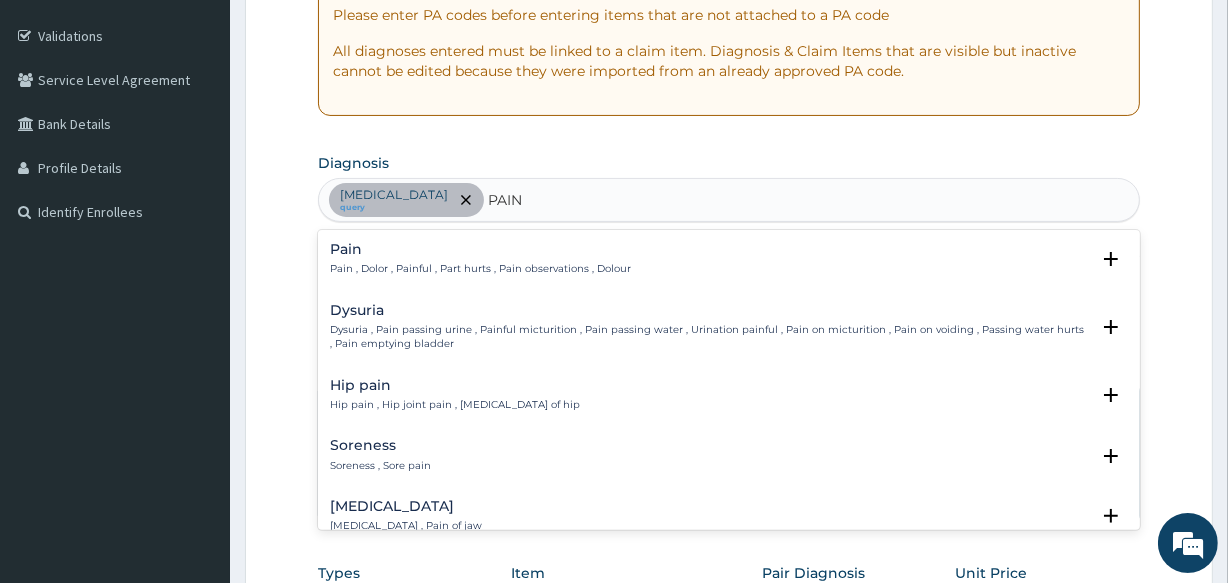 scroll, scrollTop: 90, scrollLeft: 0, axis: vertical 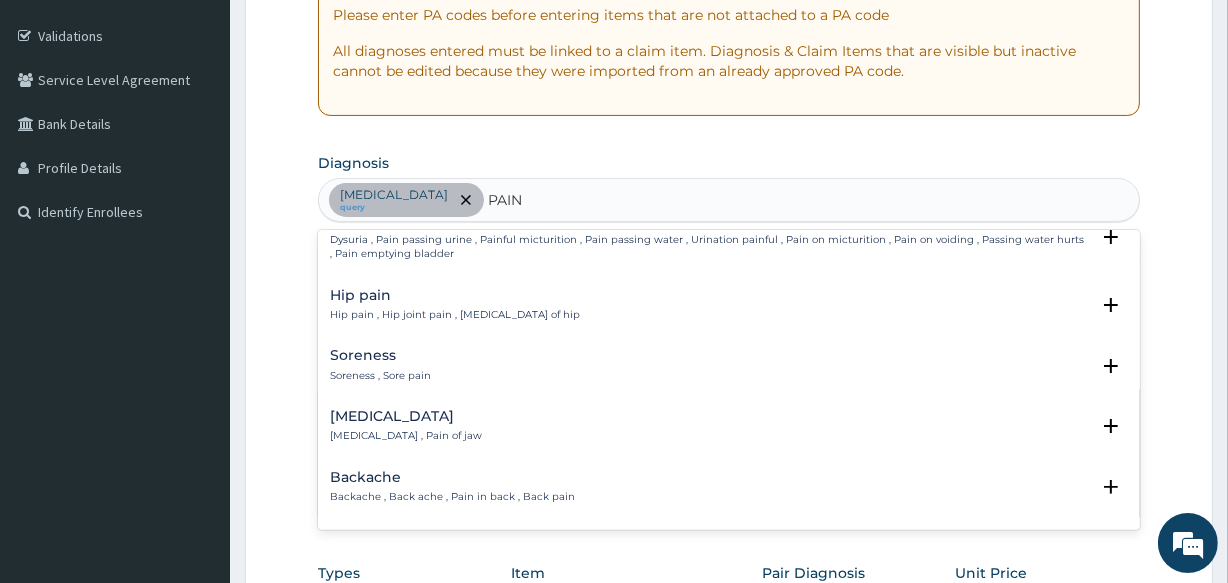 click on "Hip pain , Hip joint pain , Arthralgia of hip" at bounding box center (455, 315) 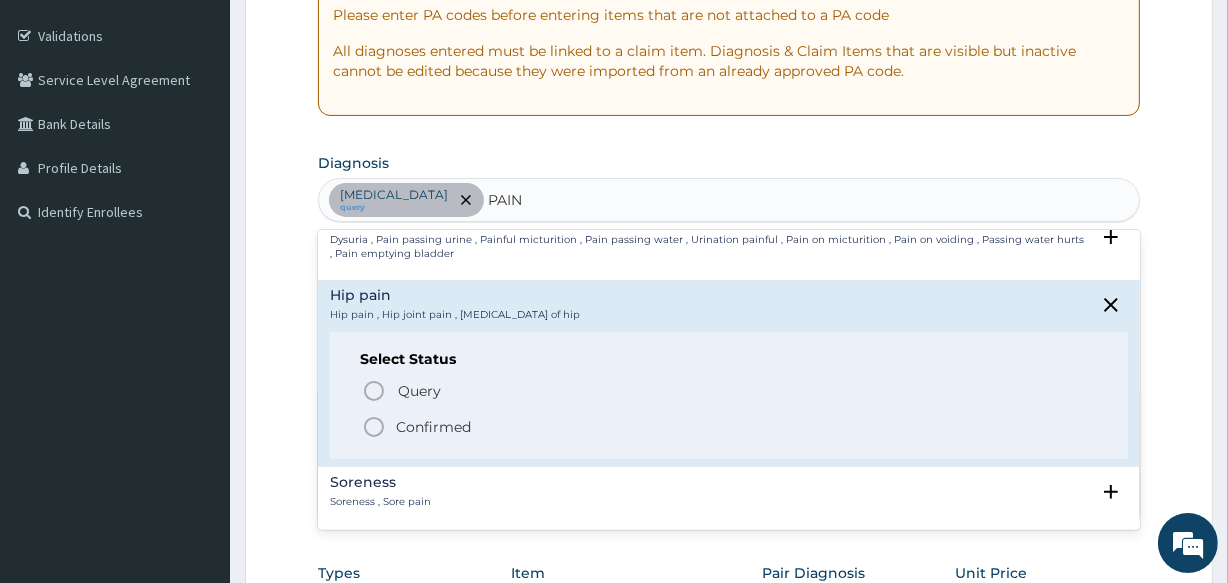 click on "Confirmed" at bounding box center (433, 427) 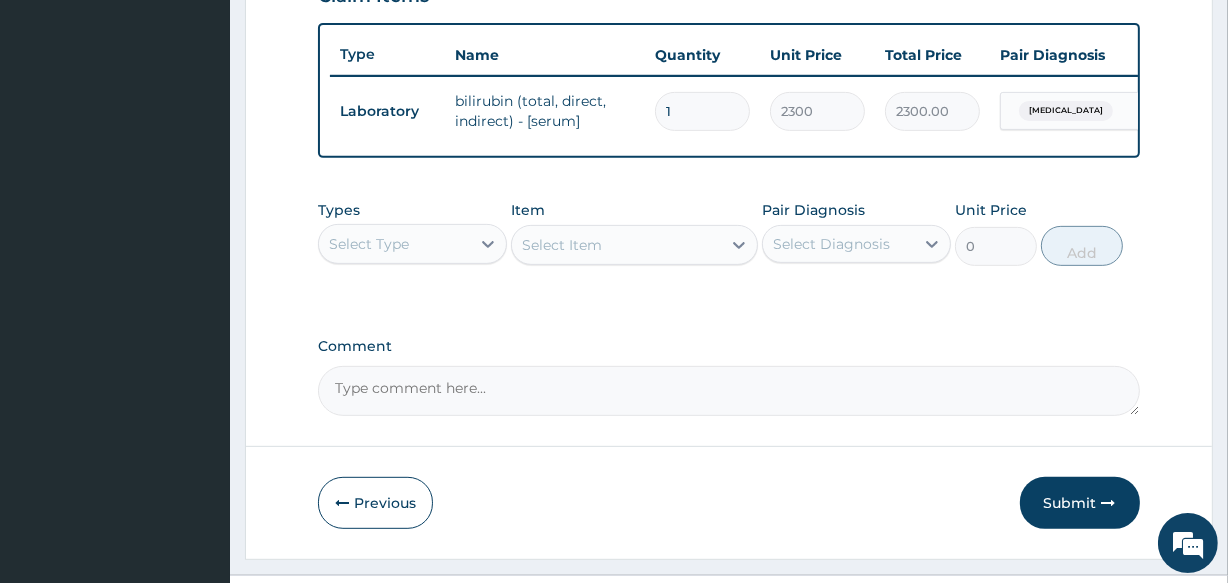 scroll, scrollTop: 776, scrollLeft: 0, axis: vertical 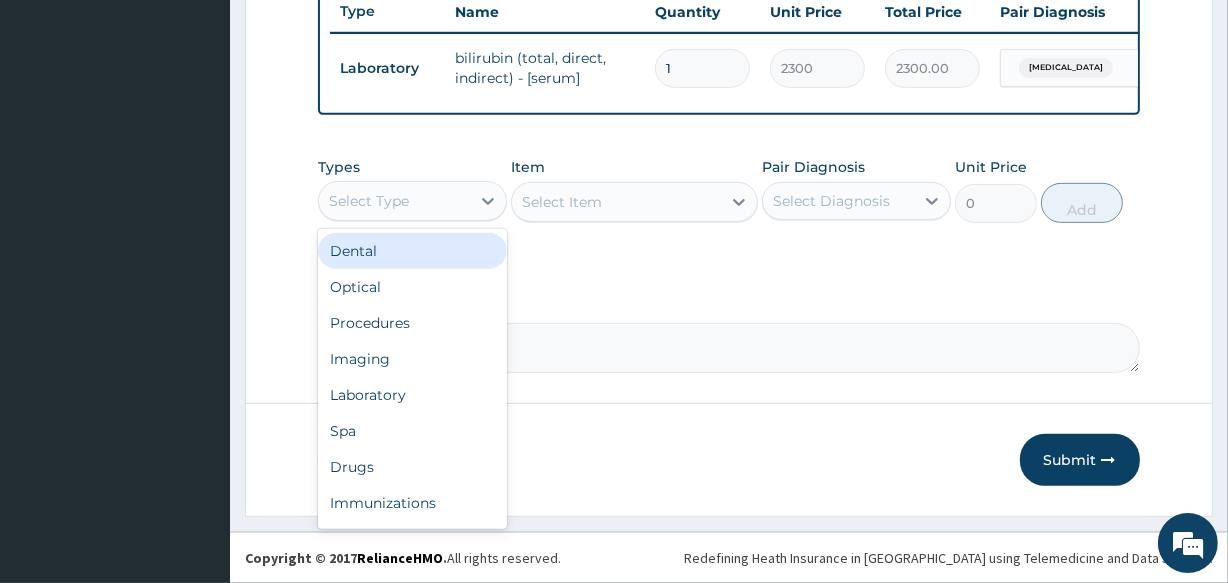 click on "Select Type" at bounding box center [369, 201] 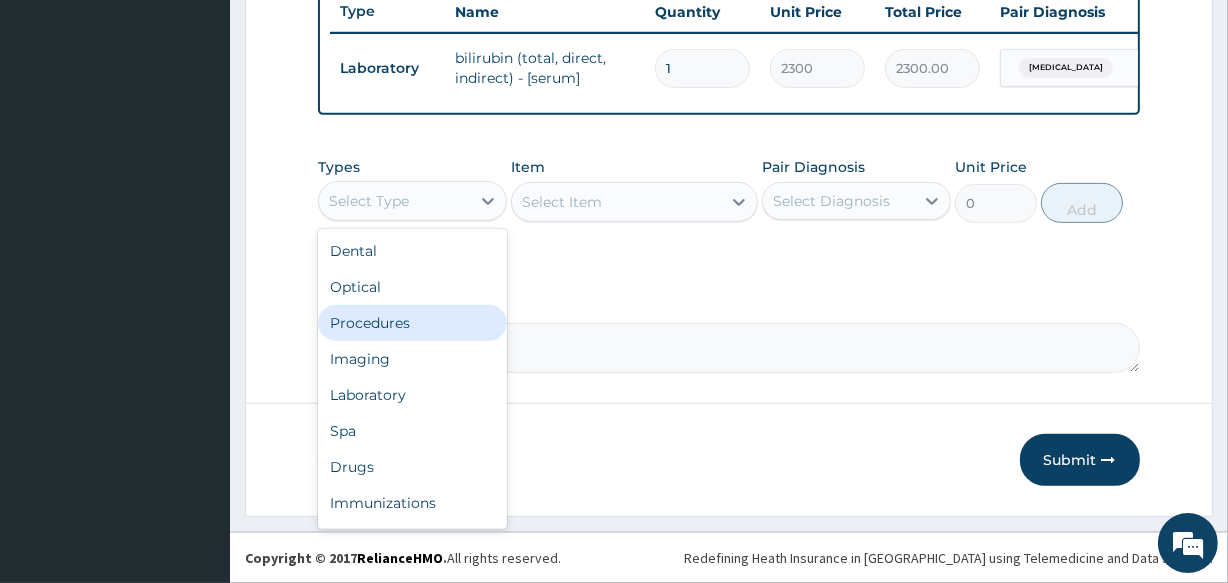 click on "Procedures" at bounding box center (412, 323) 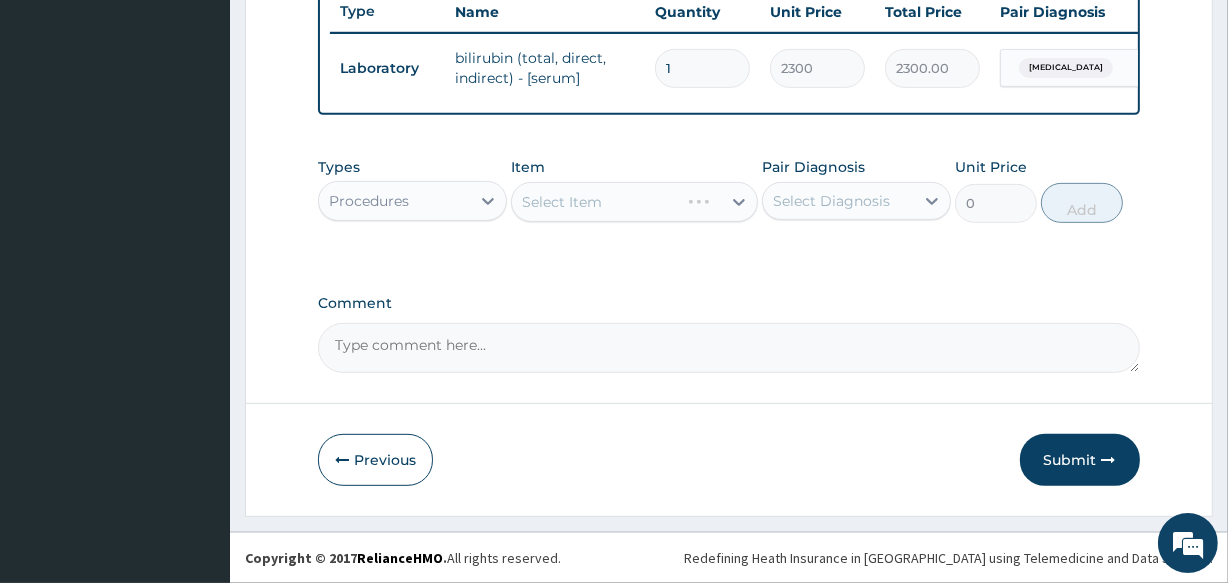 click on "Select Diagnosis" at bounding box center (838, 201) 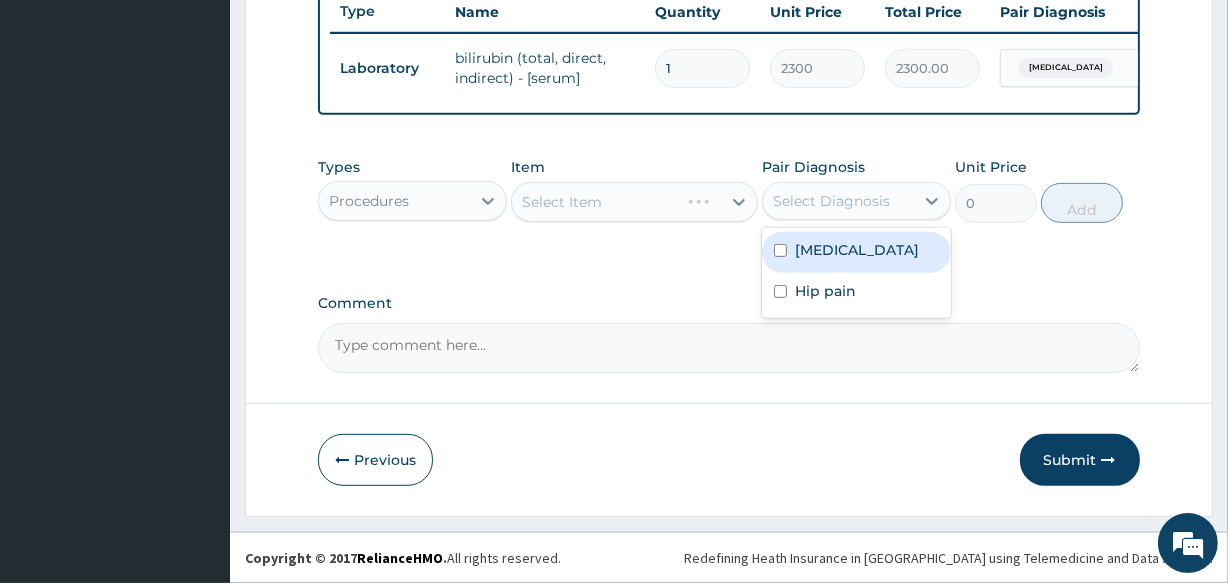 drag, startPoint x: 821, startPoint y: 228, endPoint x: 812, endPoint y: 262, distance: 35.17101 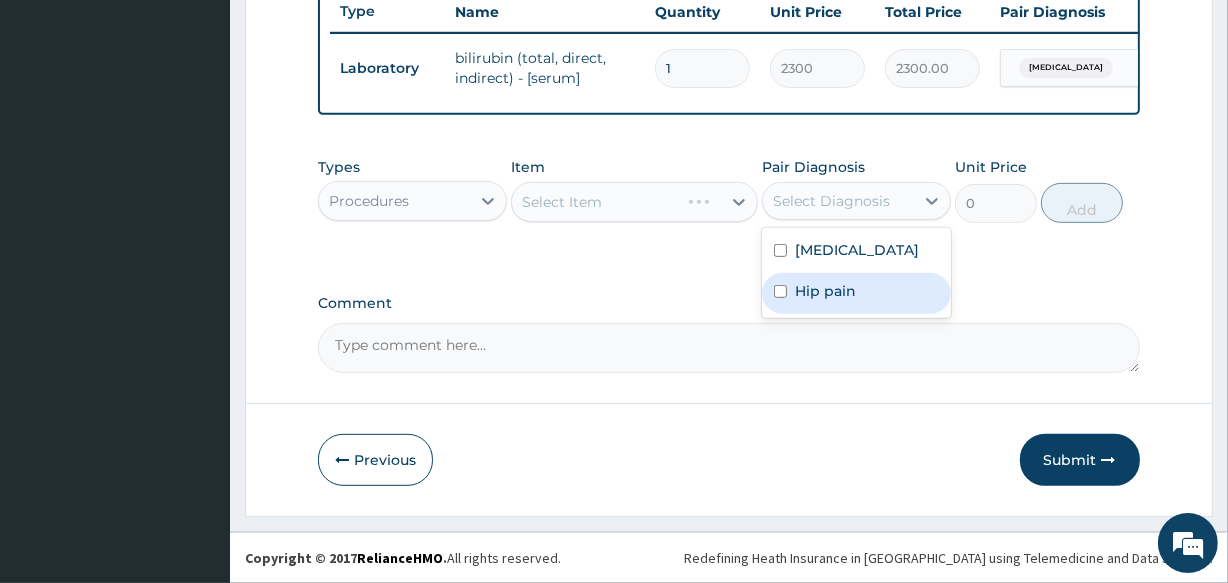 click on "Hip pain" at bounding box center (825, 291) 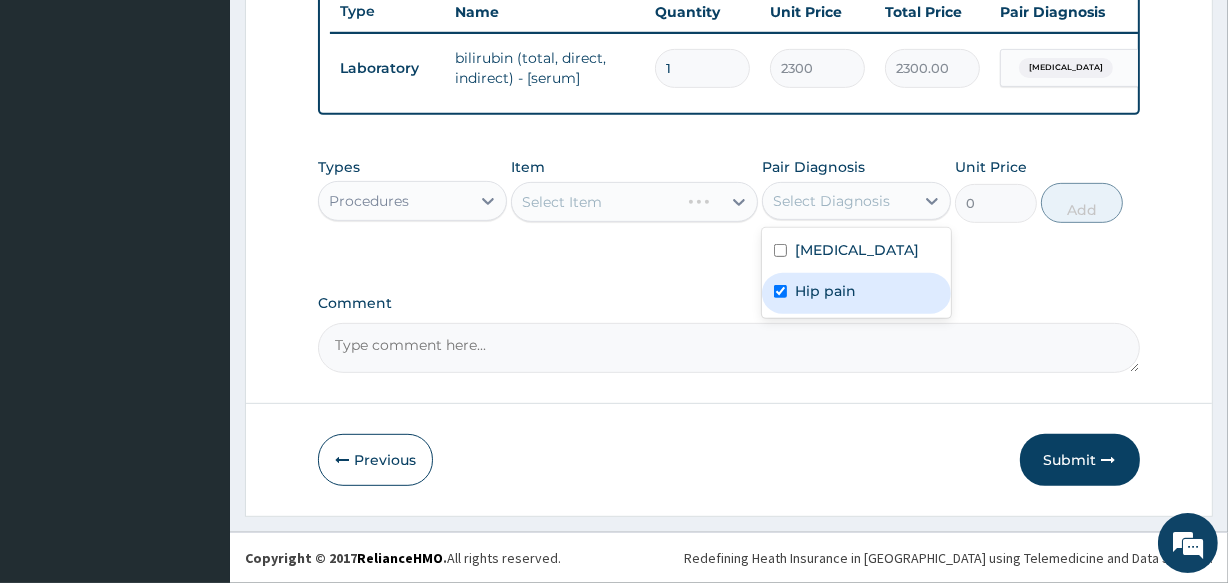 checkbox on "true" 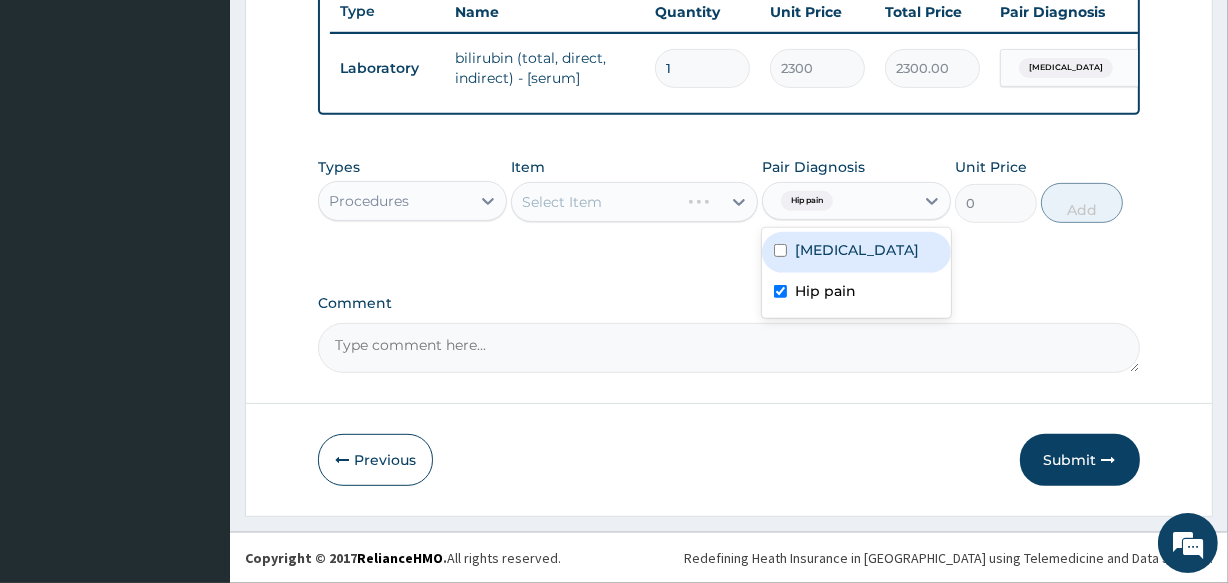 click on "Neonatal jaundice" at bounding box center [857, 250] 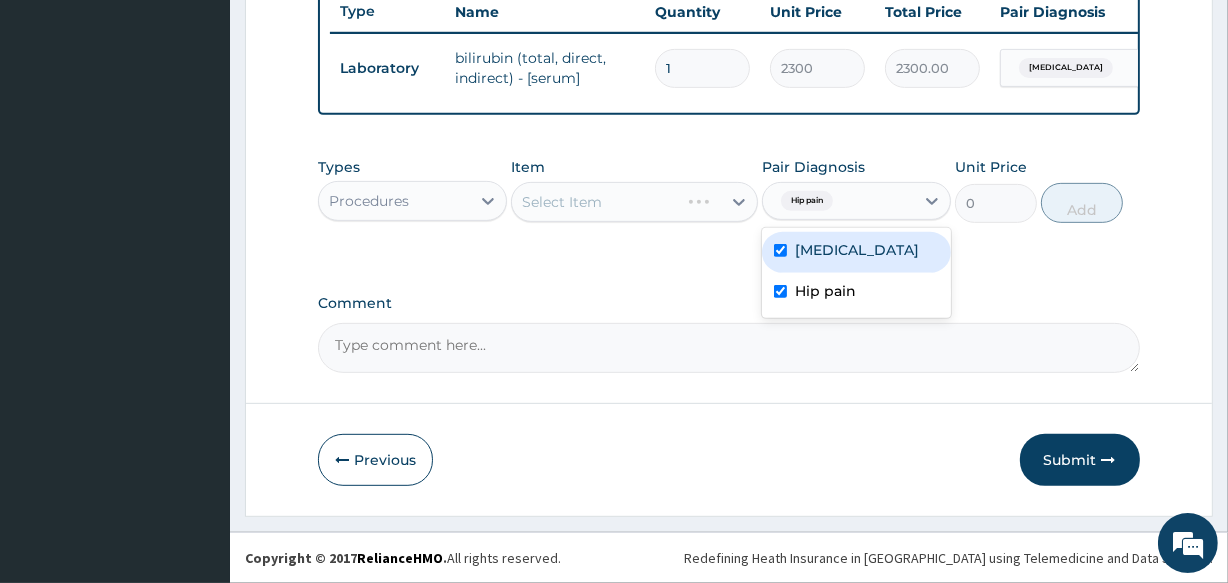 checkbox on "true" 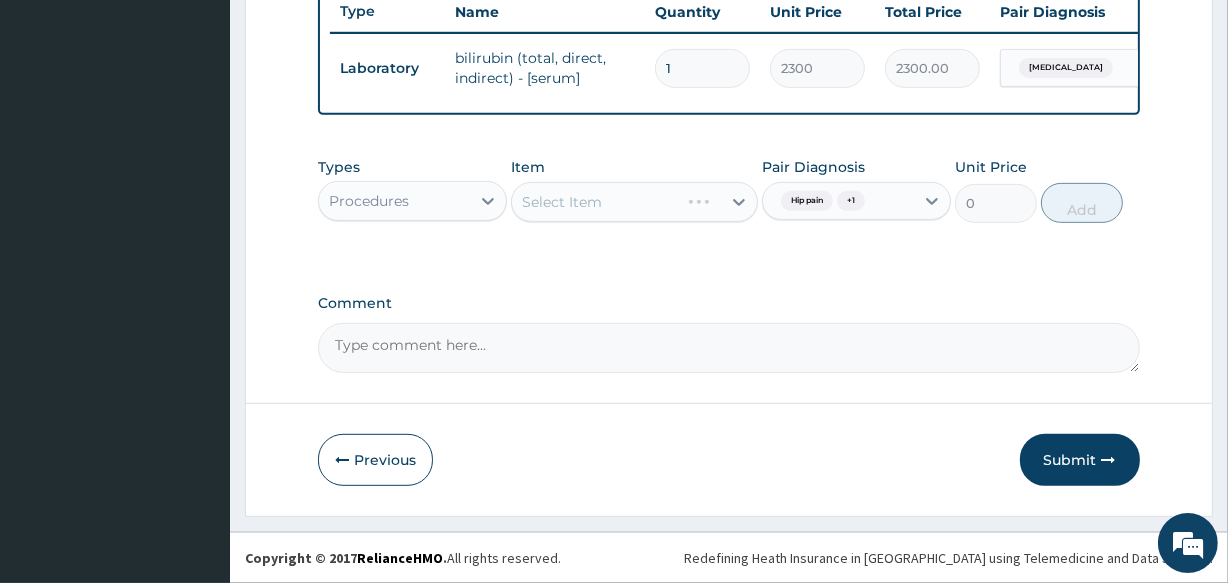 click on "Select Item" at bounding box center [634, 202] 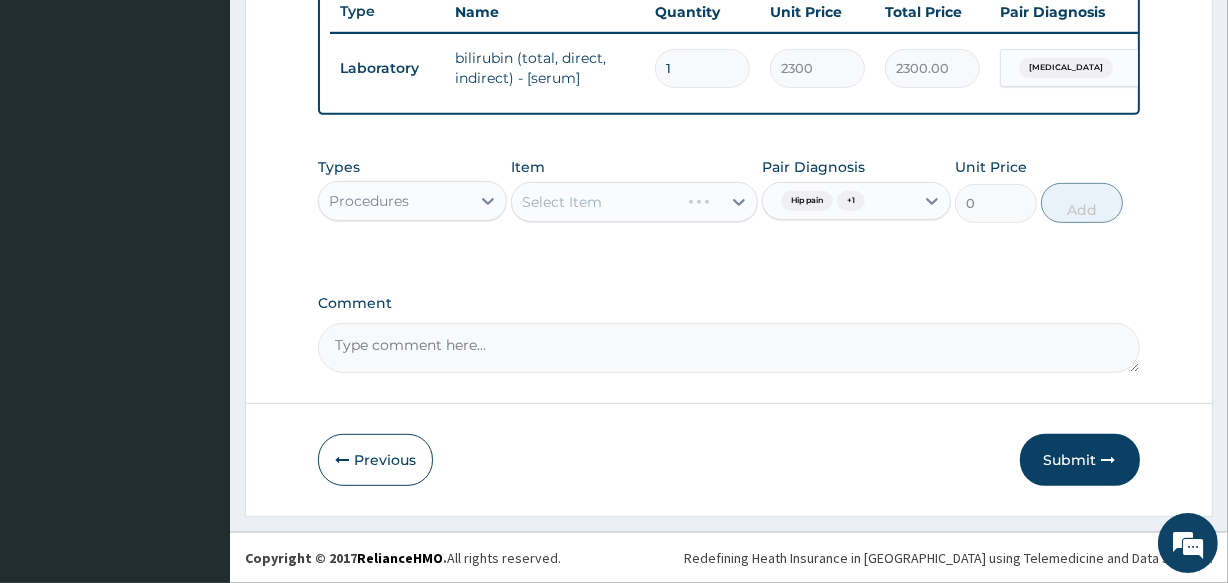 click on "Select Item" at bounding box center (634, 202) 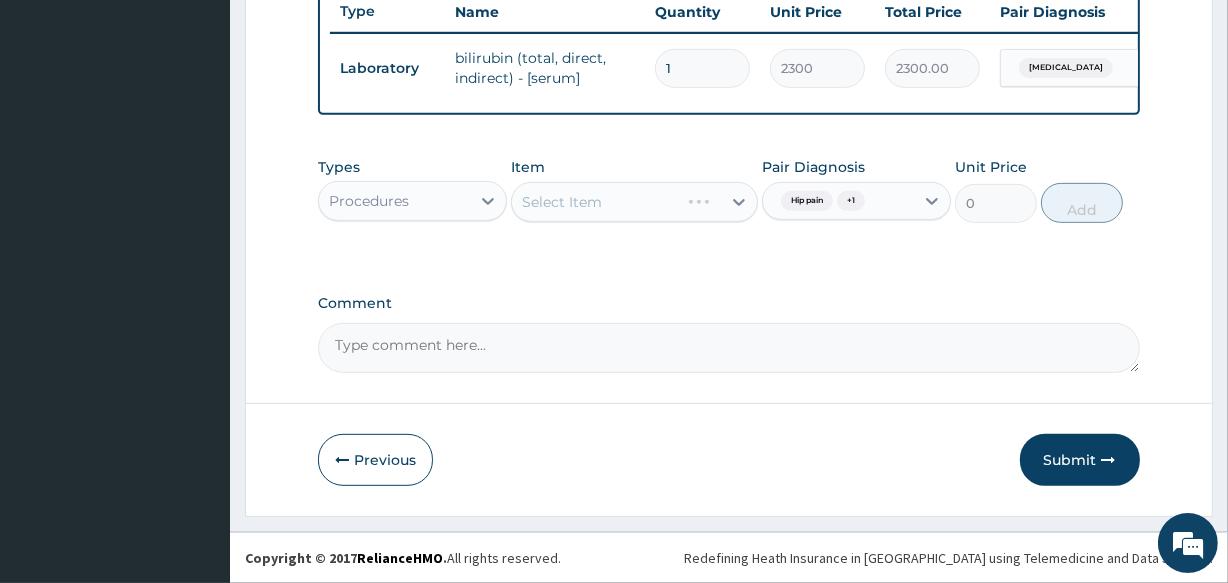 click on "Select Item" at bounding box center [634, 202] 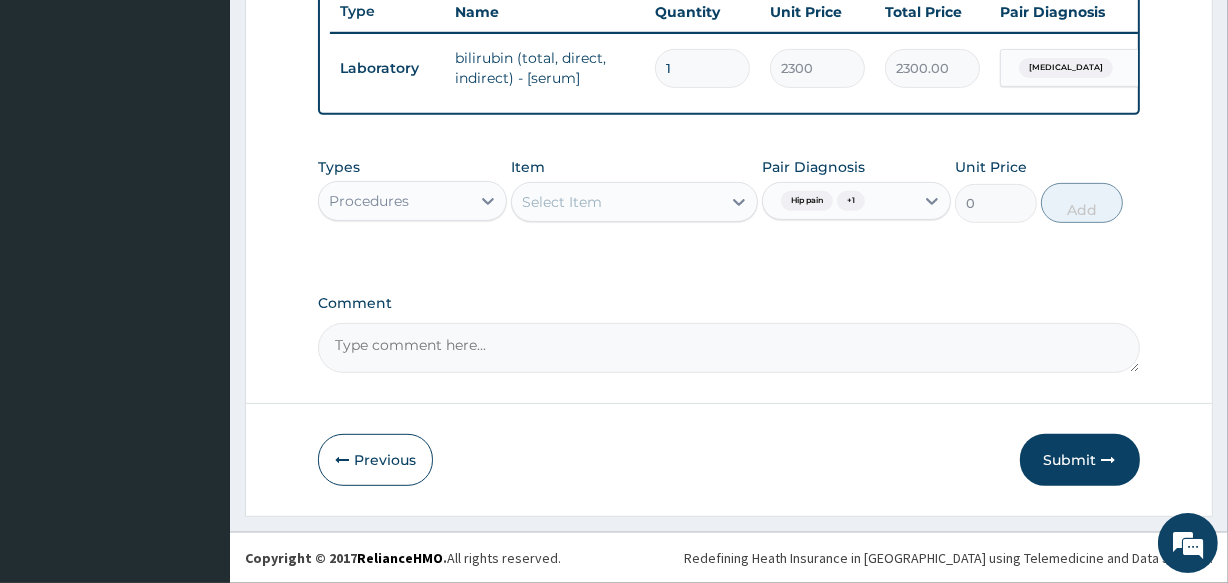 click on "Select Item" at bounding box center [616, 202] 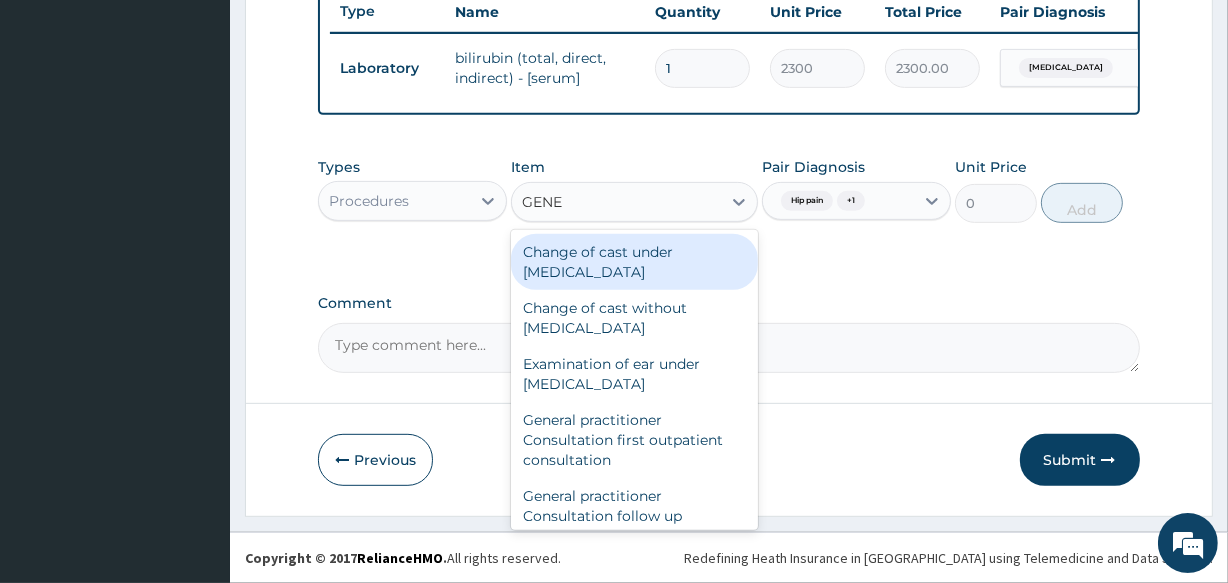 type on "GENER" 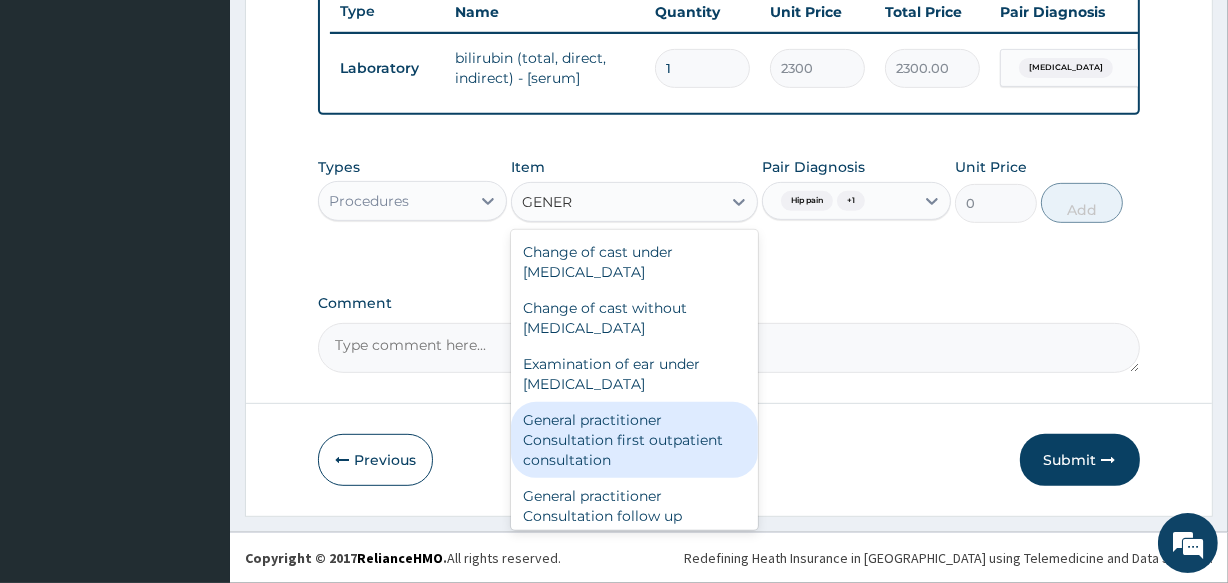 click on "General practitioner Consultation first outpatient consultation" at bounding box center (634, 440) 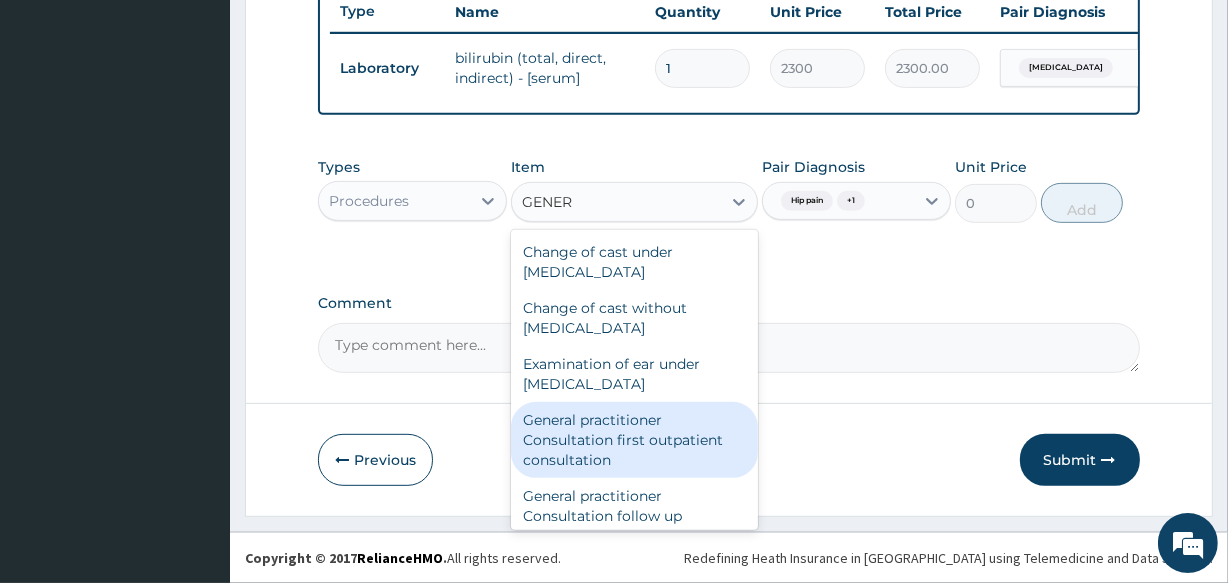 type 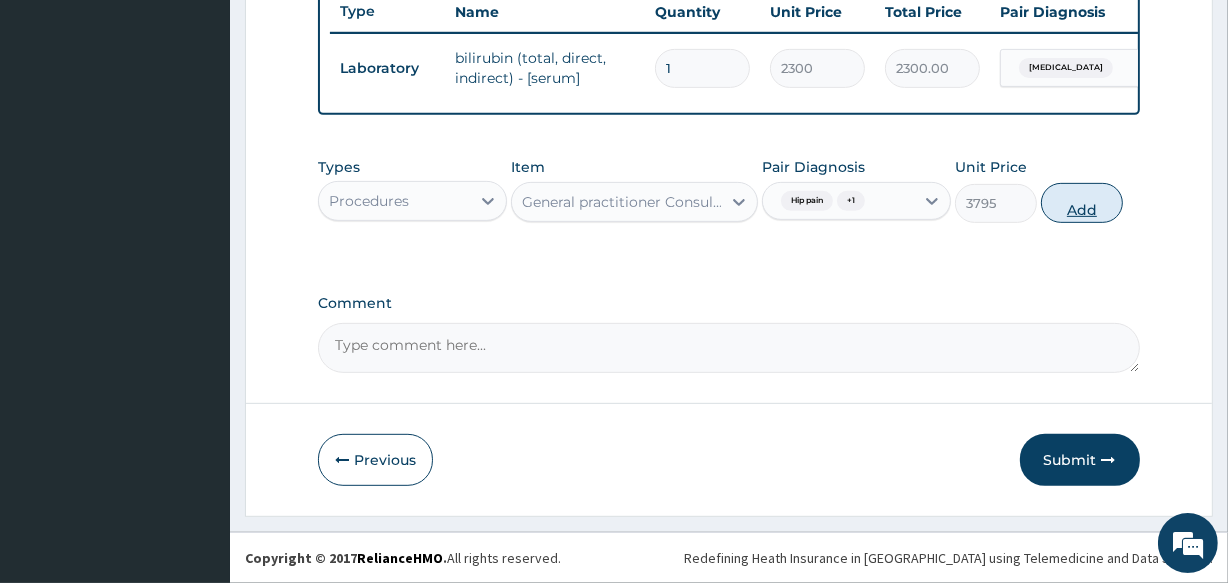 click on "Add" at bounding box center (1082, 203) 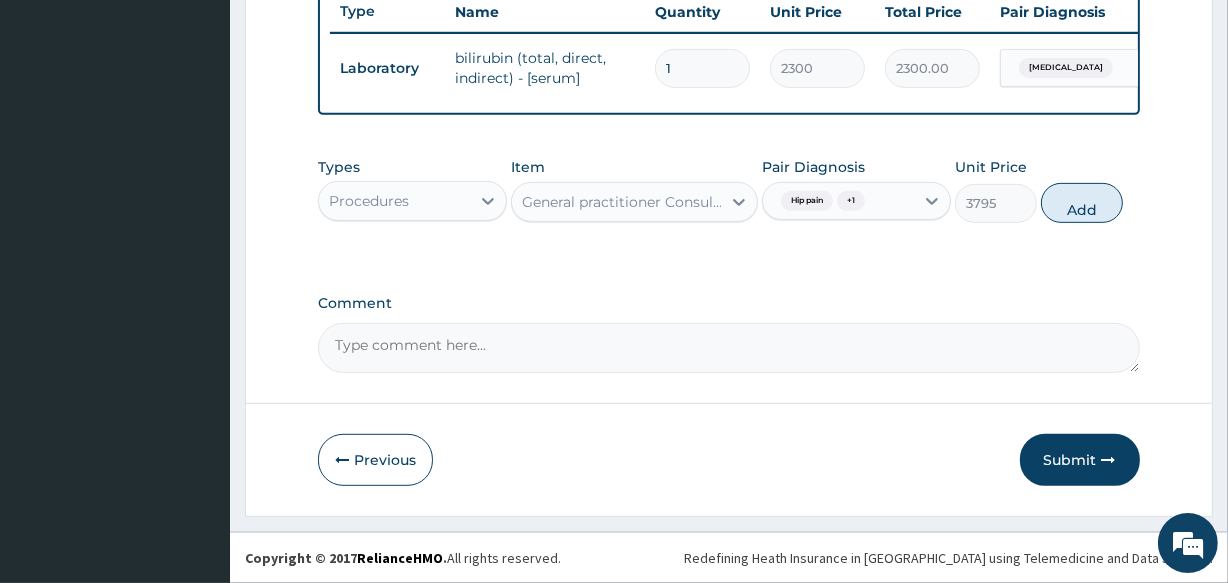 type on "0" 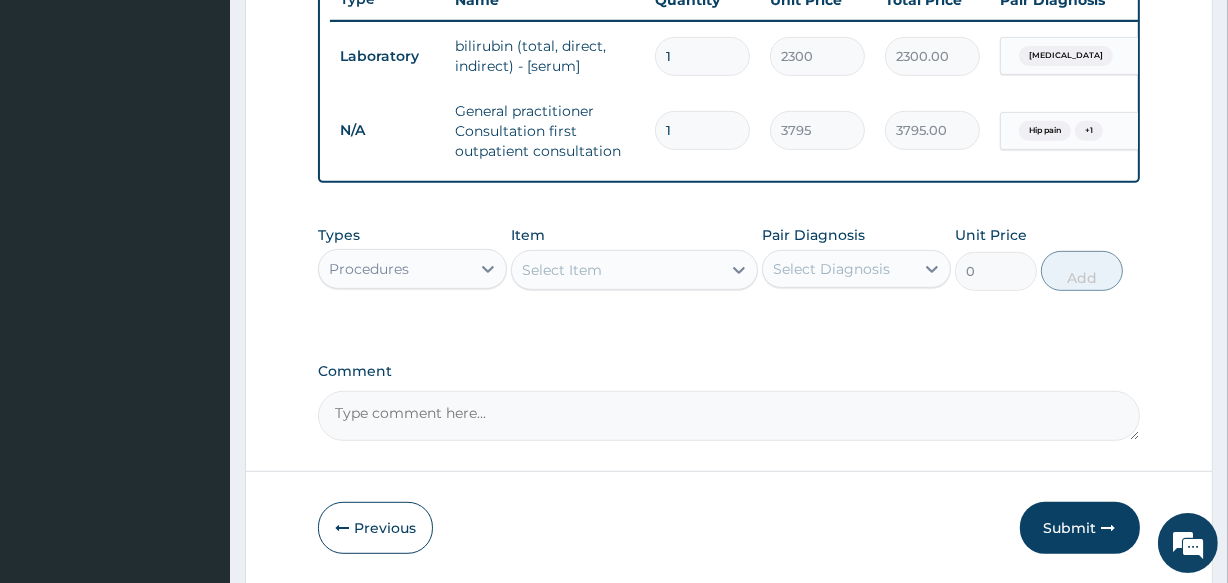 click on "Procedures" at bounding box center (369, 269) 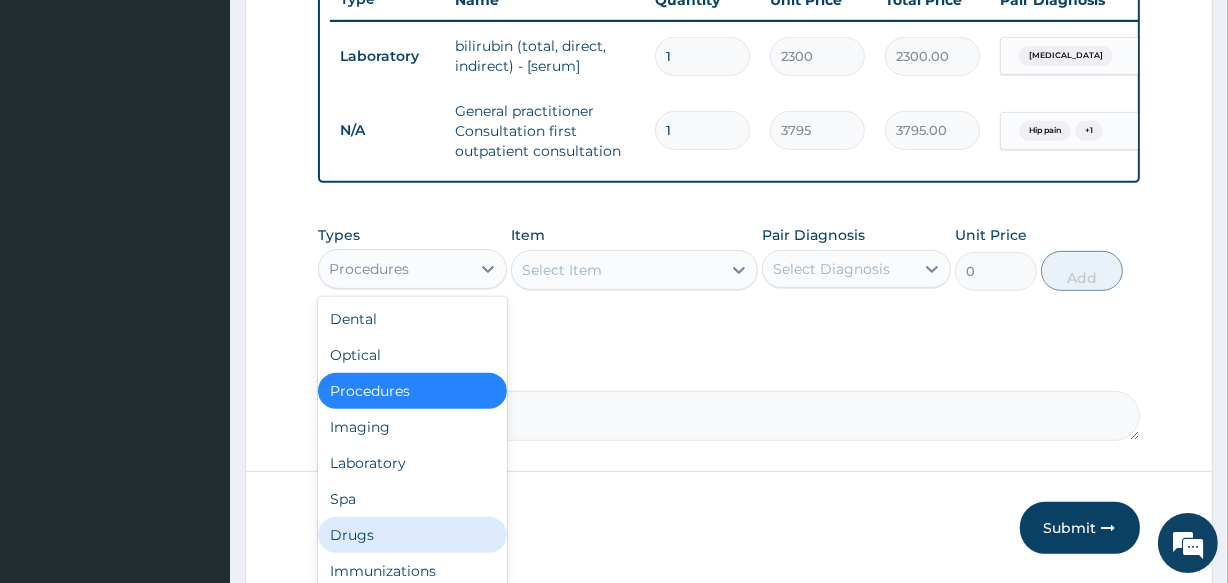 click on "Drugs" at bounding box center [412, 535] 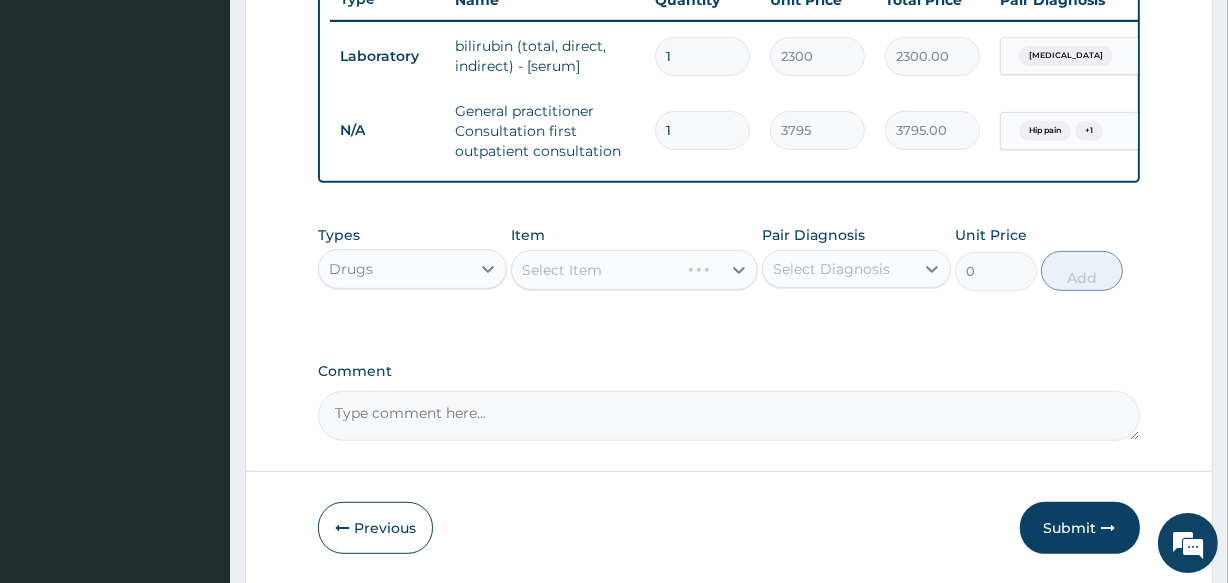 click on "Select Item" at bounding box center [634, 270] 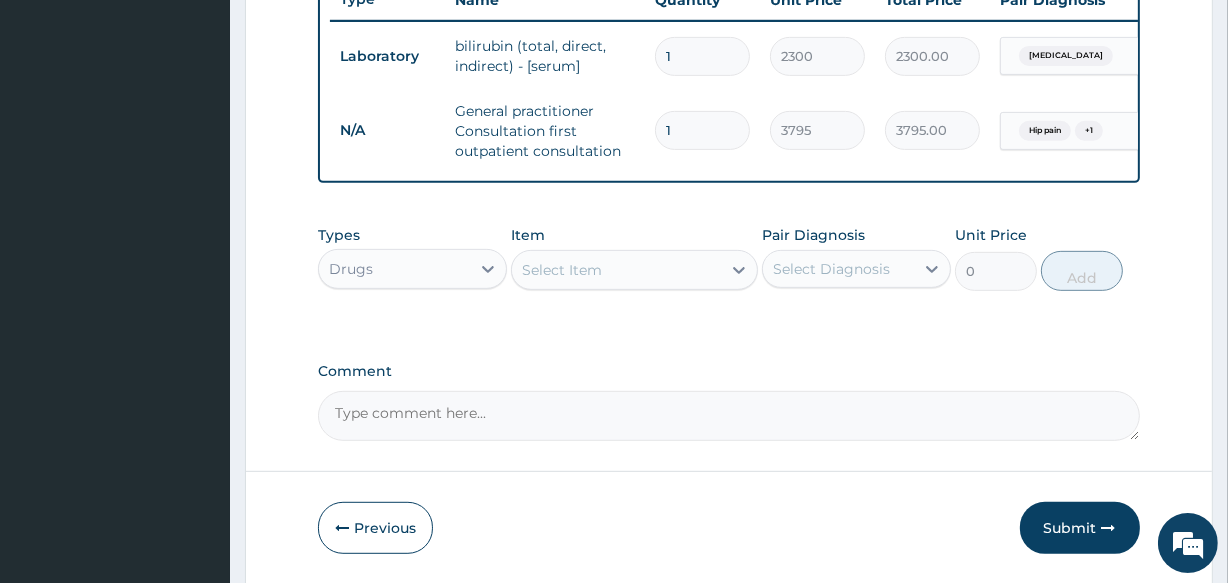 click on "Select Item" at bounding box center [616, 270] 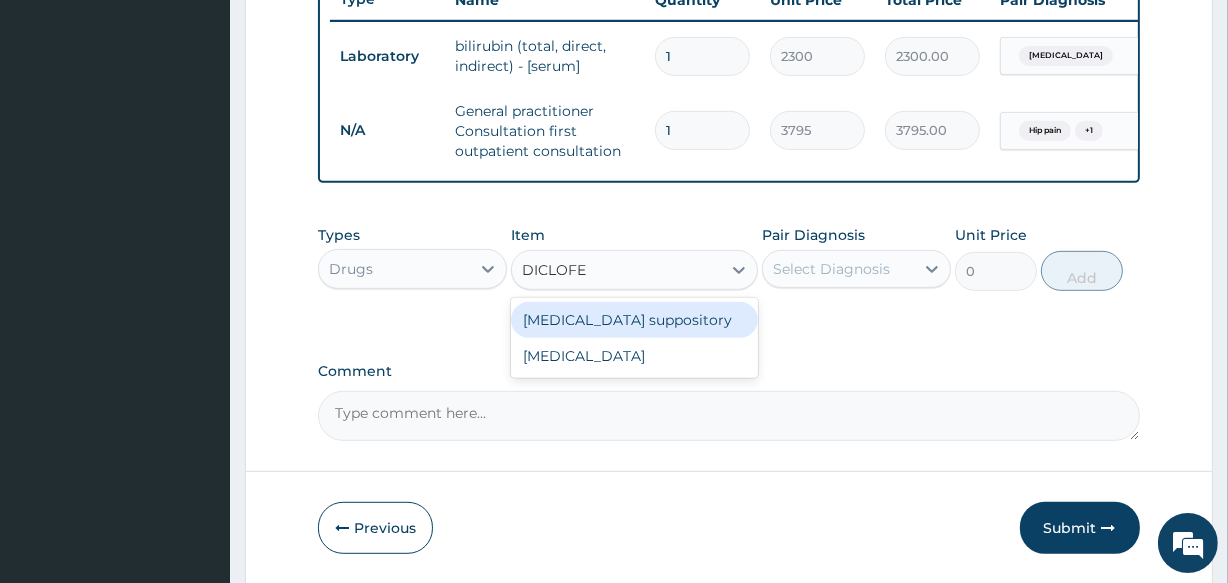 type on "DICLOFEN" 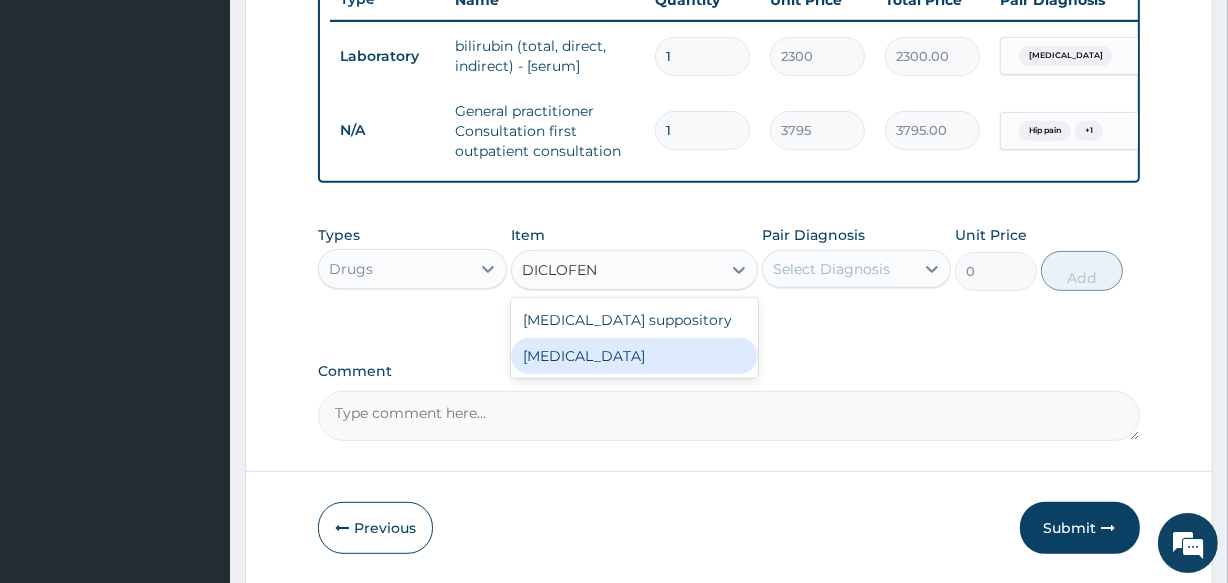 drag, startPoint x: 610, startPoint y: 374, endPoint x: 596, endPoint y: 352, distance: 26.076809 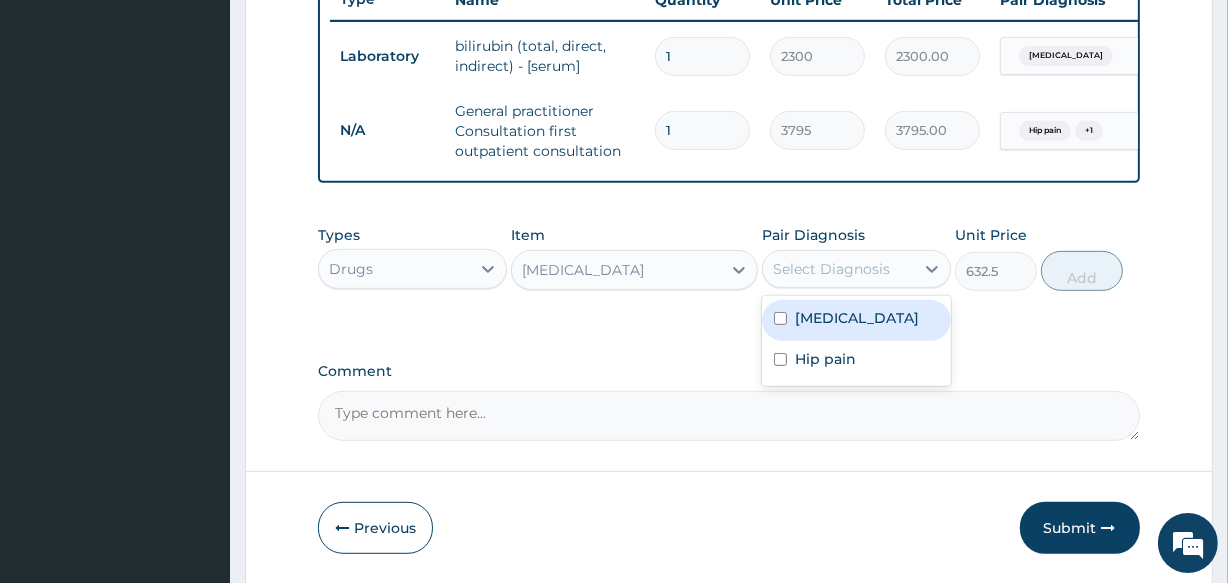 click on "Select Diagnosis" at bounding box center [856, 269] 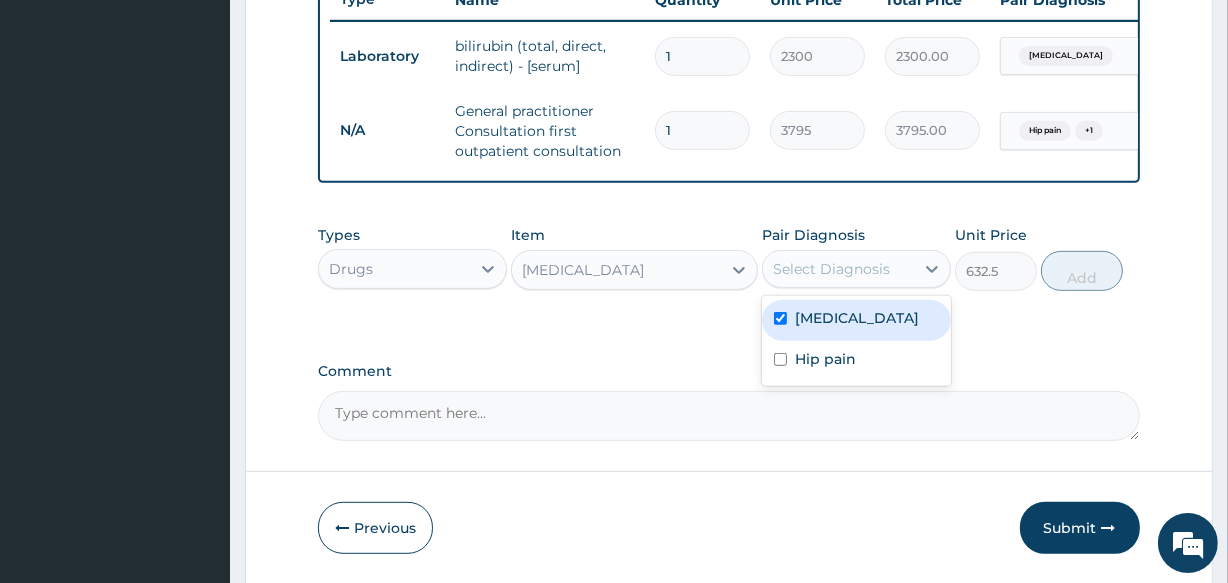 checkbox on "true" 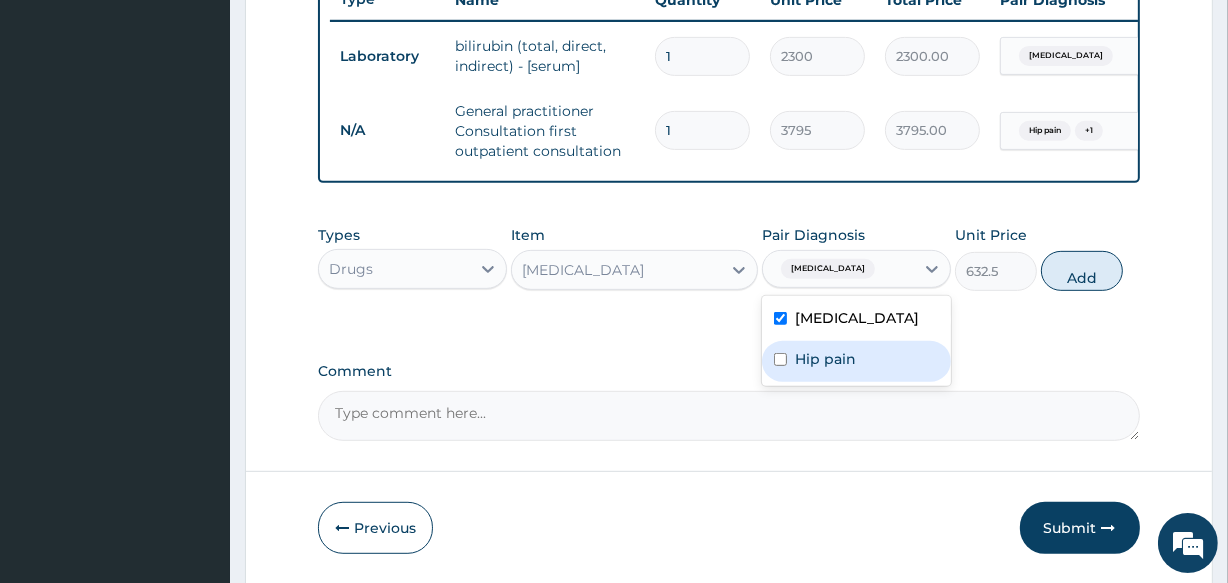 click on "Hip pain" at bounding box center [825, 359] 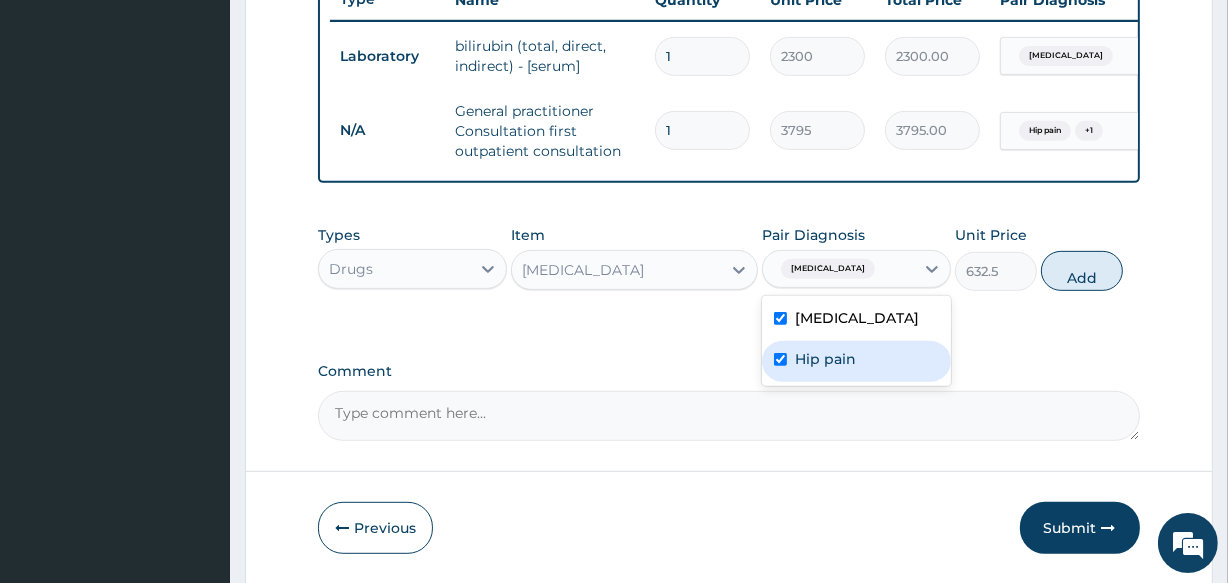 checkbox on "true" 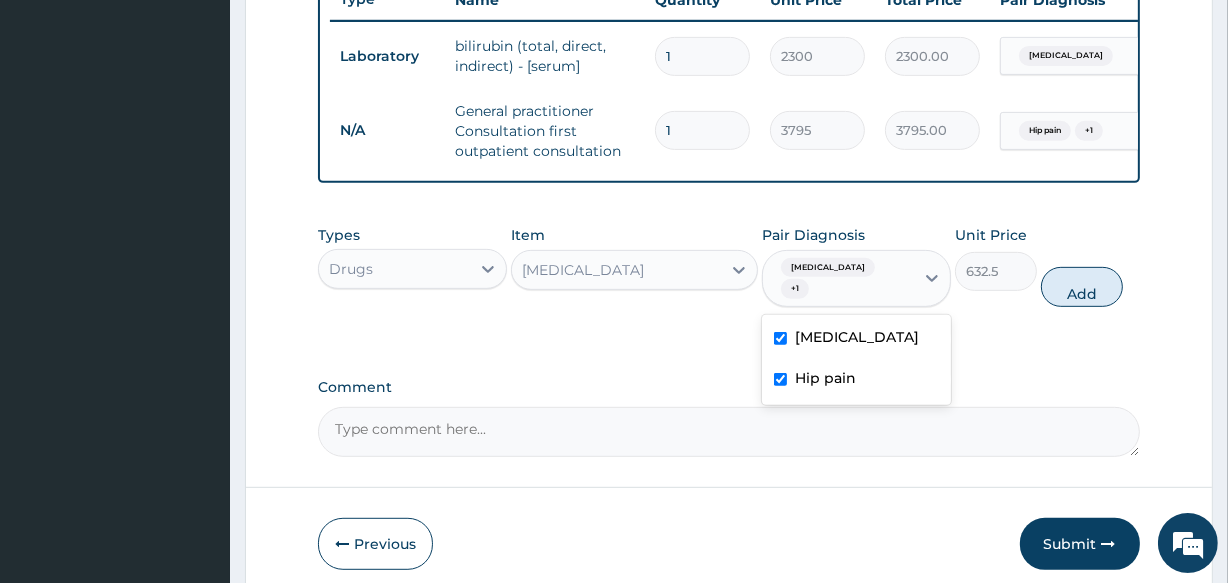 click on "Neonatal jaundice" at bounding box center [857, 337] 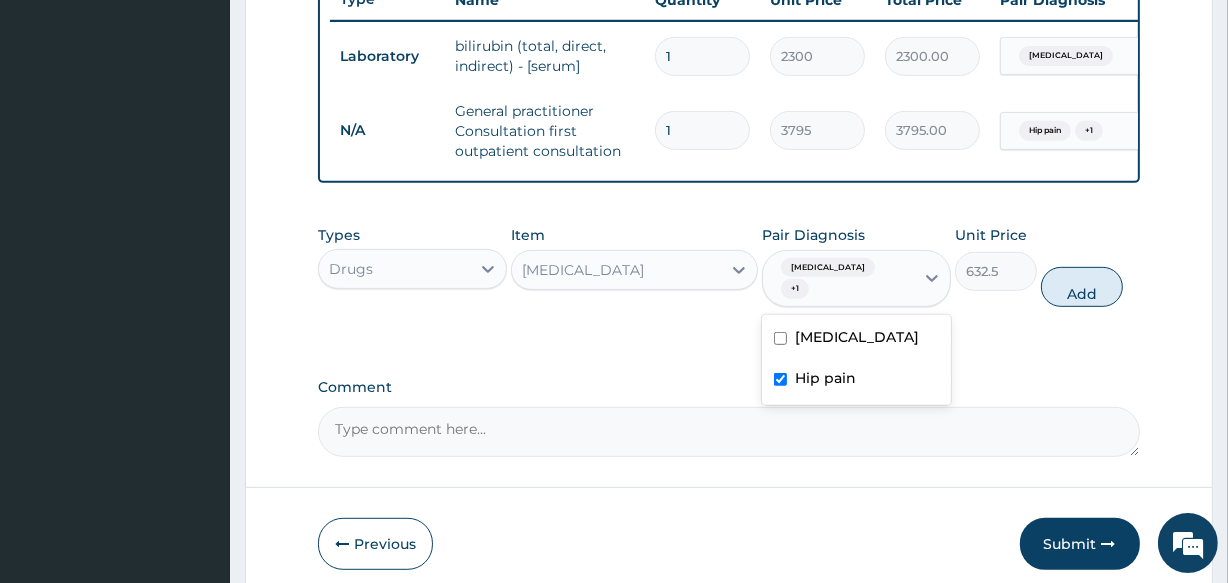 checkbox on "false" 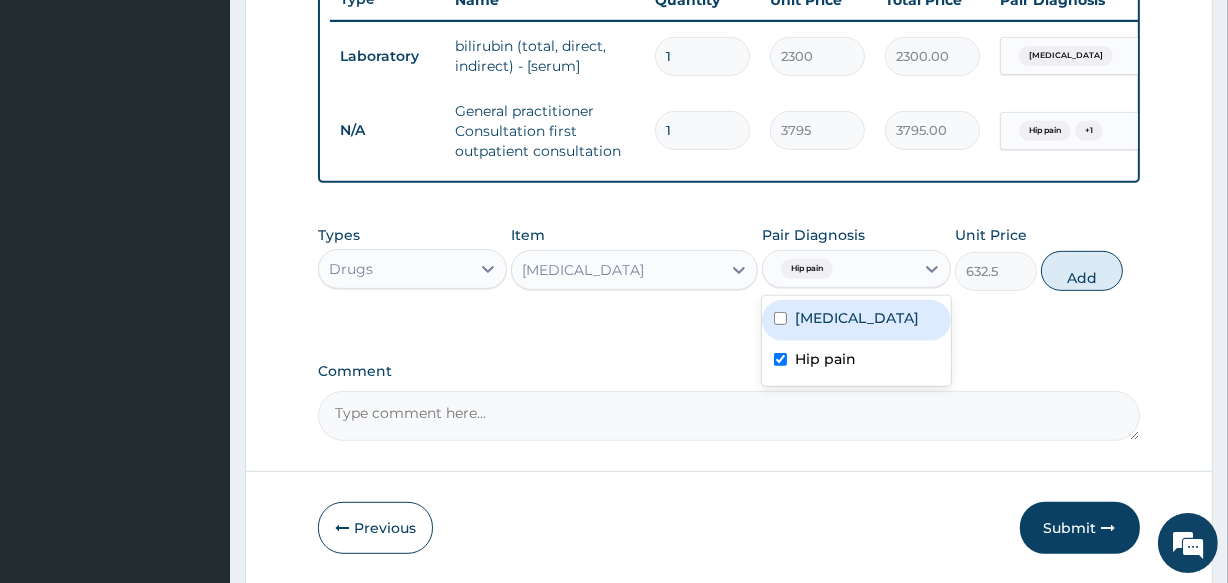 drag, startPoint x: 1093, startPoint y: 274, endPoint x: 809, endPoint y: 245, distance: 285.4768 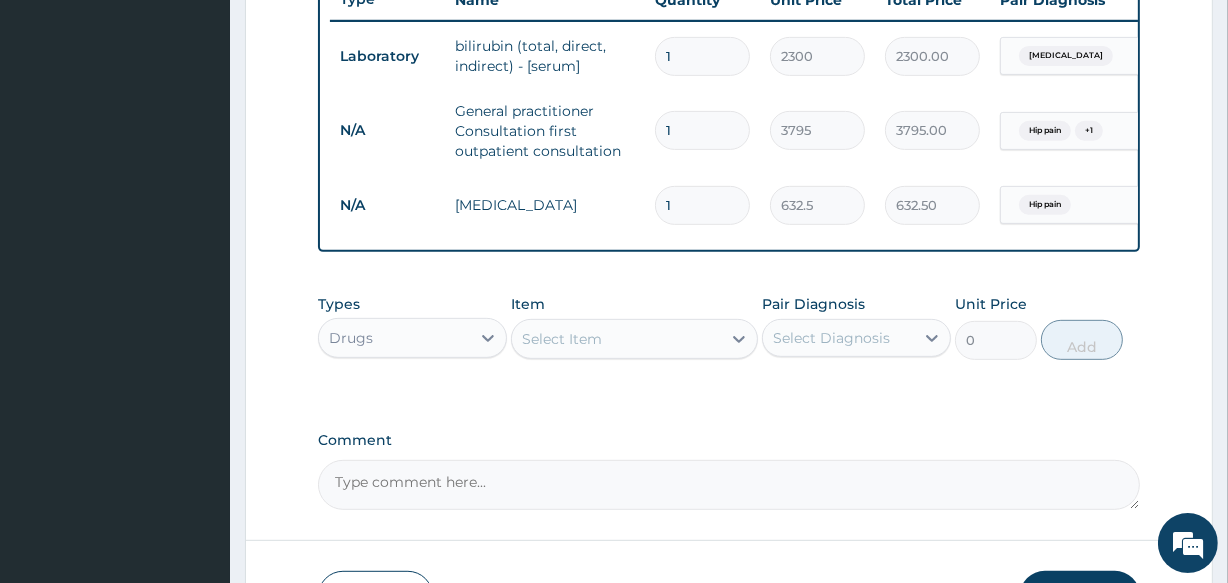 type on "10" 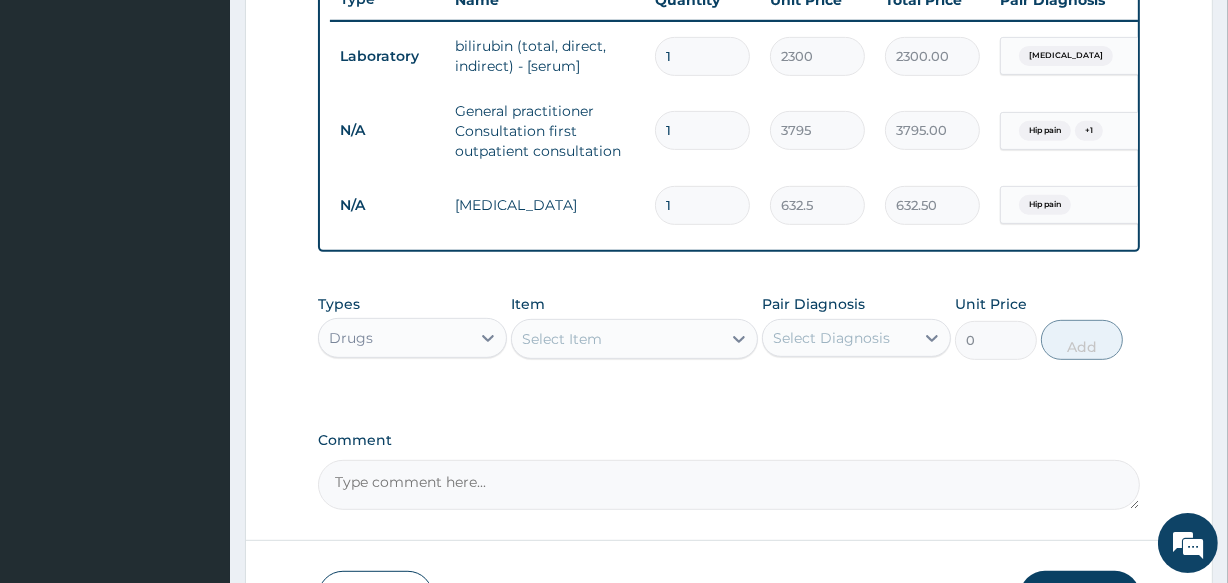 type on "6325.00" 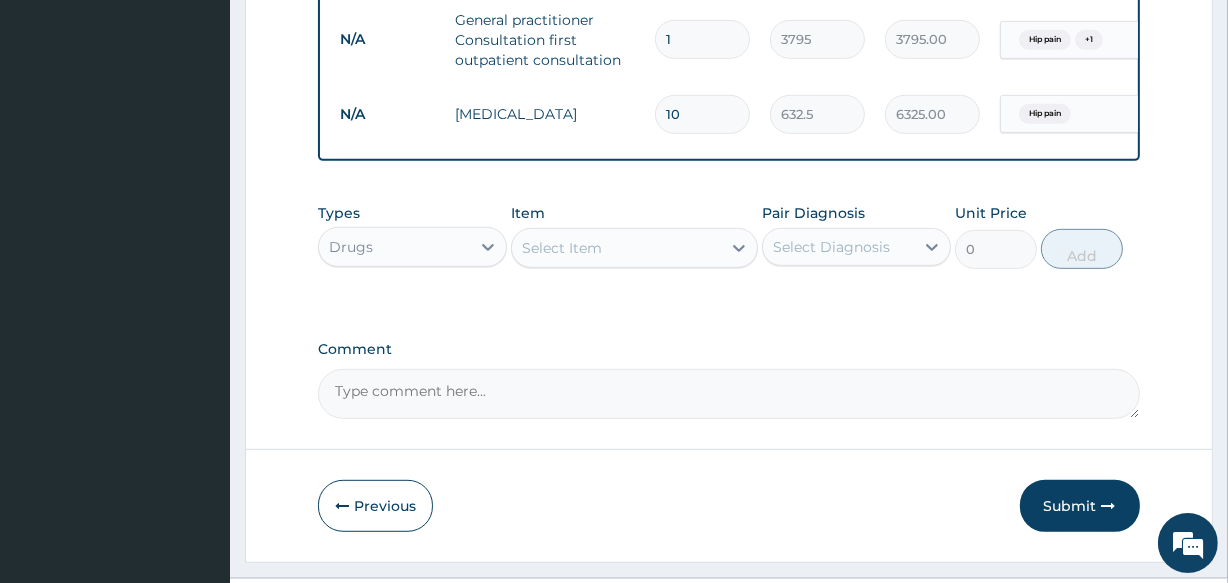 scroll, scrollTop: 926, scrollLeft: 0, axis: vertical 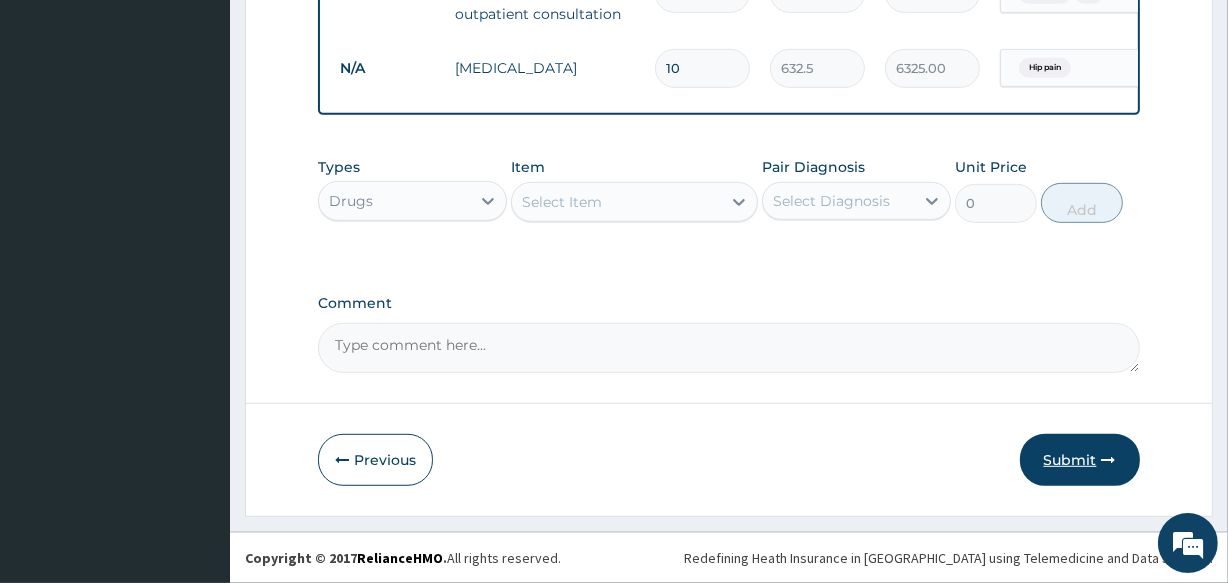 type on "10" 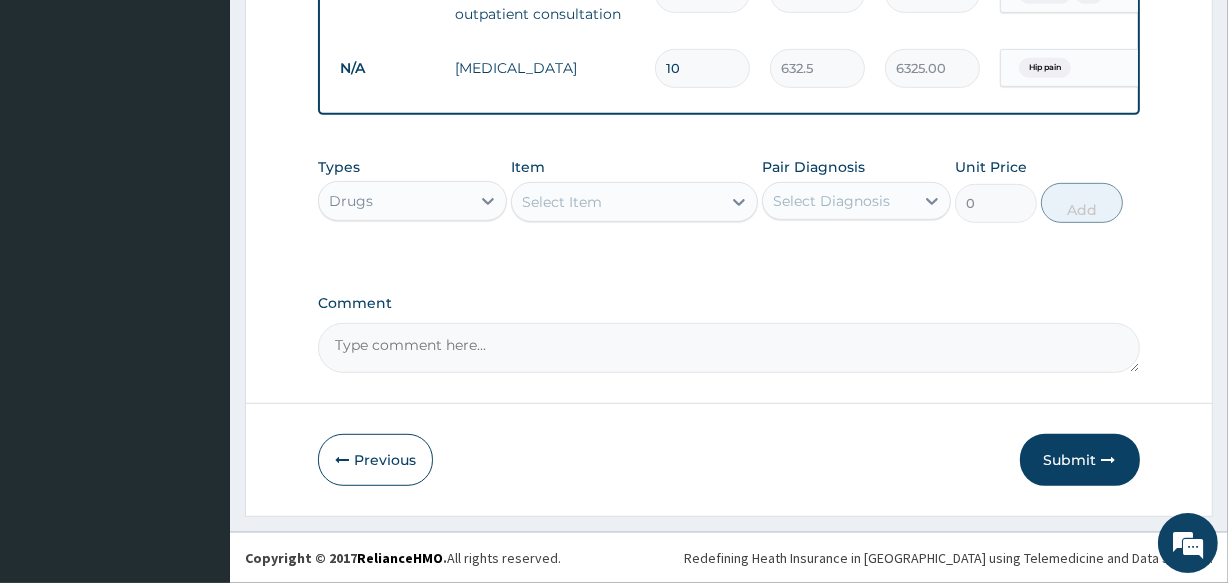 click on "Submit" at bounding box center [1080, 460] 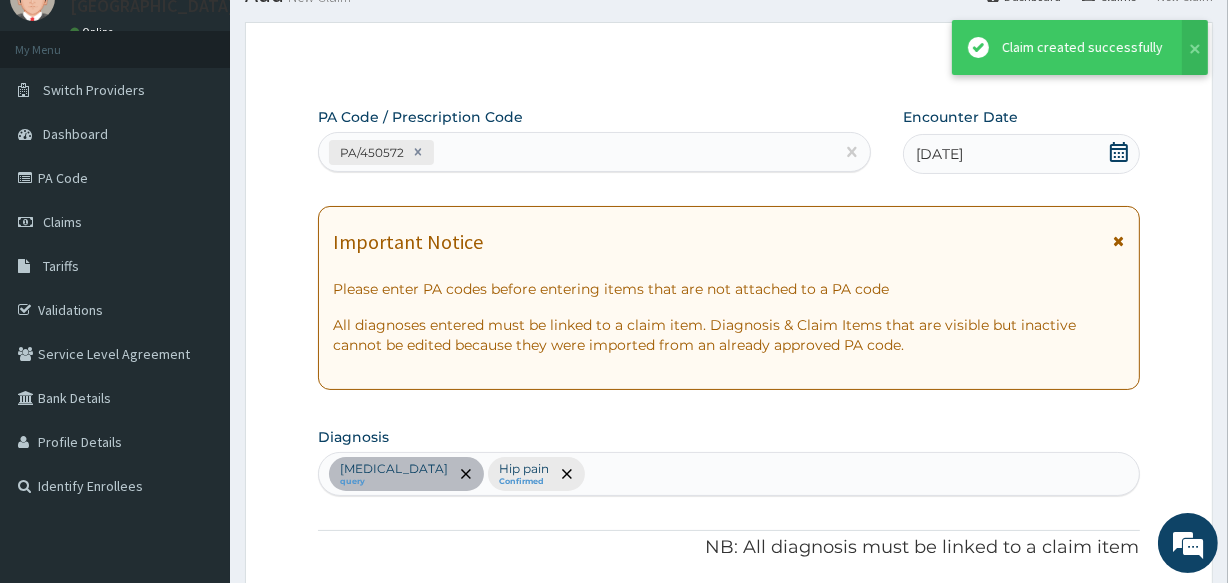 scroll, scrollTop: 926, scrollLeft: 0, axis: vertical 